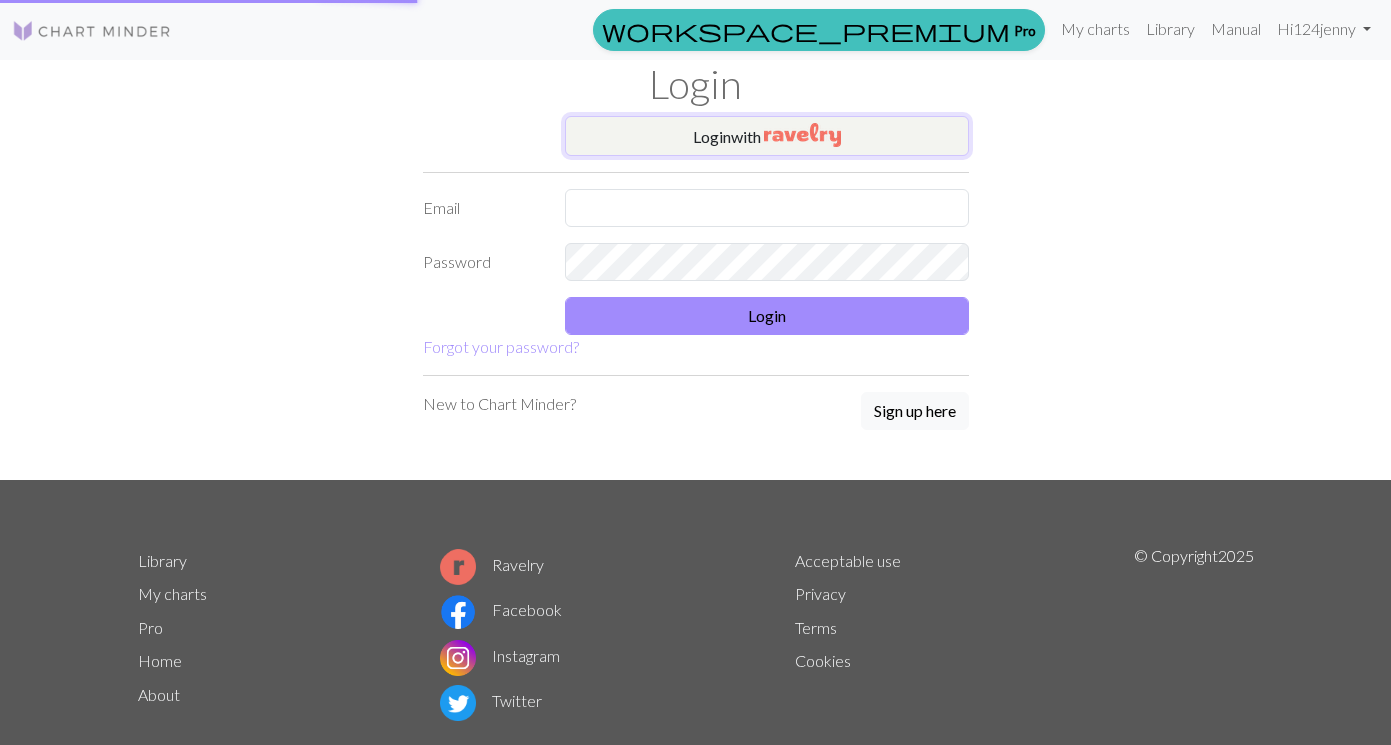 scroll, scrollTop: 0, scrollLeft: 0, axis: both 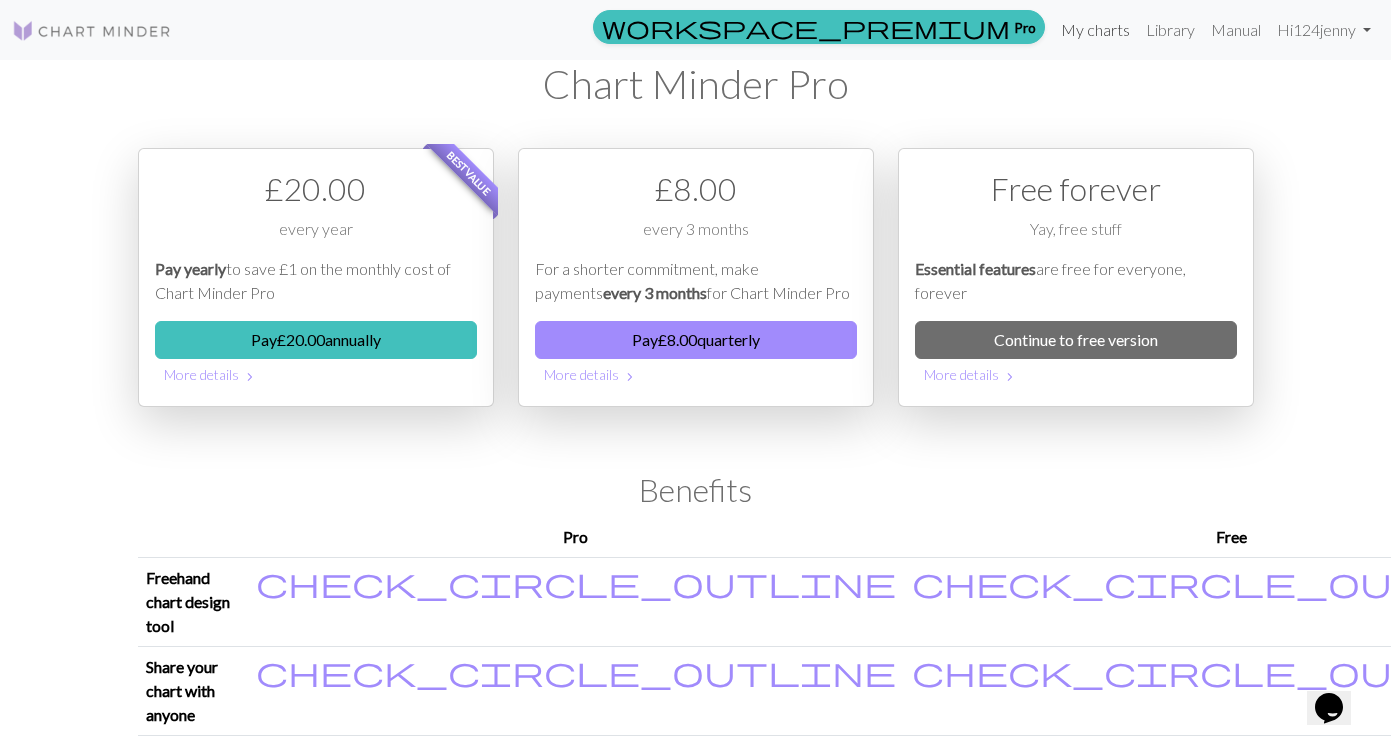 click on "My charts" at bounding box center [1095, 30] 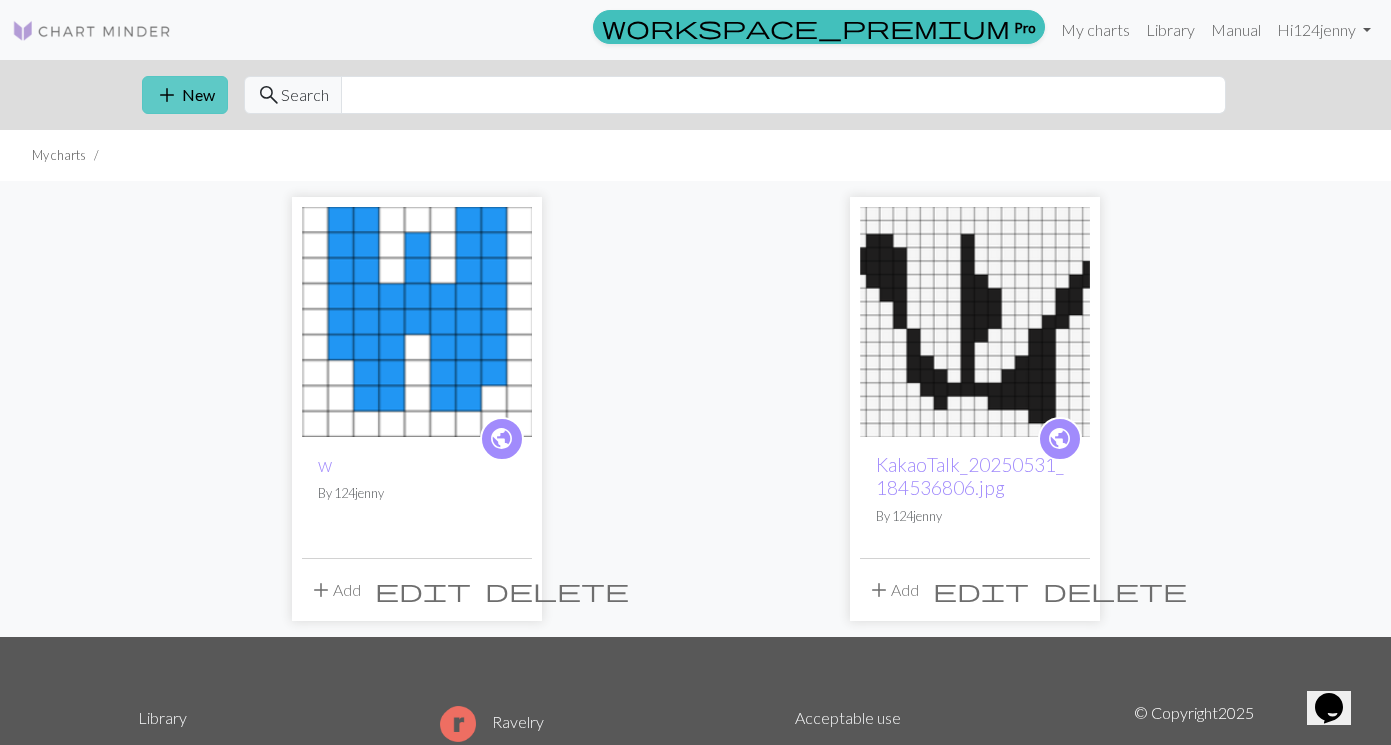 click on "add   New" at bounding box center (185, 95) 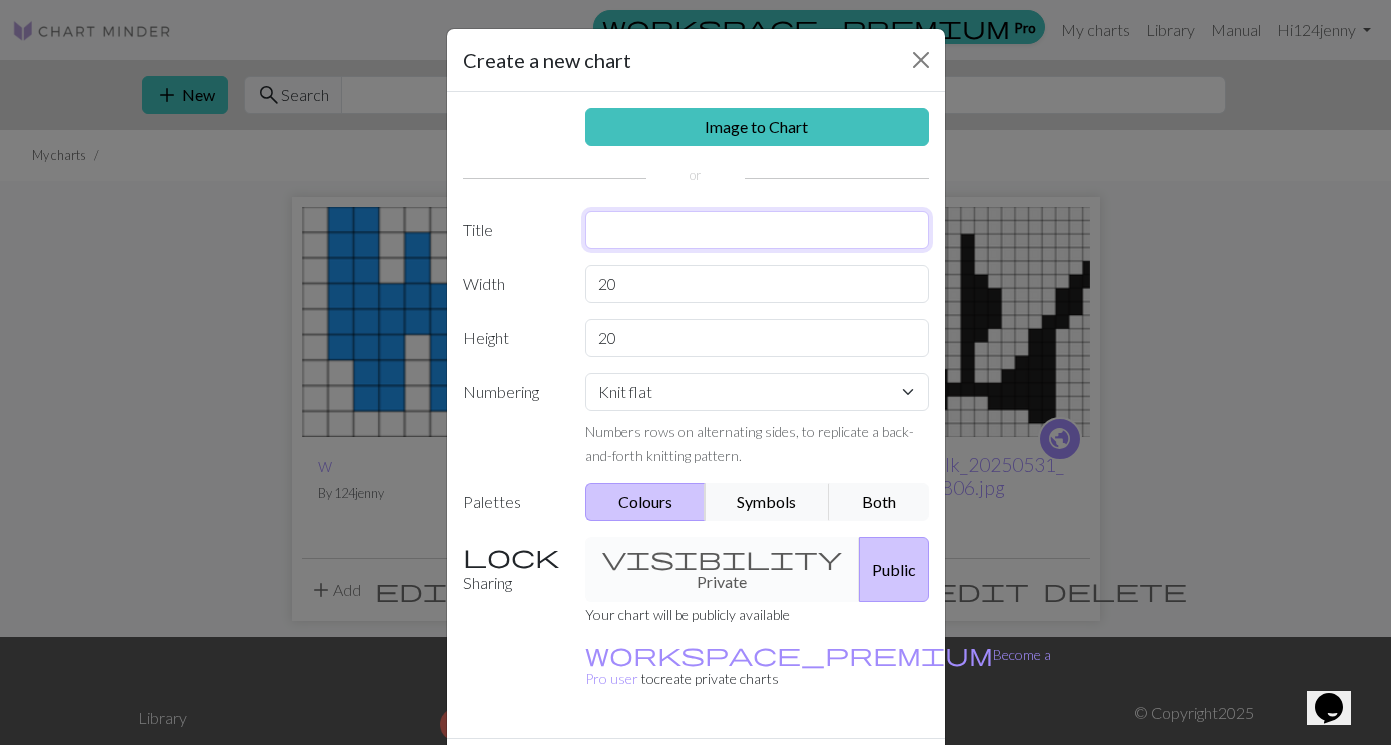 click at bounding box center (757, 230) 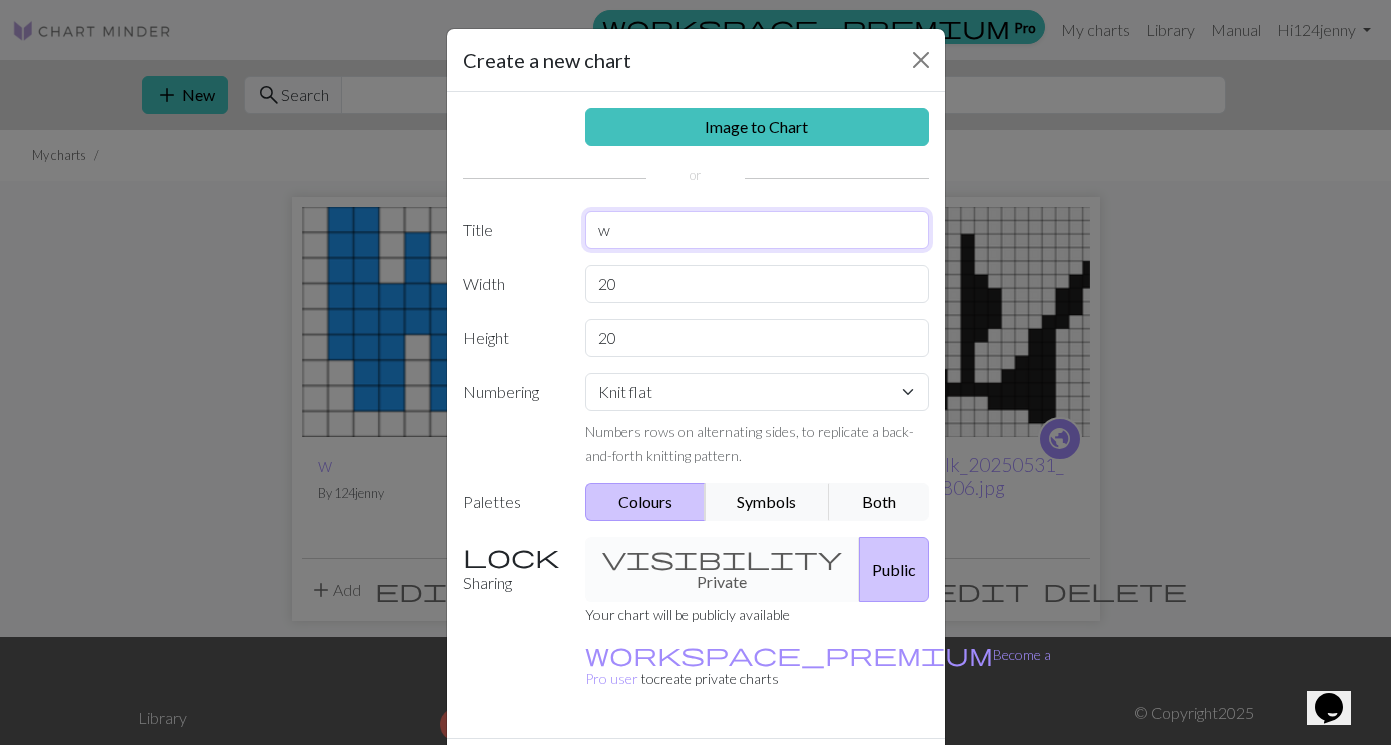 type on "w" 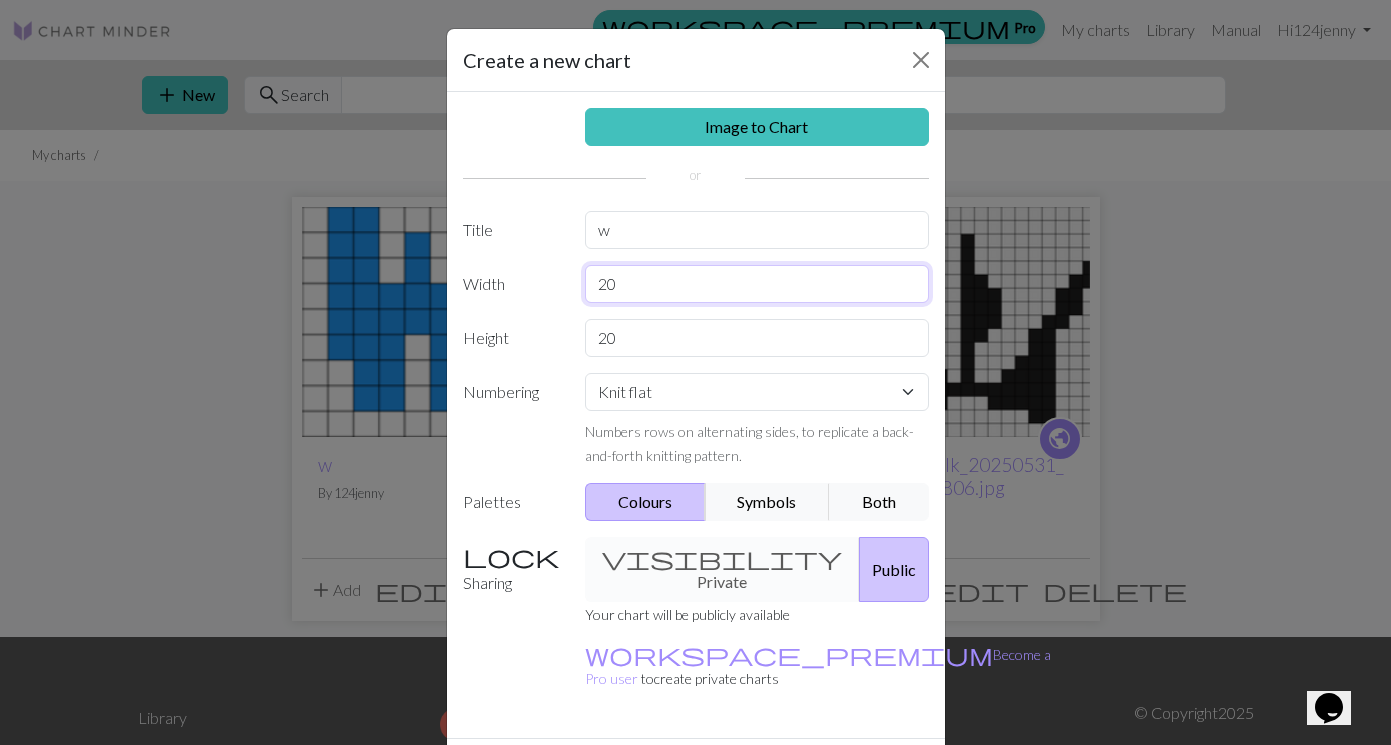 click on "20" at bounding box center (757, 284) 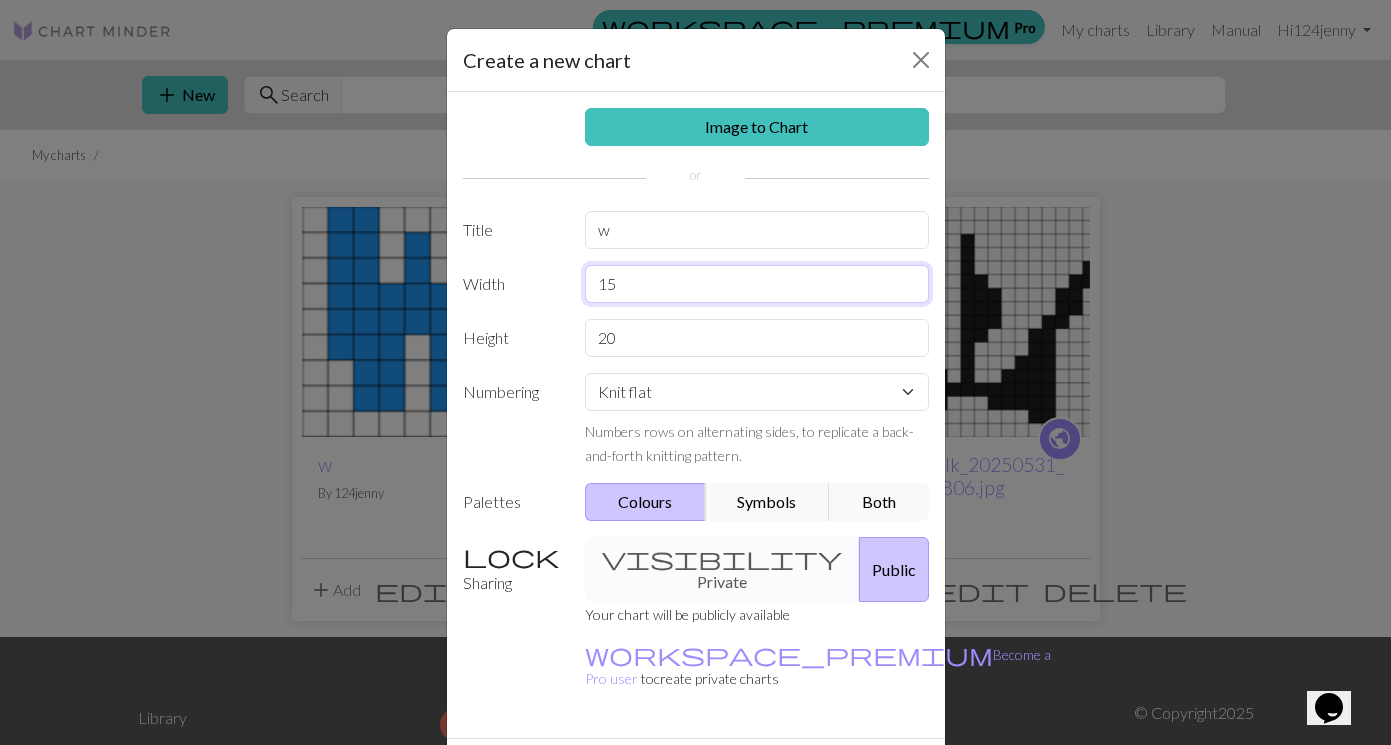 type on "15" 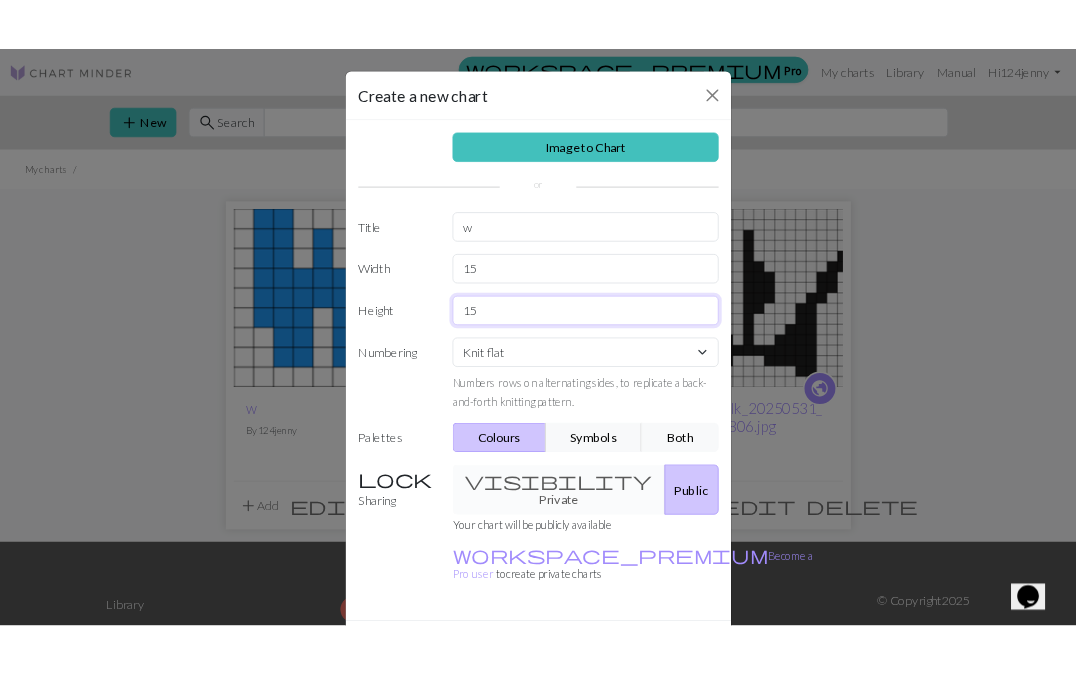 scroll, scrollTop: 44, scrollLeft: 0, axis: vertical 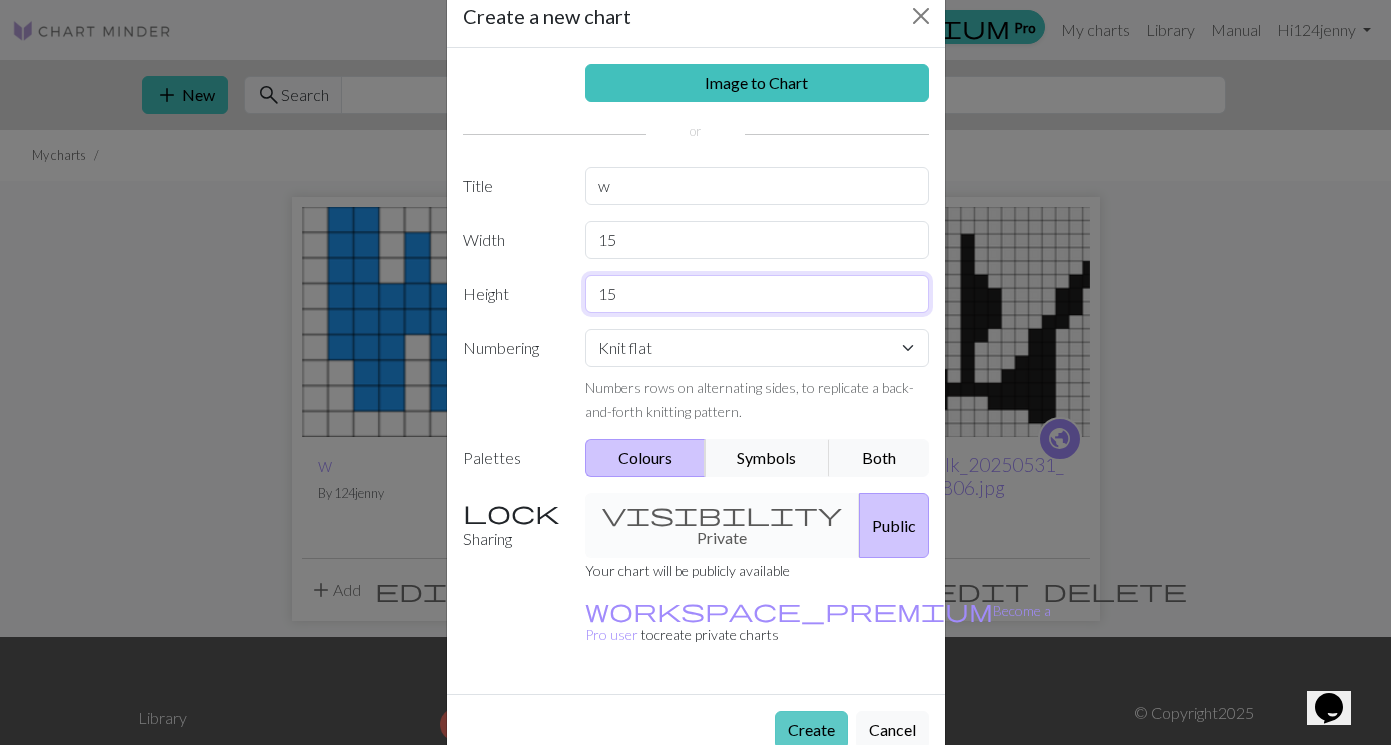 type on "15" 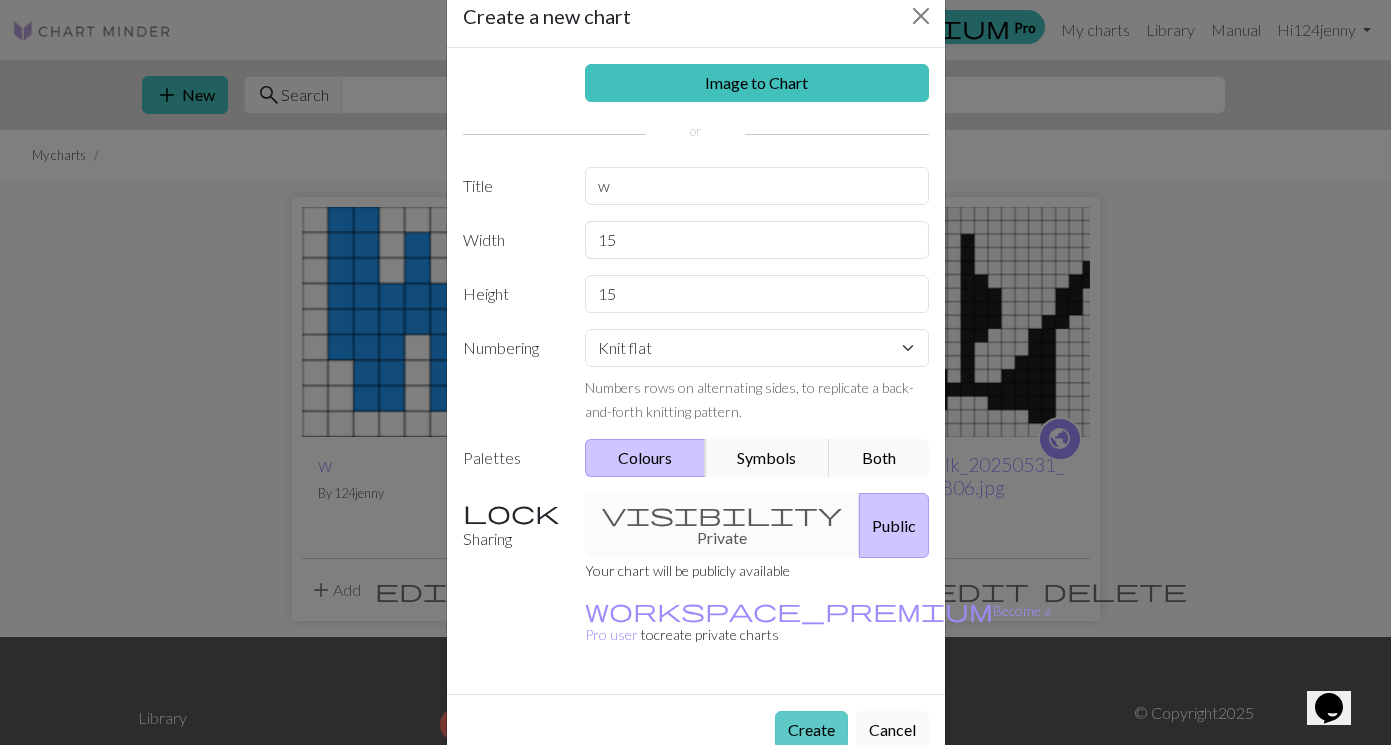 click on "Create" at bounding box center (811, 730) 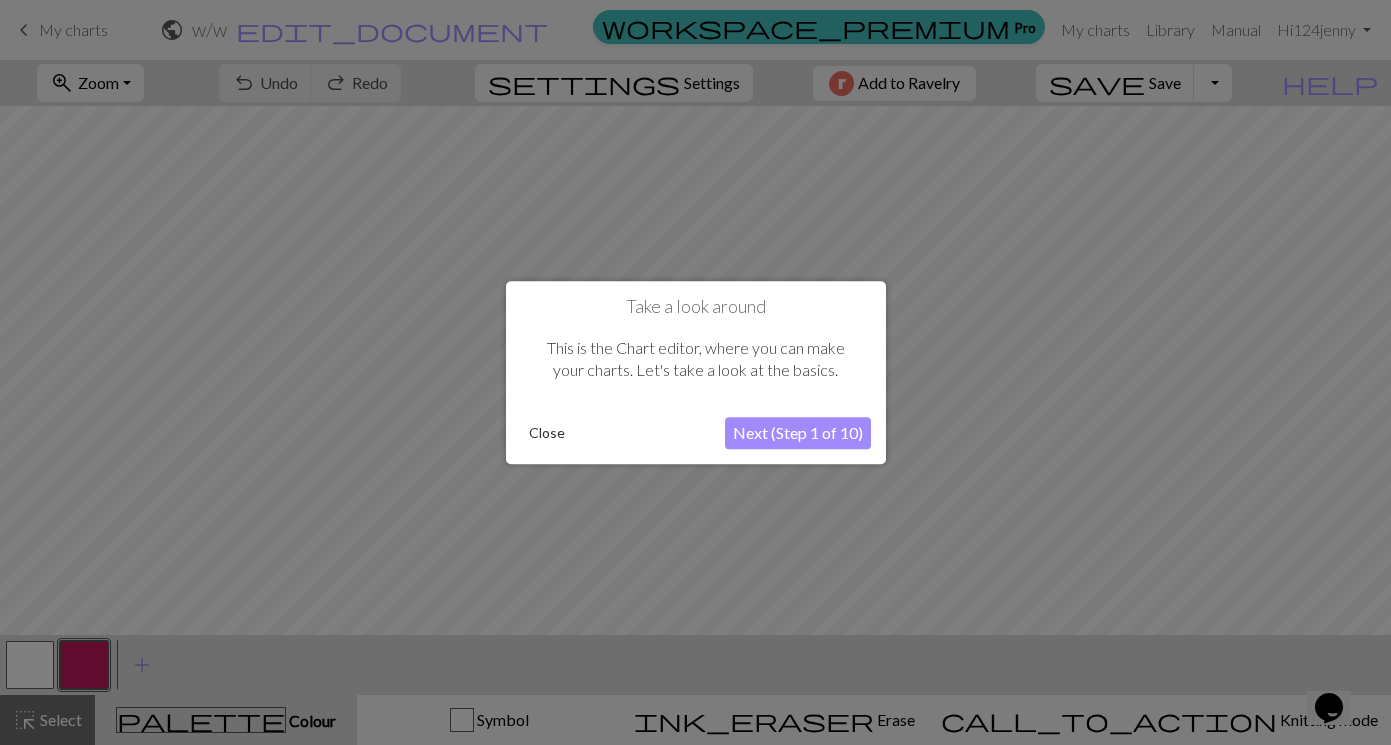 click at bounding box center (695, 372) 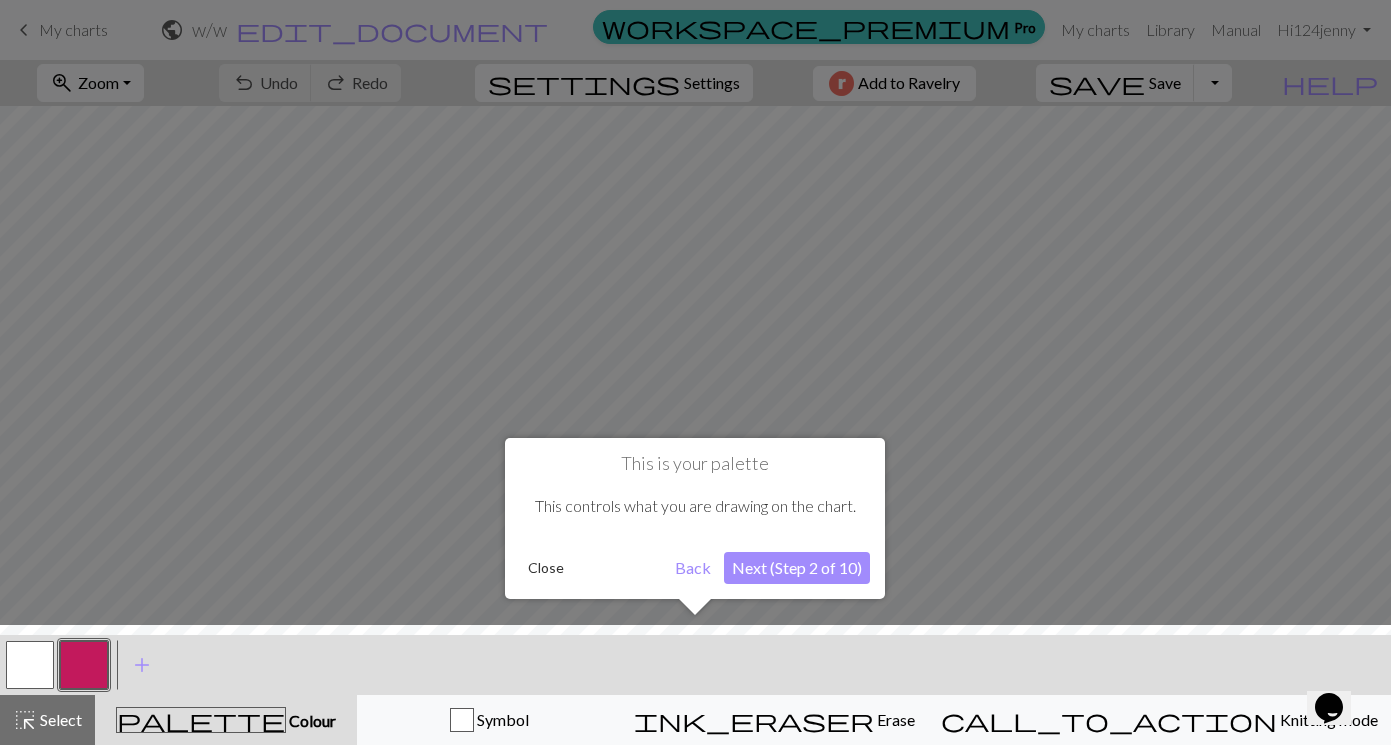 click on "Back" at bounding box center (693, 568) 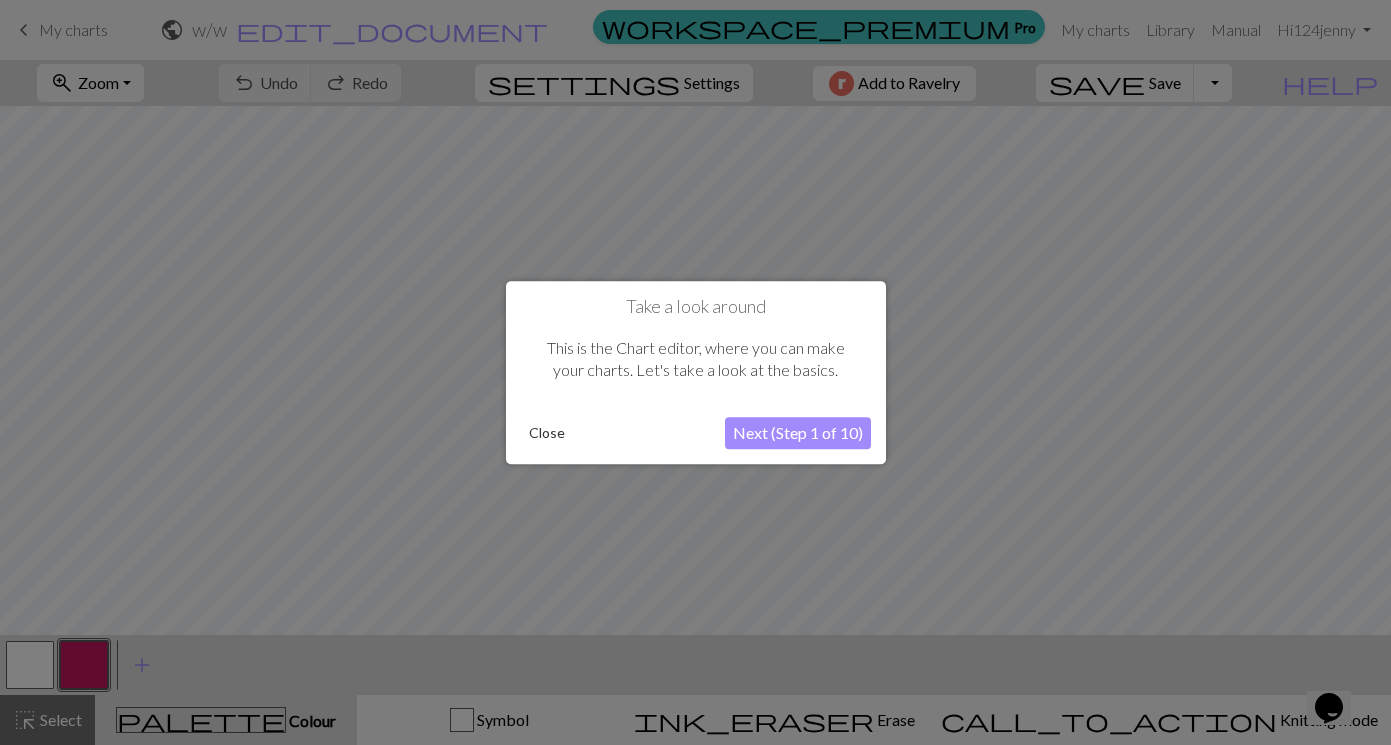 click on "Close" at bounding box center (547, 433) 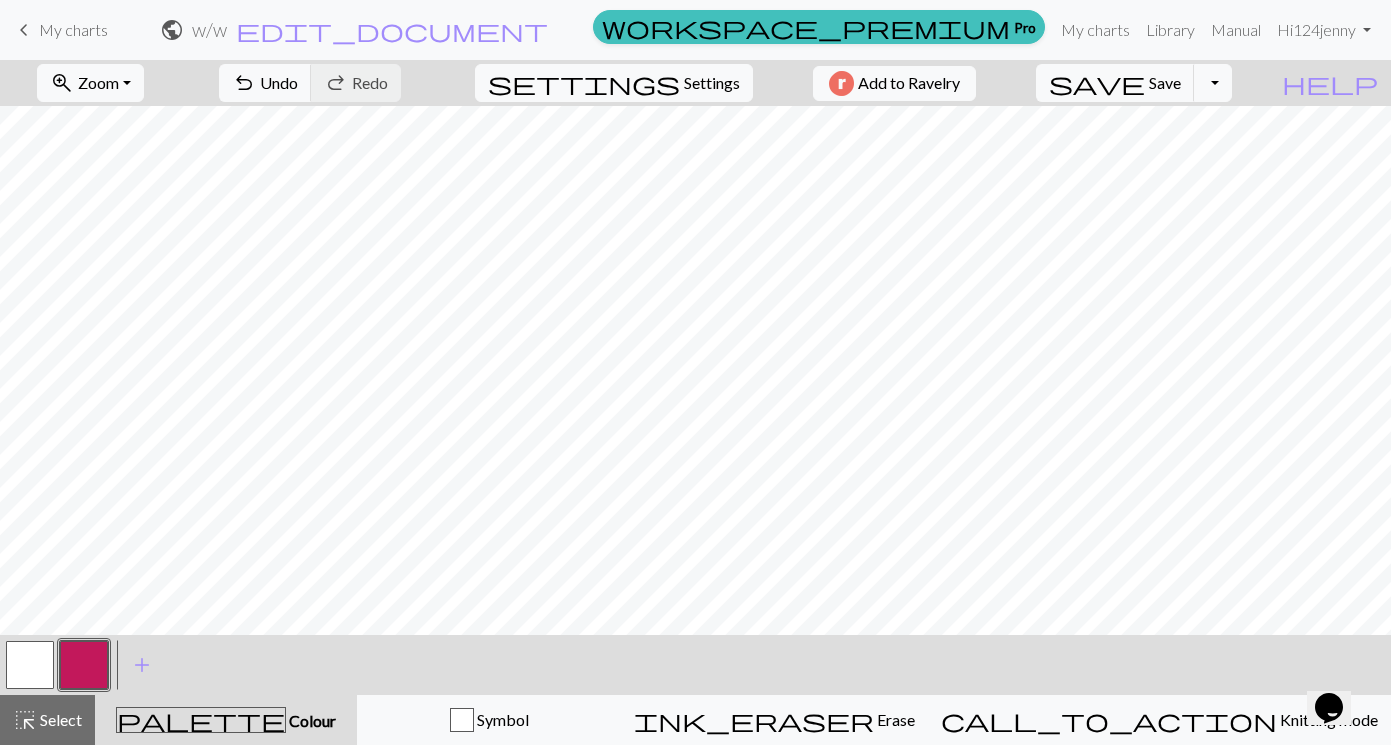 click at bounding box center (30, 665) 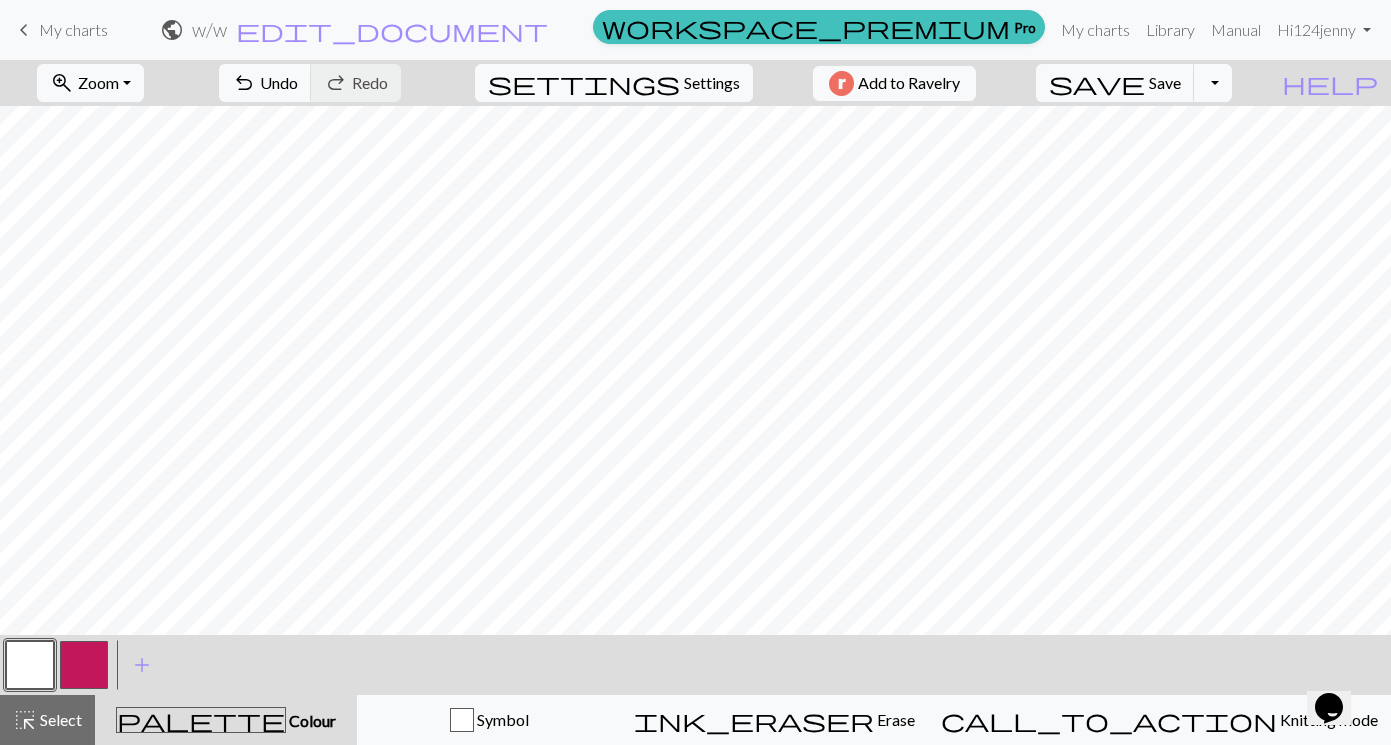 click at bounding box center [84, 665] 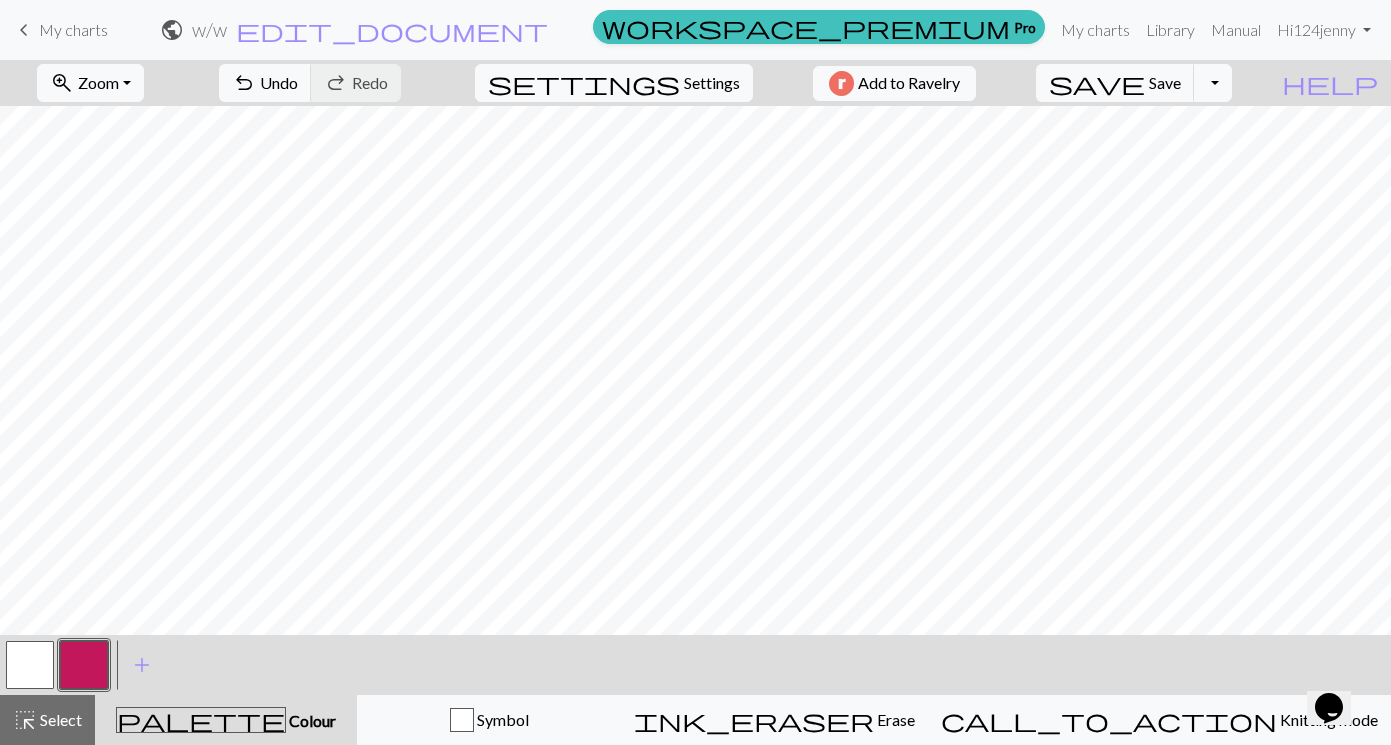 click at bounding box center (84, 665) 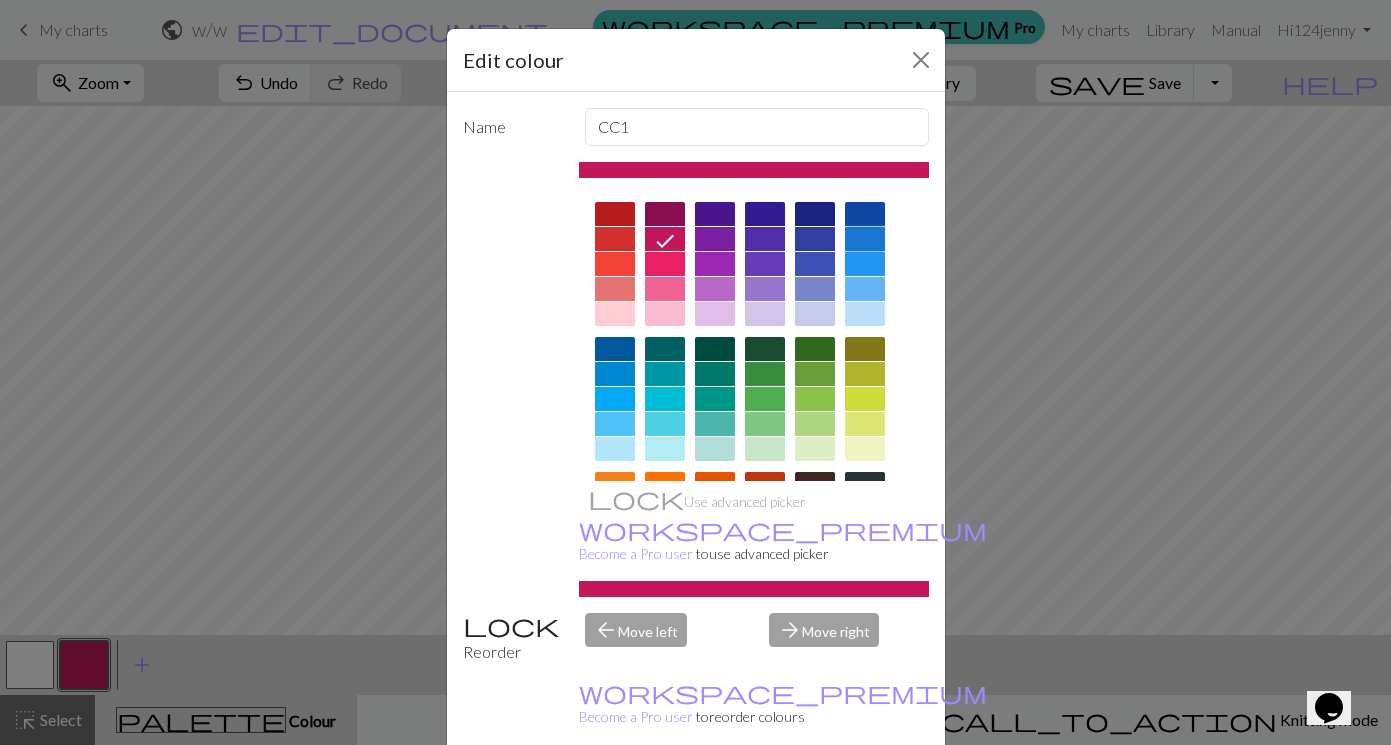 click at bounding box center [865, 239] 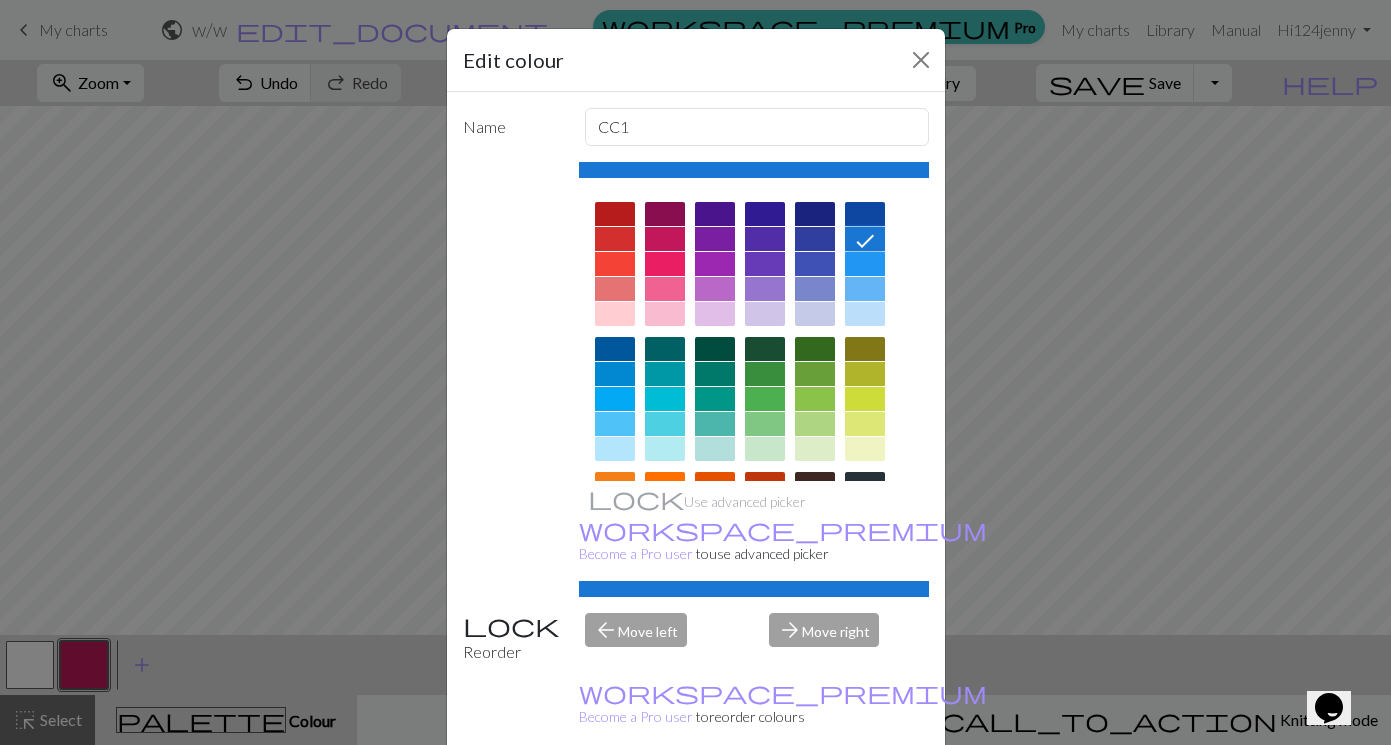click at bounding box center [865, 269] 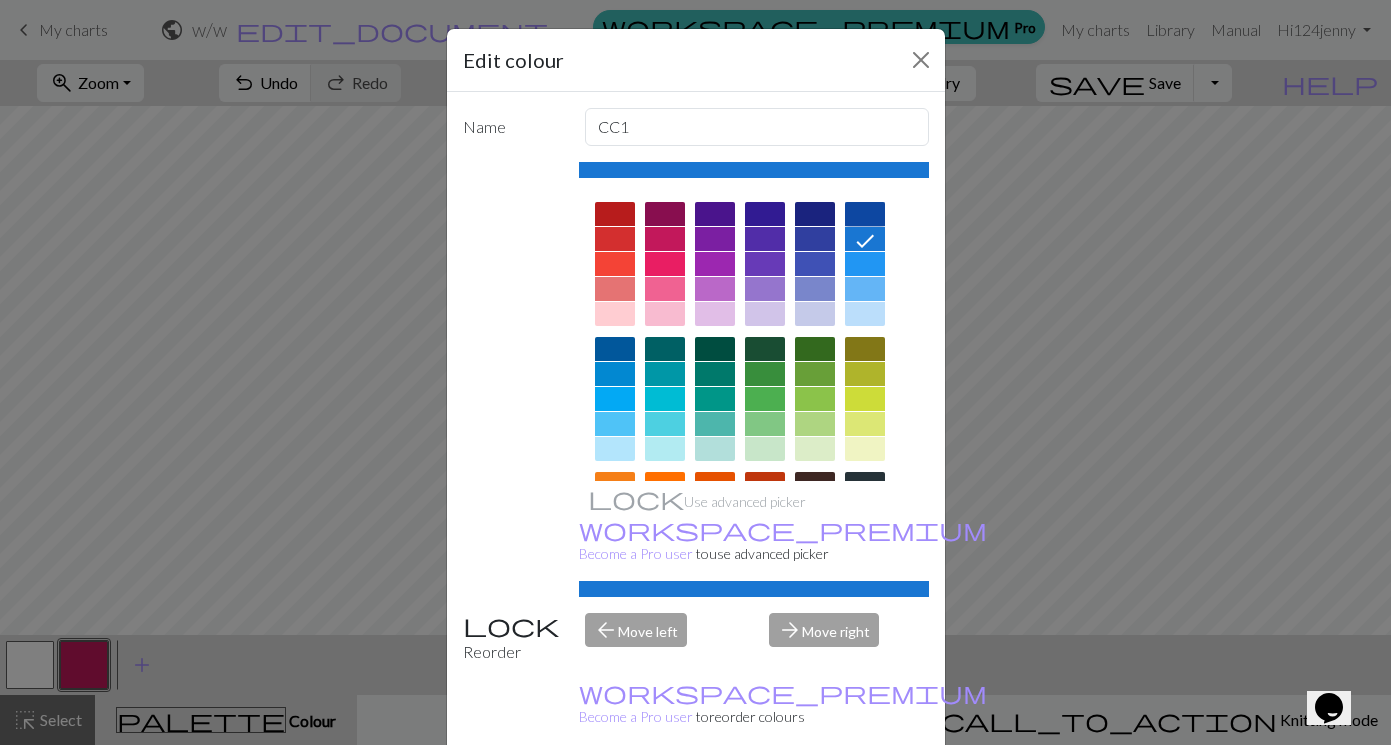 click at bounding box center (865, 214) 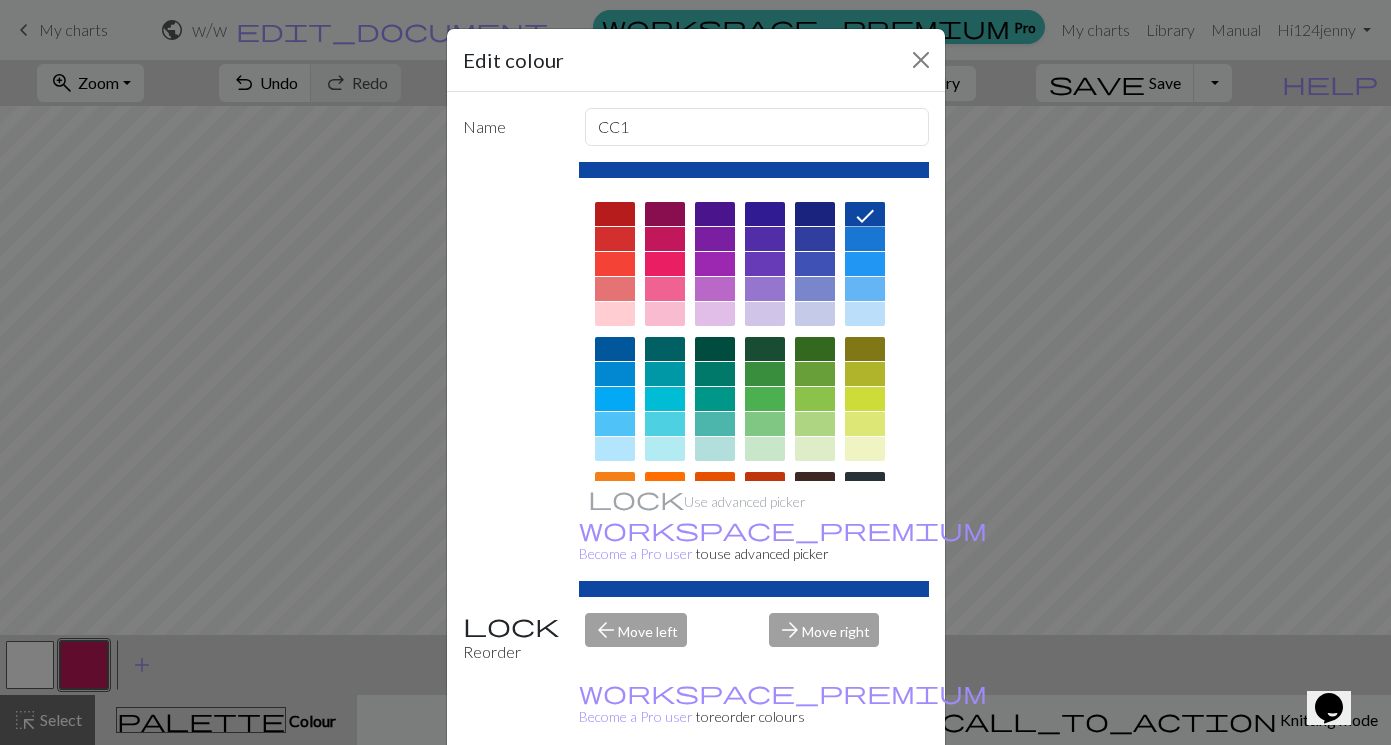click at bounding box center (815, 214) 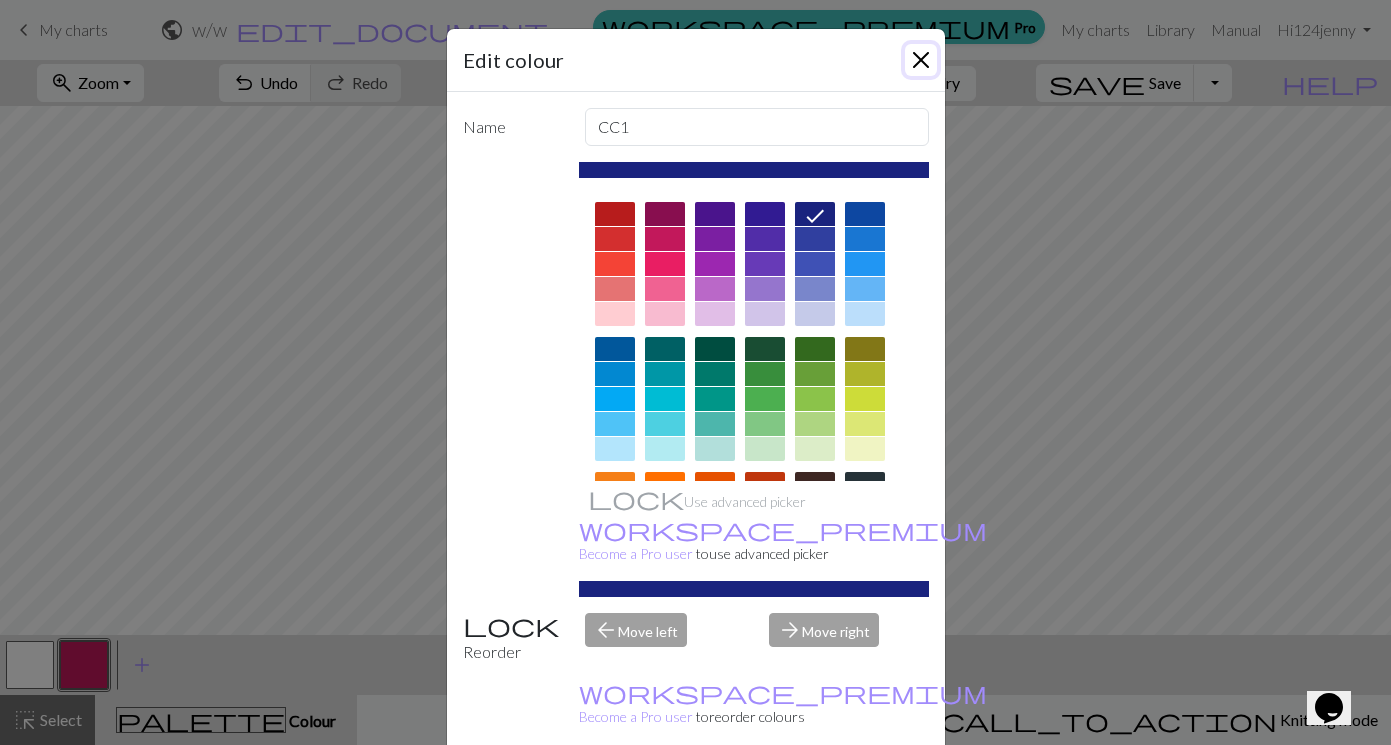 click at bounding box center [921, 60] 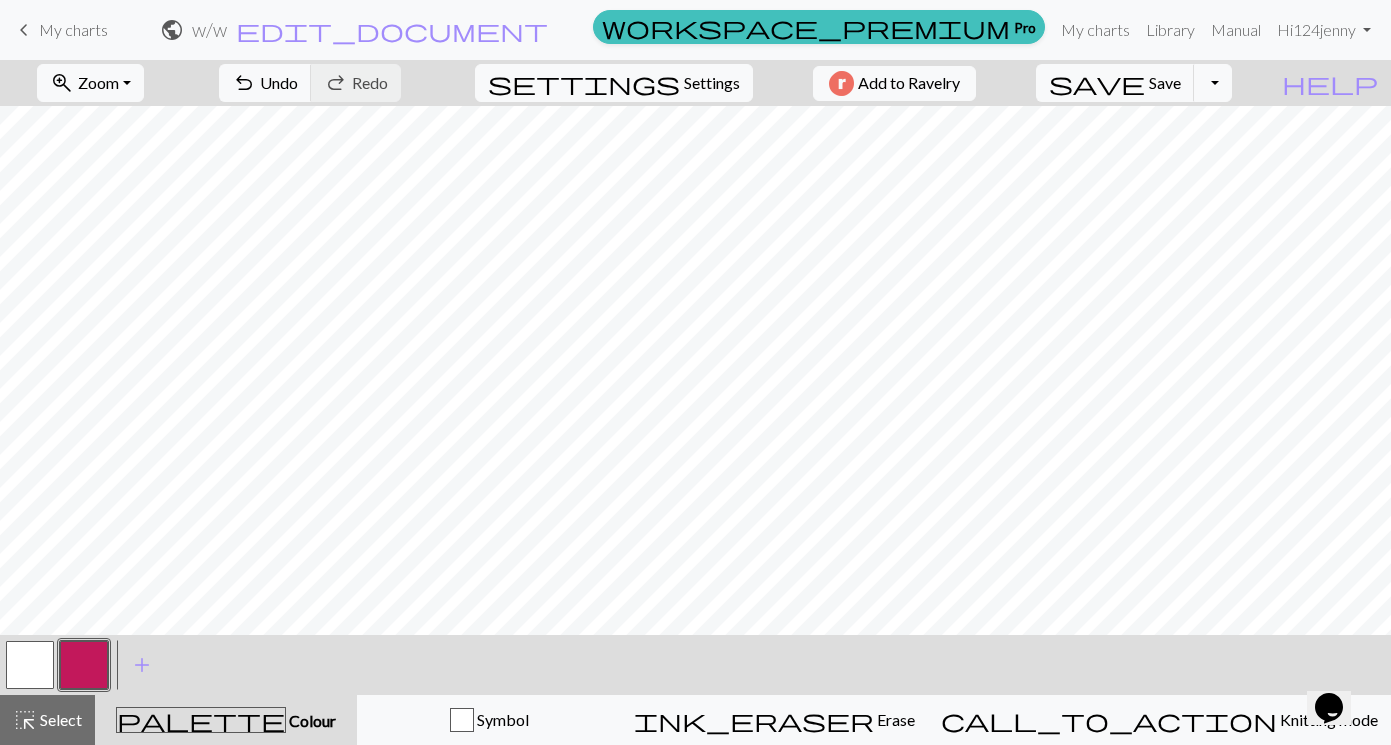 click at bounding box center [84, 665] 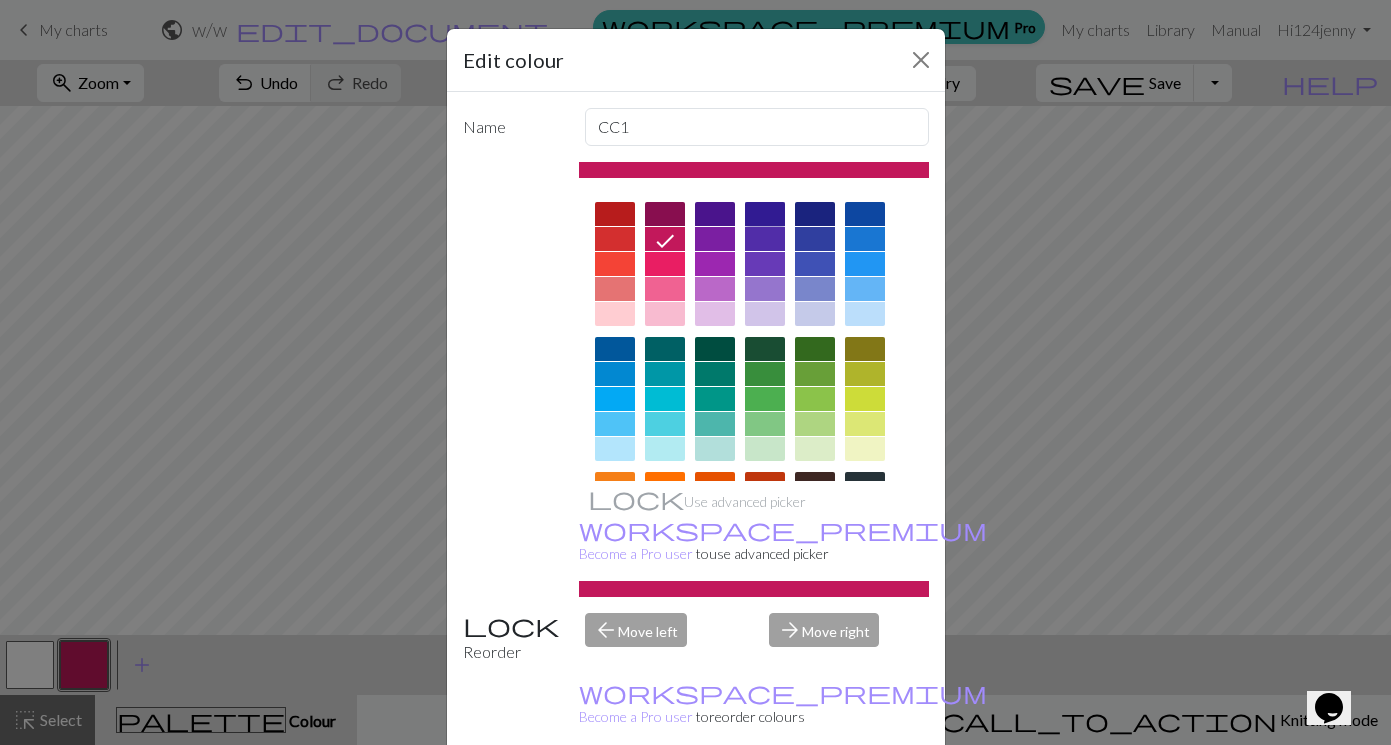 click at bounding box center (765, 214) 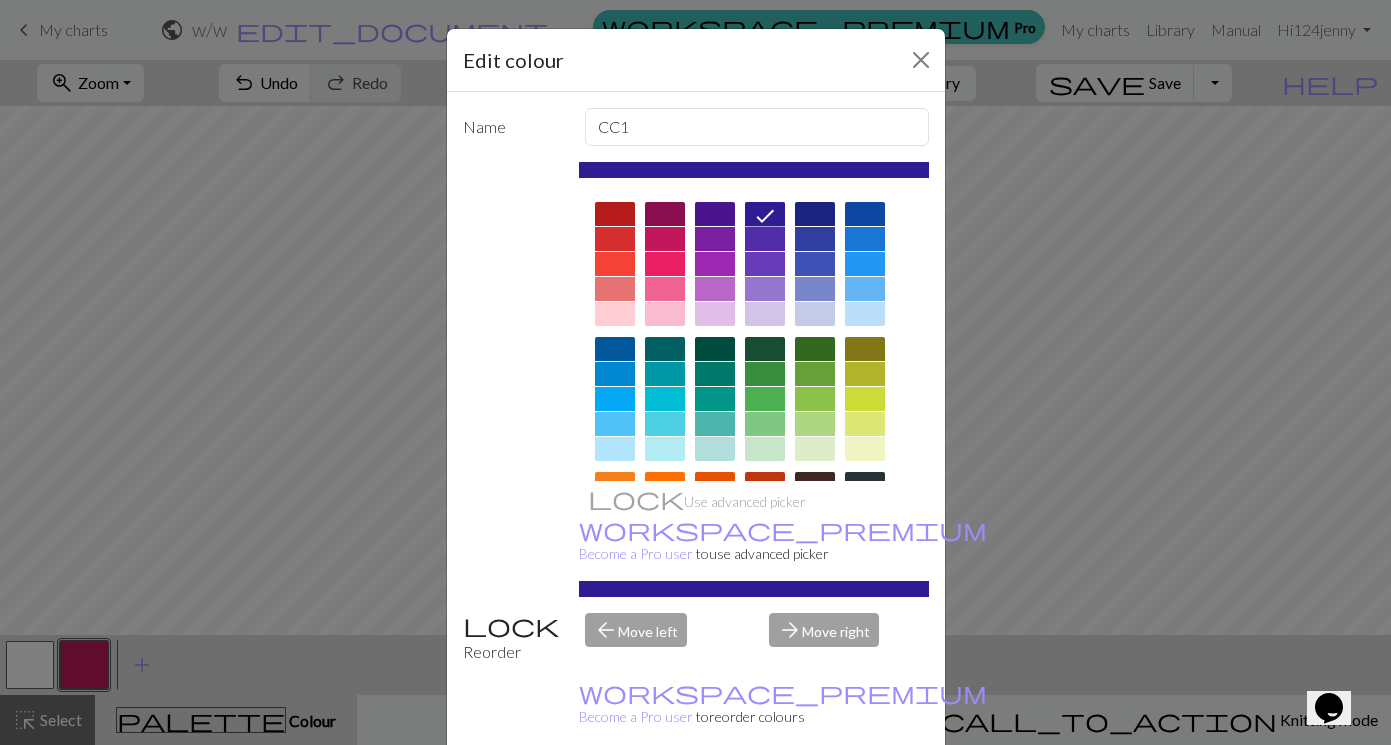 click at bounding box center [815, 214] 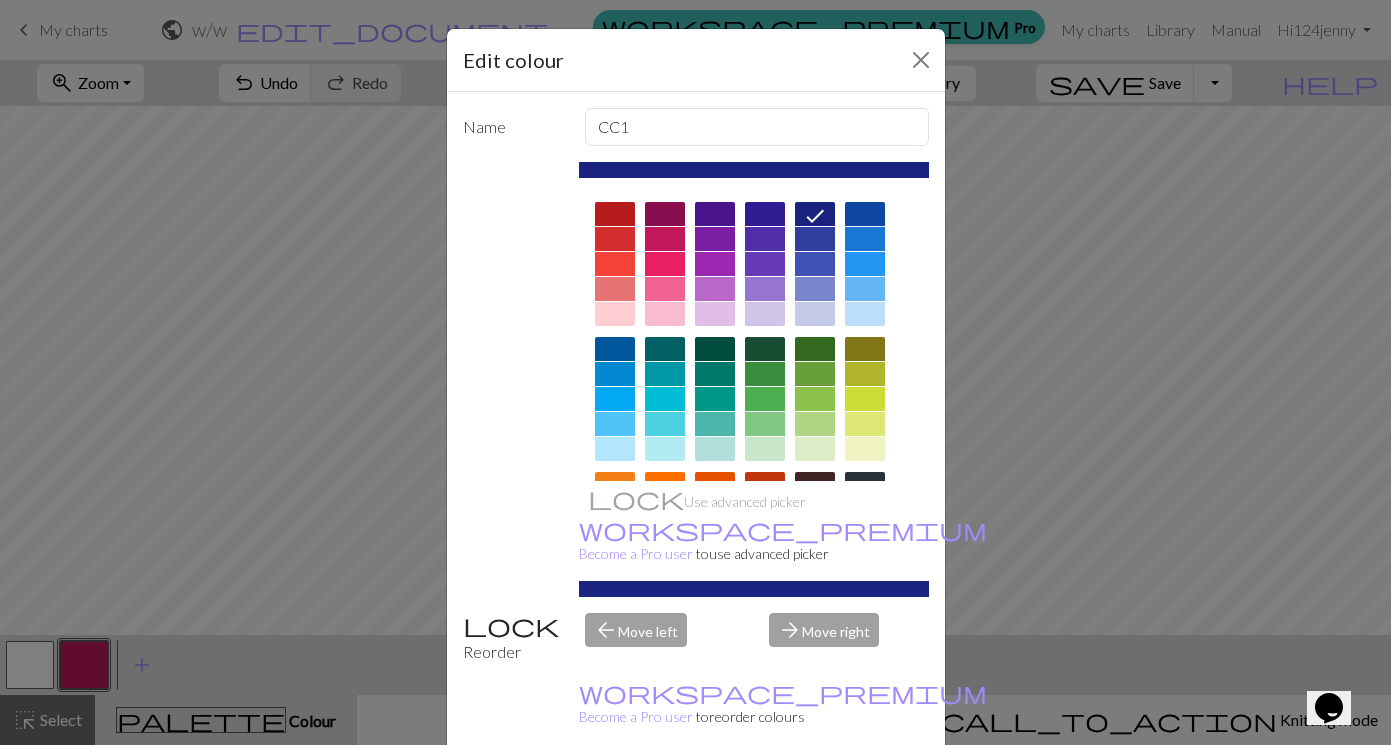 click on "Done" at bounding box center [816, 796] 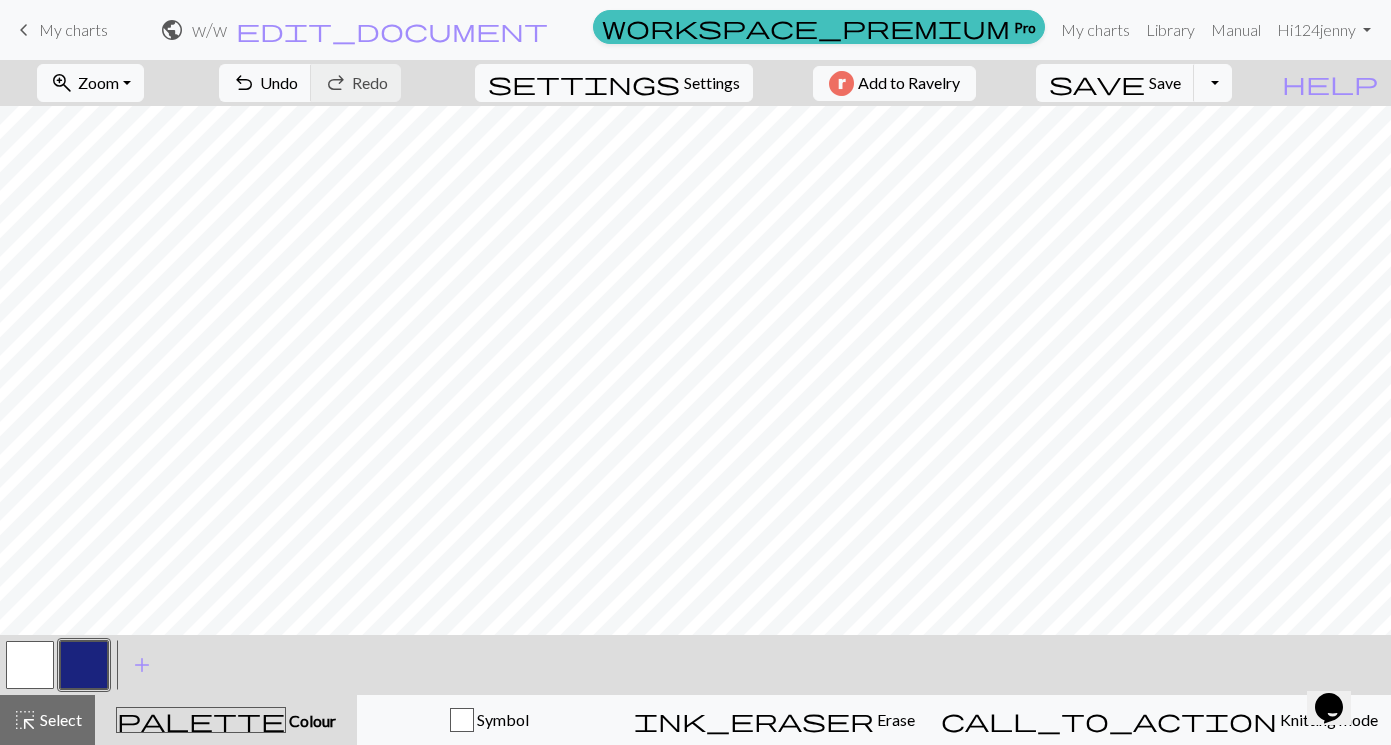 click at bounding box center (84, 665) 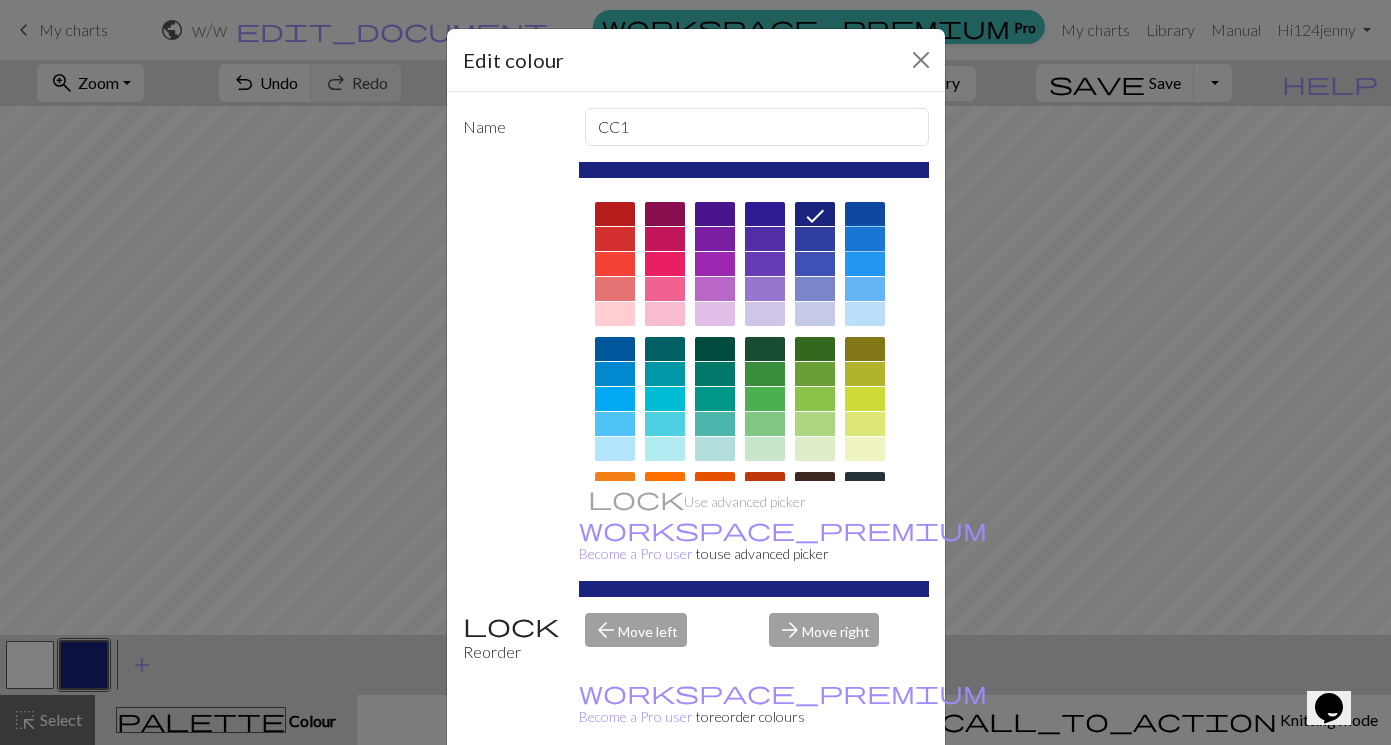 click at bounding box center (865, 239) 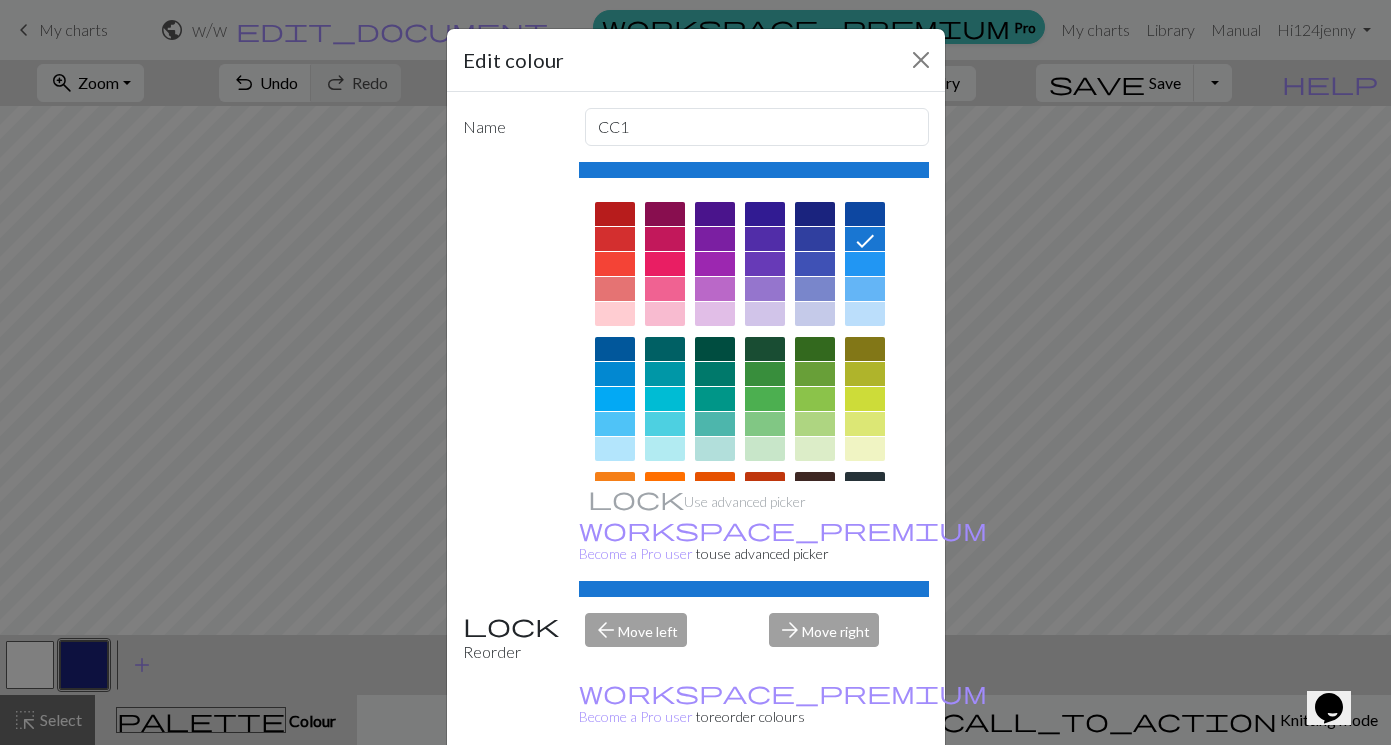 click on "Done" at bounding box center [816, 796] 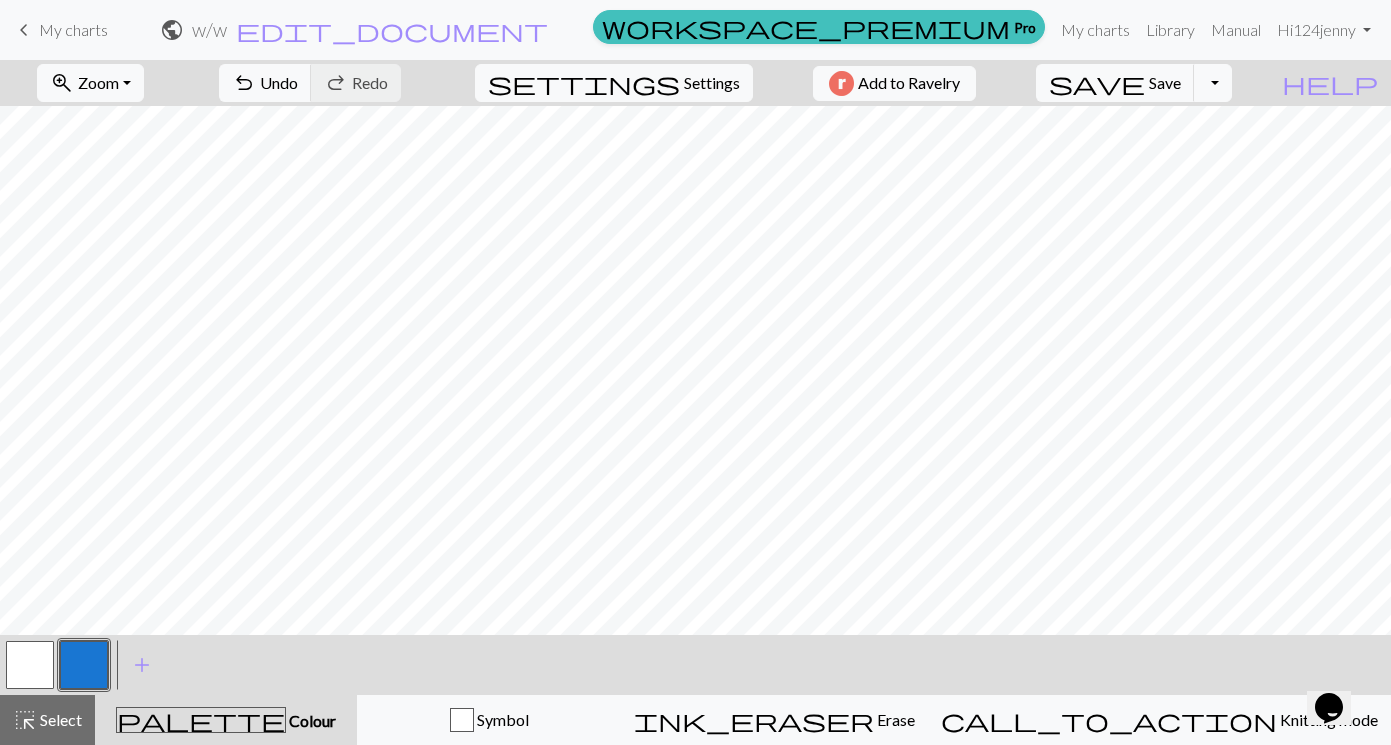 click at bounding box center (30, 665) 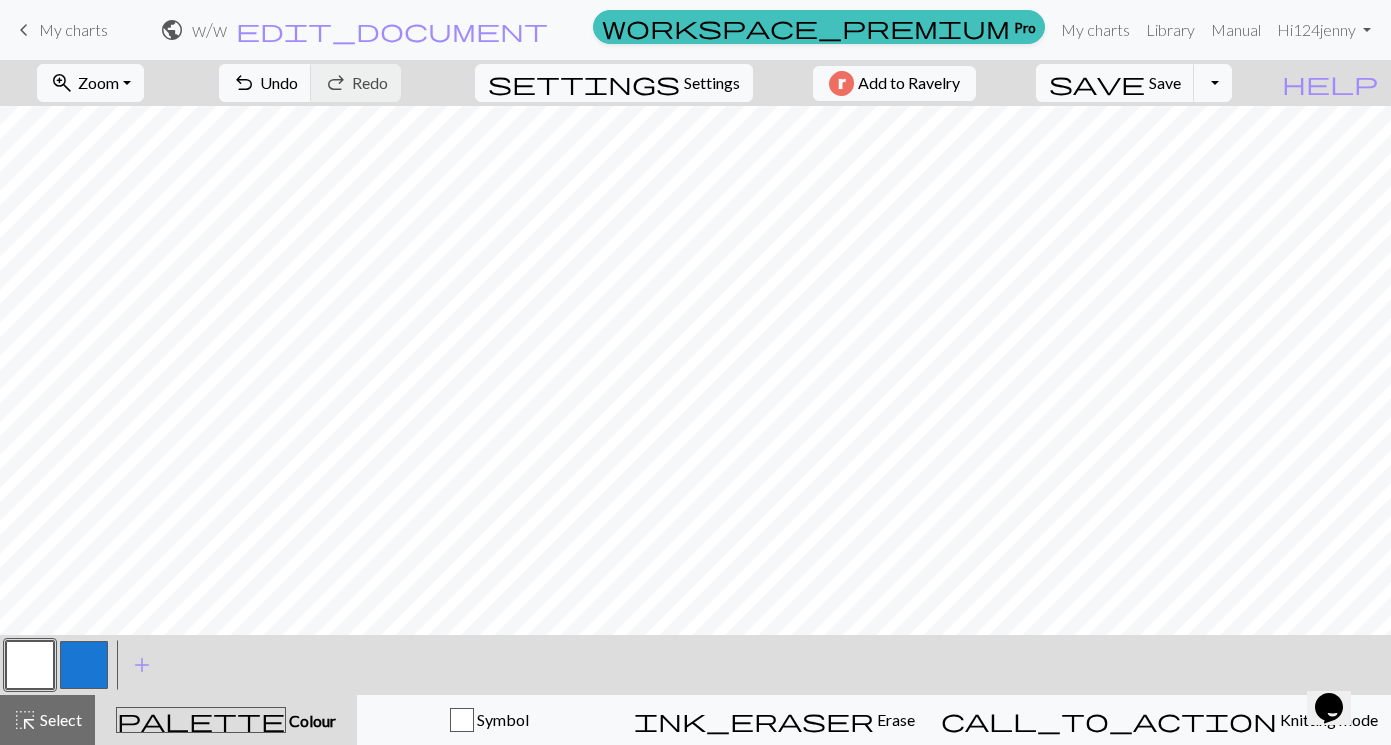 click at bounding box center (84, 665) 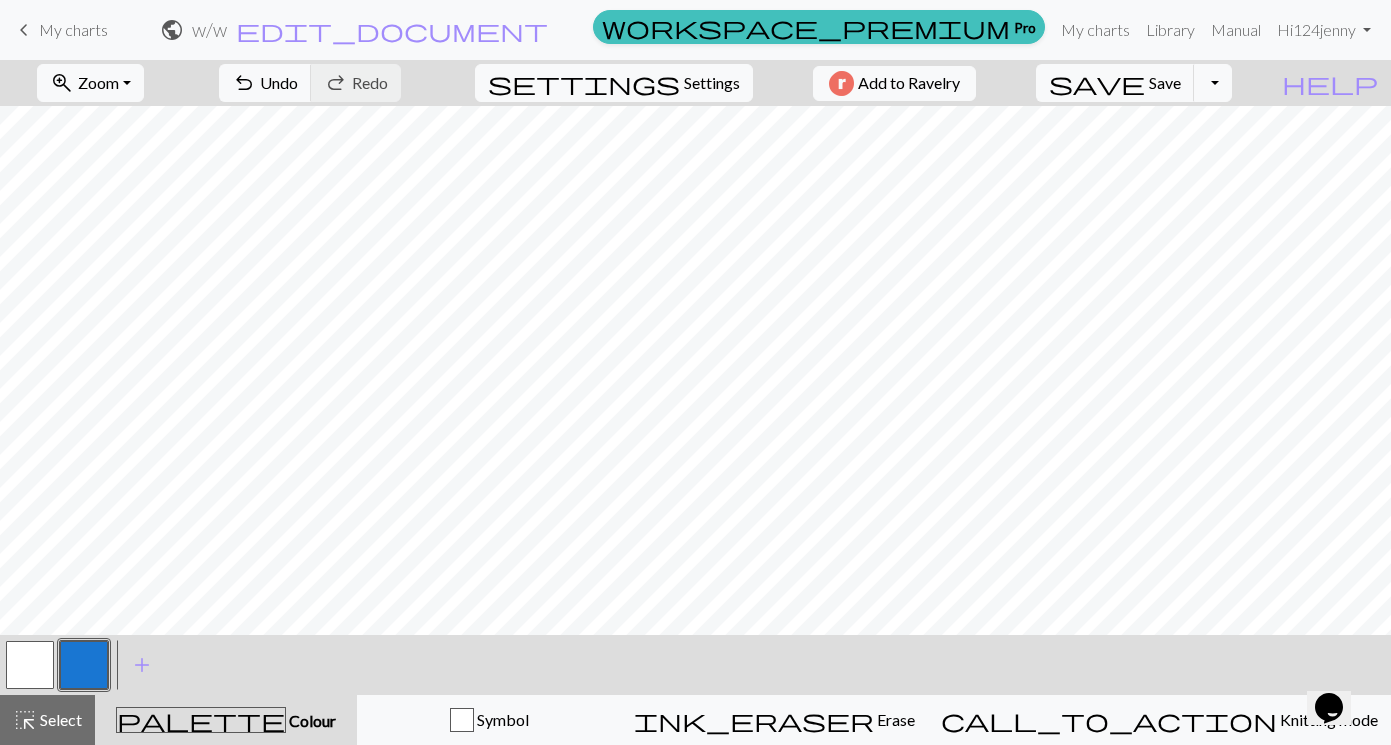 click on "< > add Add a  colour" at bounding box center (695, 665) 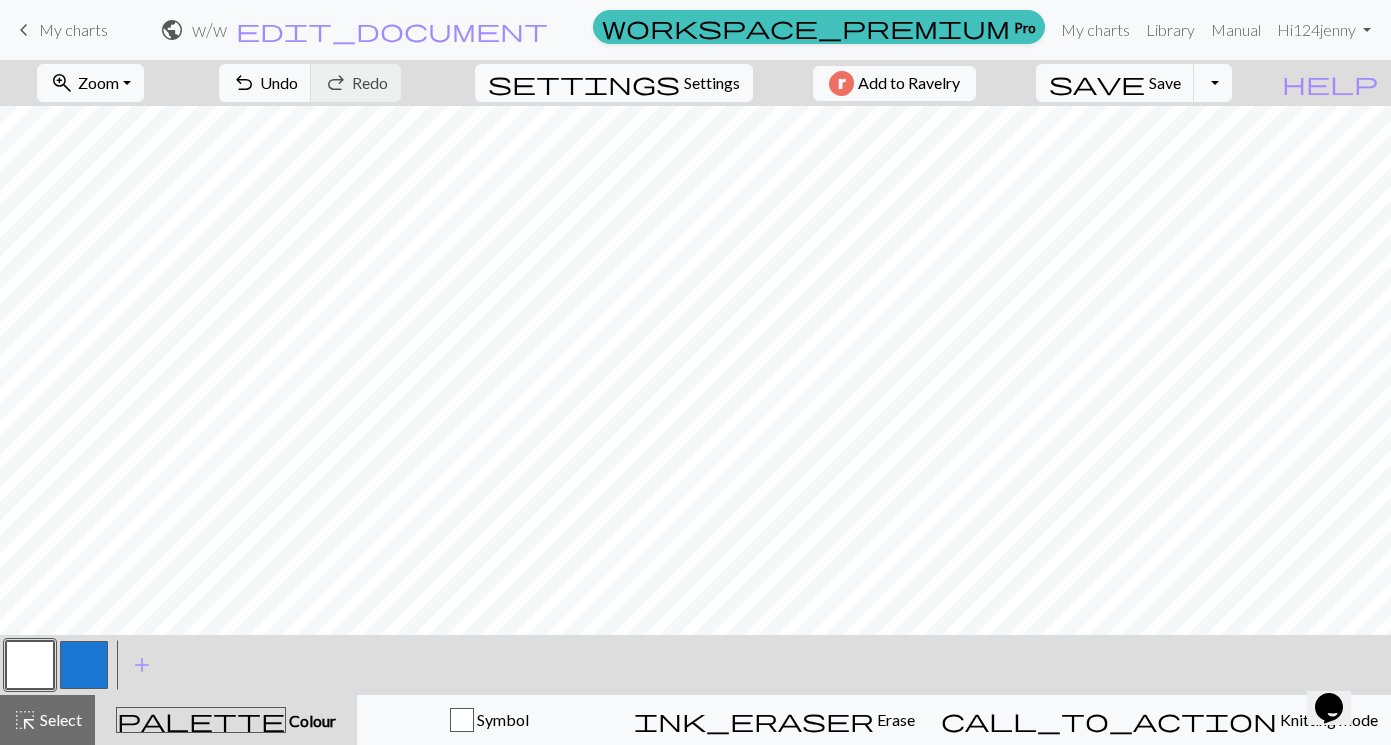 click at bounding box center [84, 665] 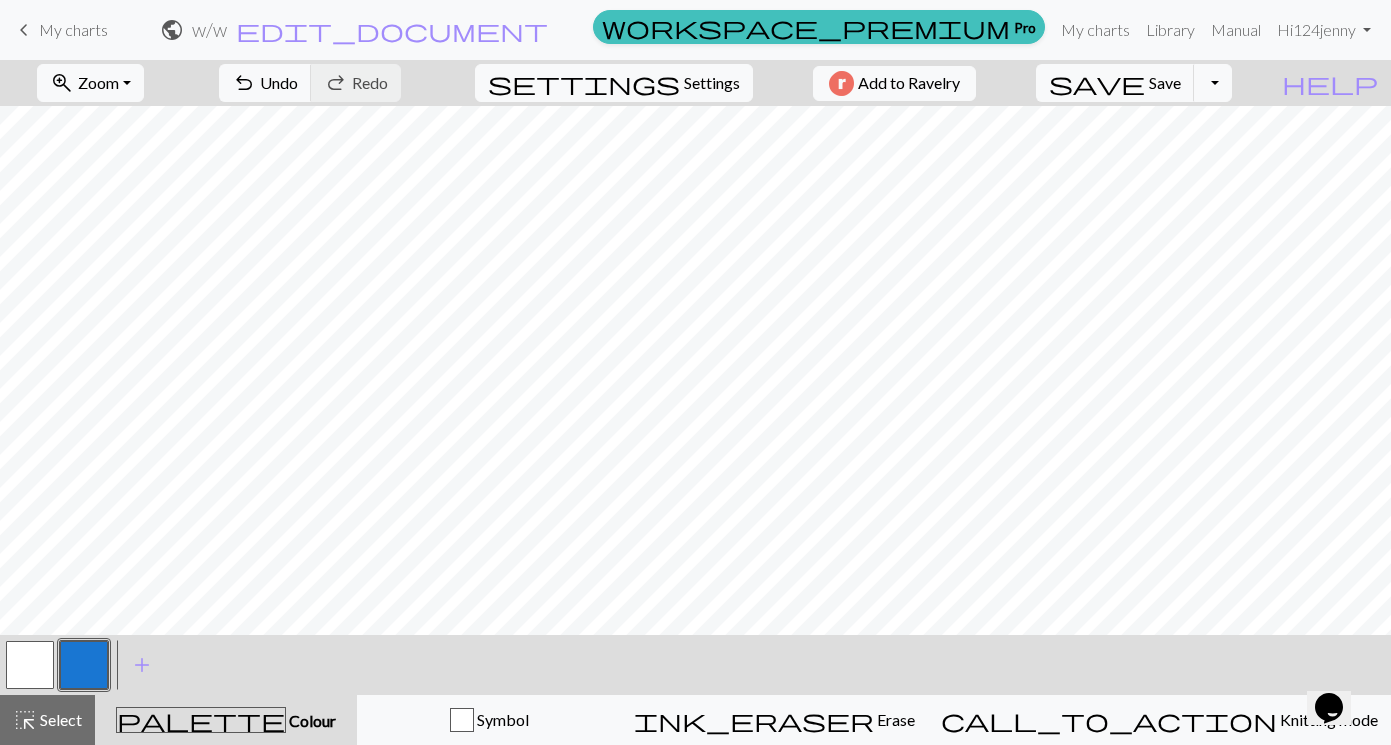 click at bounding box center [30, 665] 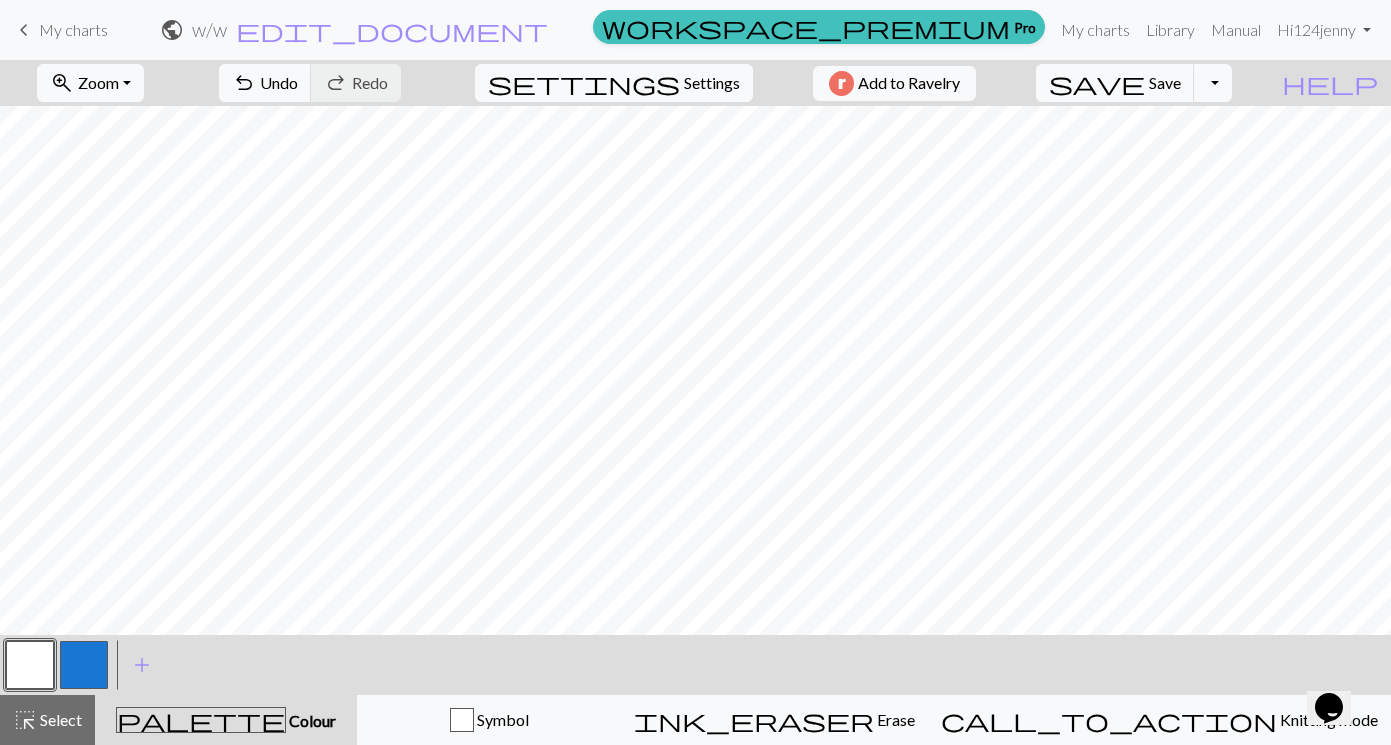 click at bounding box center [84, 665] 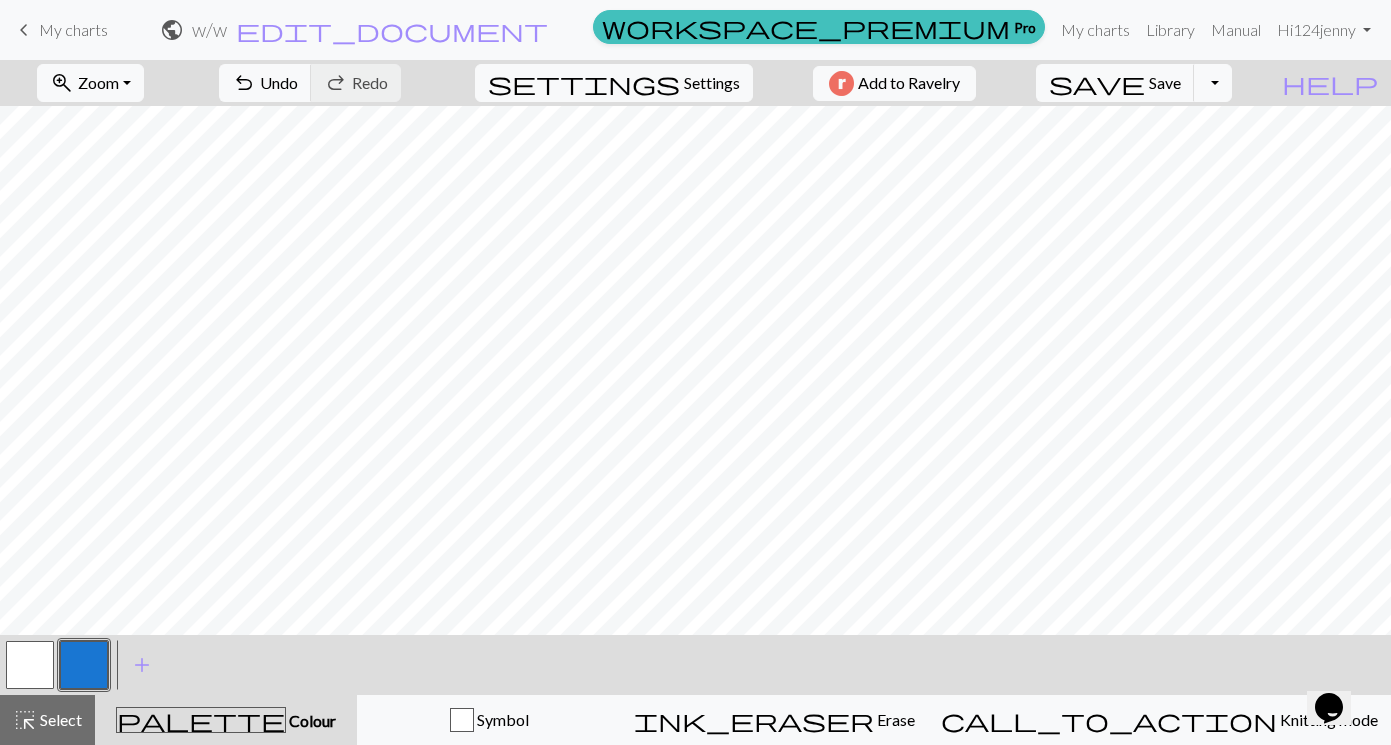 click at bounding box center [84, 665] 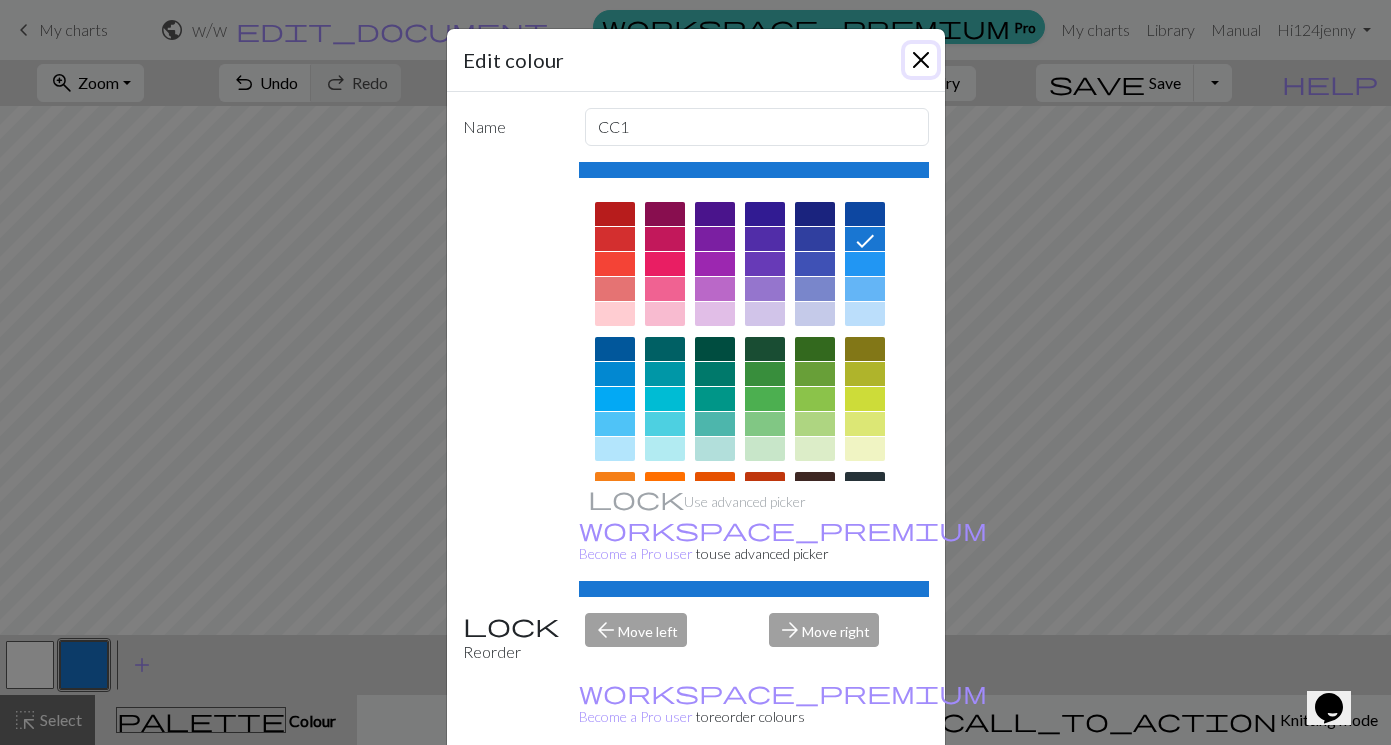 click at bounding box center [921, 60] 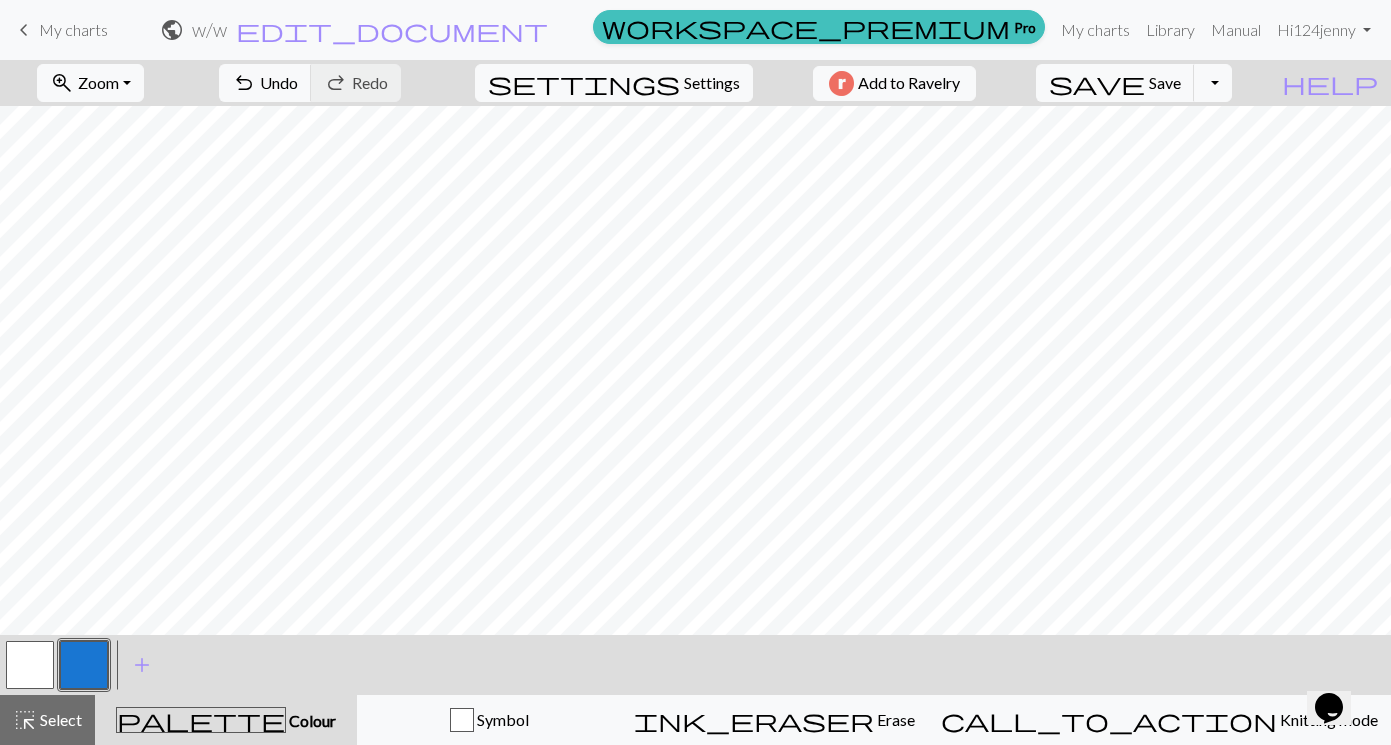 click at bounding box center (30, 665) 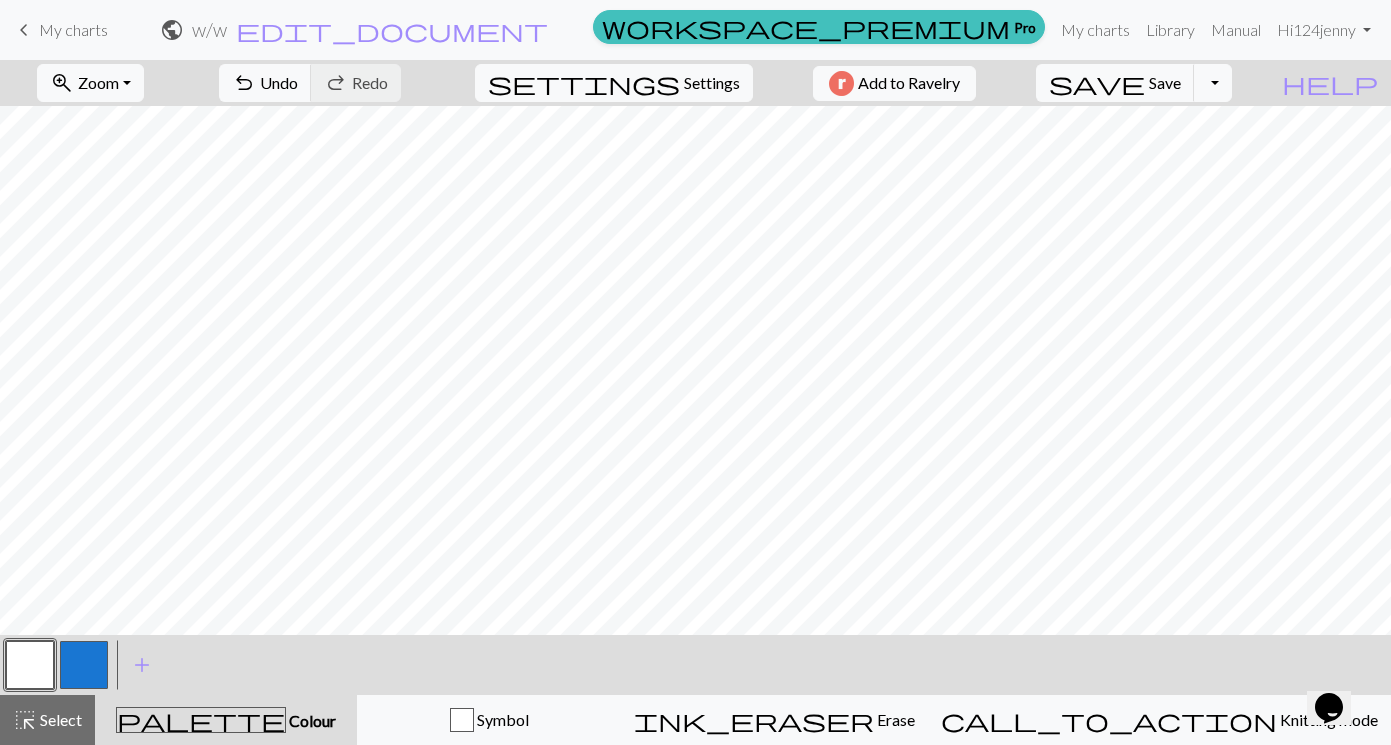 click at bounding box center [84, 665] 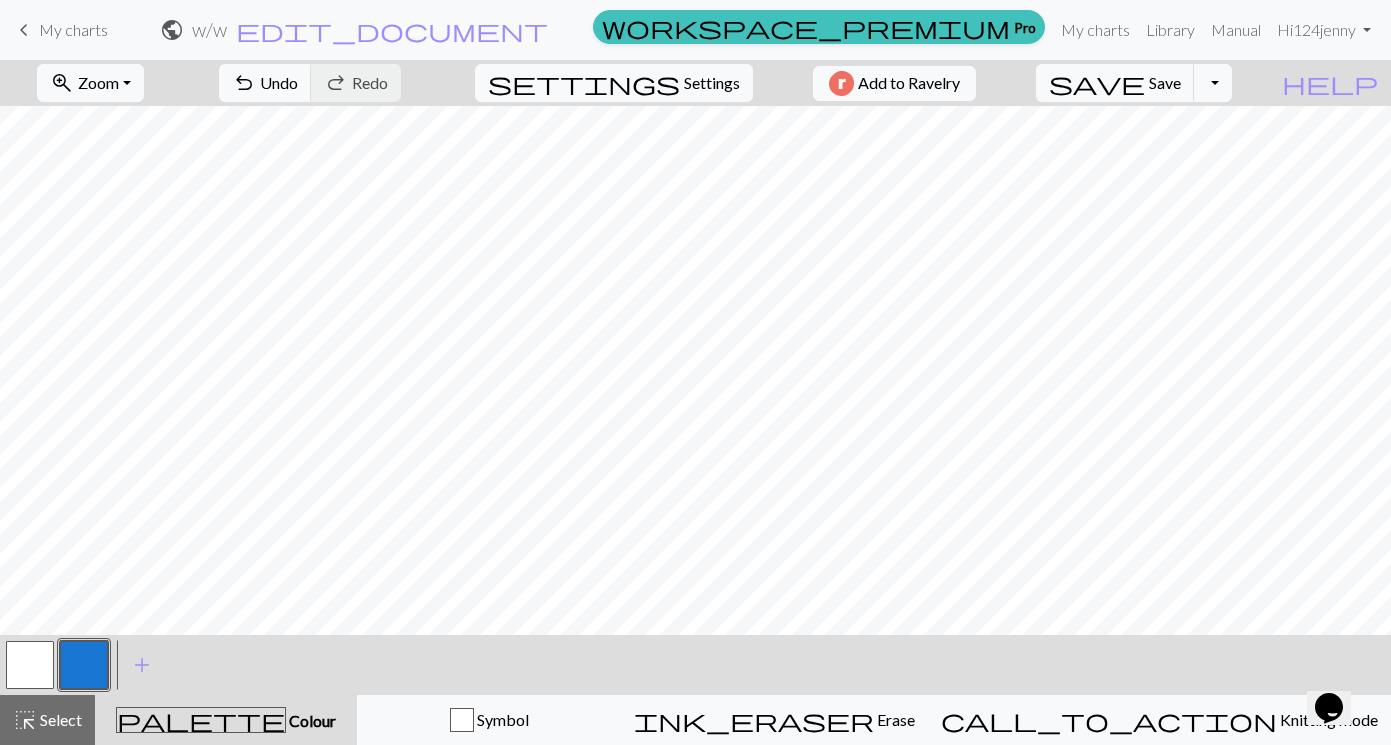 click at bounding box center [30, 665] 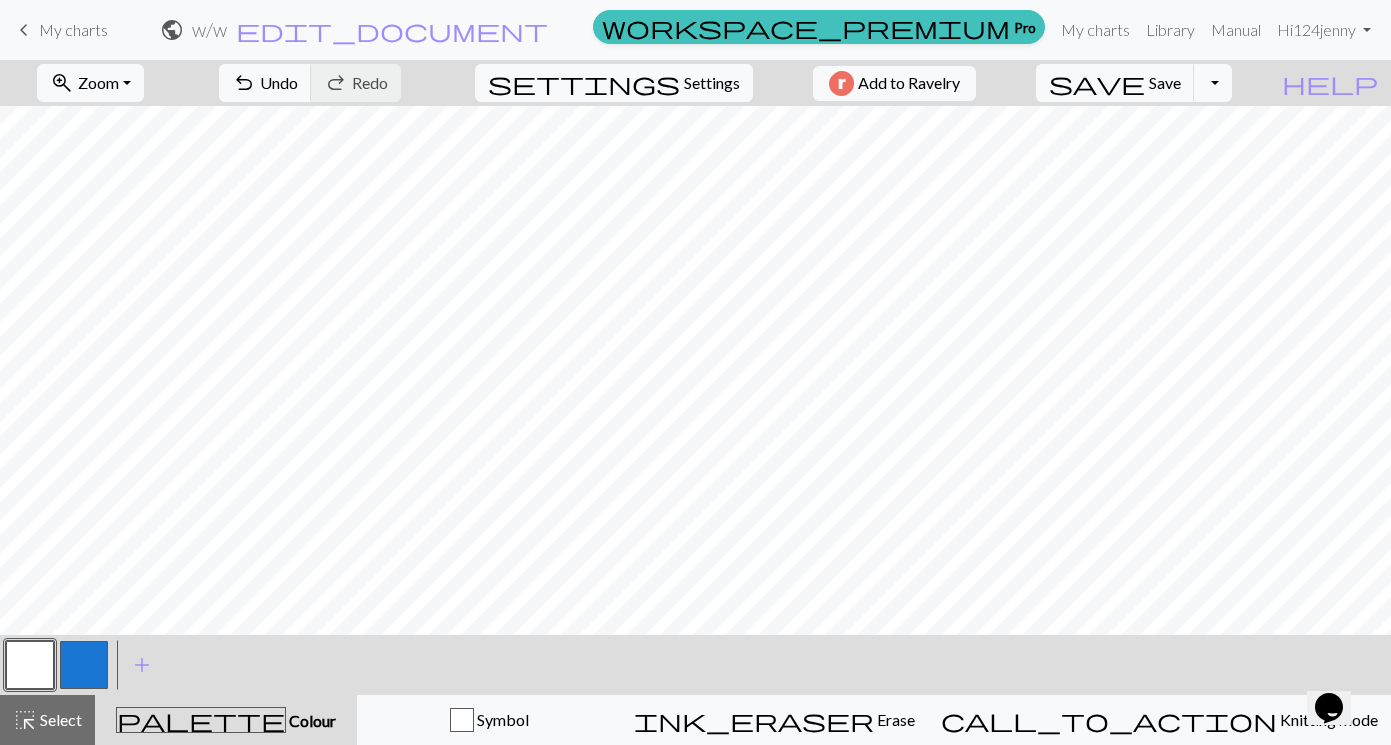 click at bounding box center (84, 665) 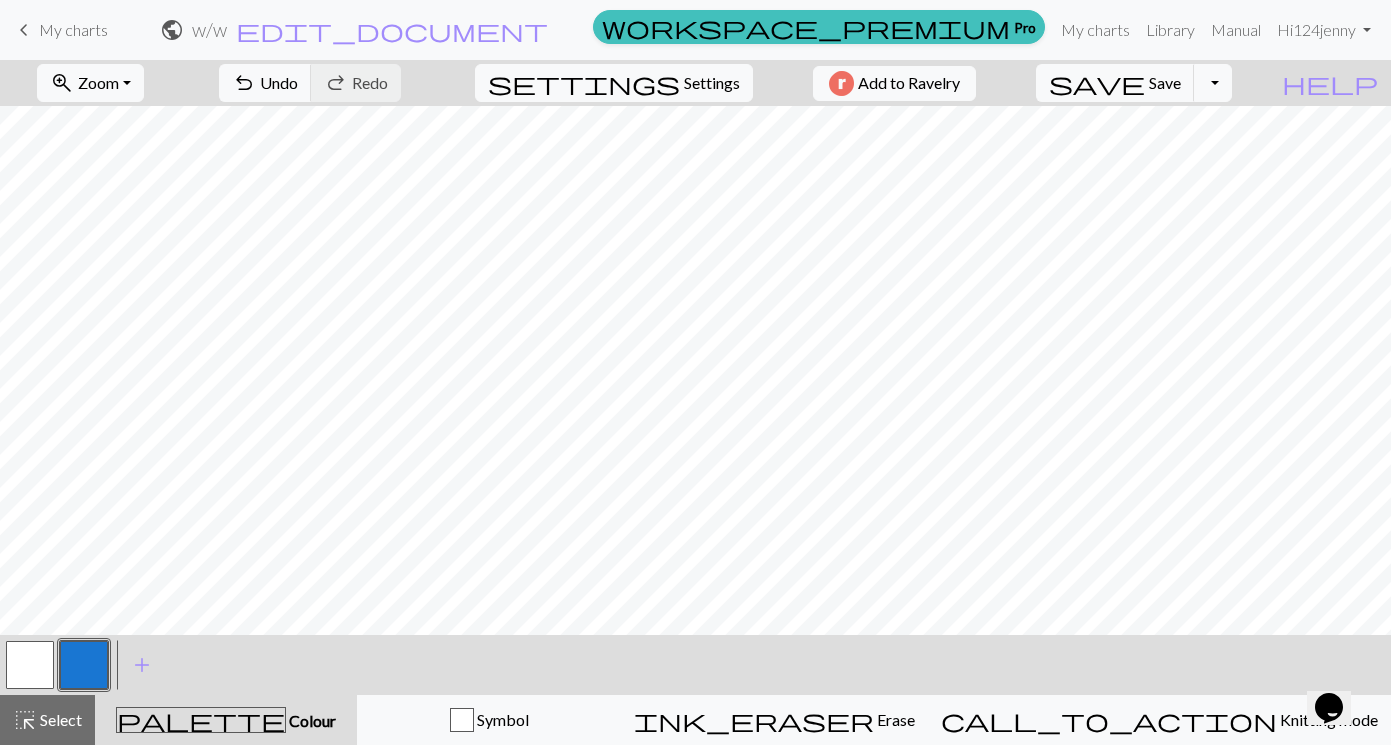 drag, startPoint x: 17, startPoint y: 663, endPoint x: 32, endPoint y: 659, distance: 15.524175 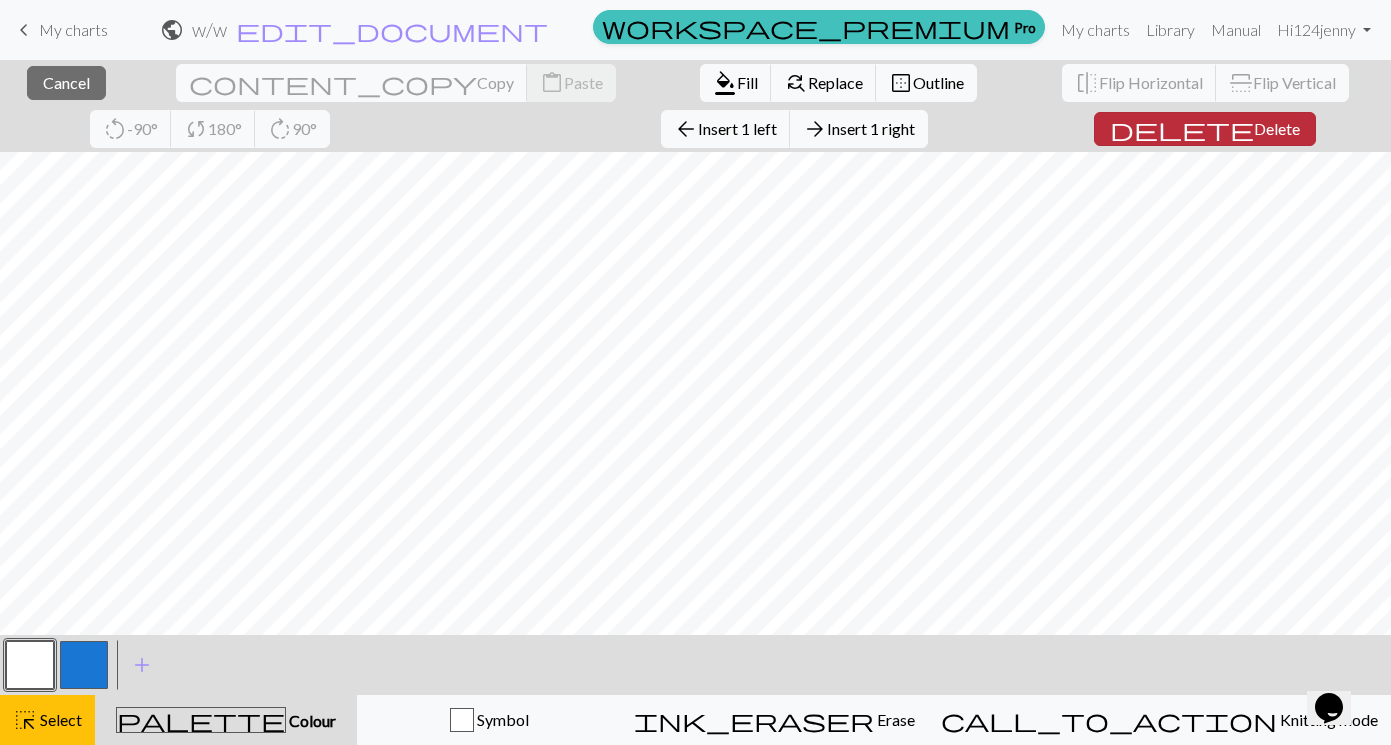 click on "Delete" at bounding box center (1277, 128) 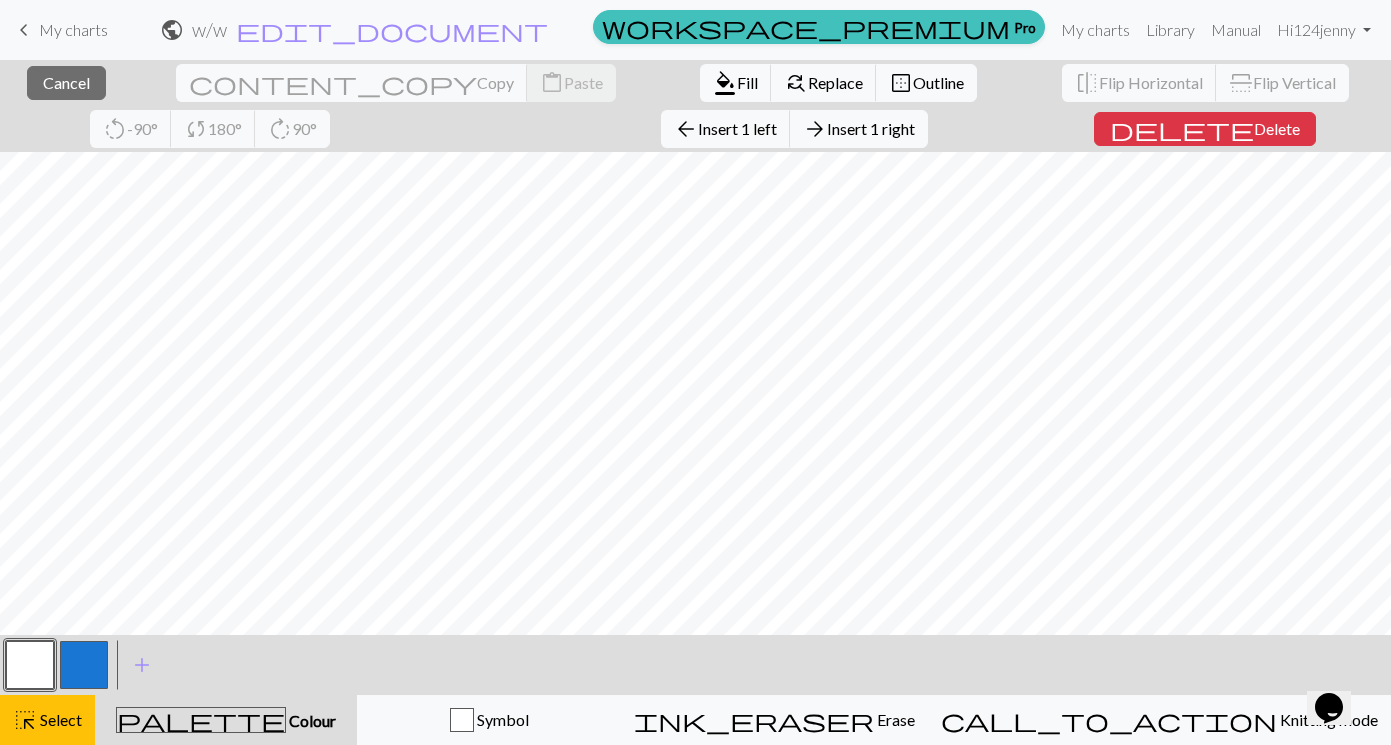 click on "close Cancel content_copy  Copy content_paste  Paste format_color_fill  Fill find_replace  Replace border_outer  Outline flip  Flip Horizontal flip  Flip Vertical rotate_left  -90° sync  180° rotate_right  90° arrow_back  Insert 1 left arrow_forward Insert 1 right delete  Delete" at bounding box center [695, 106] 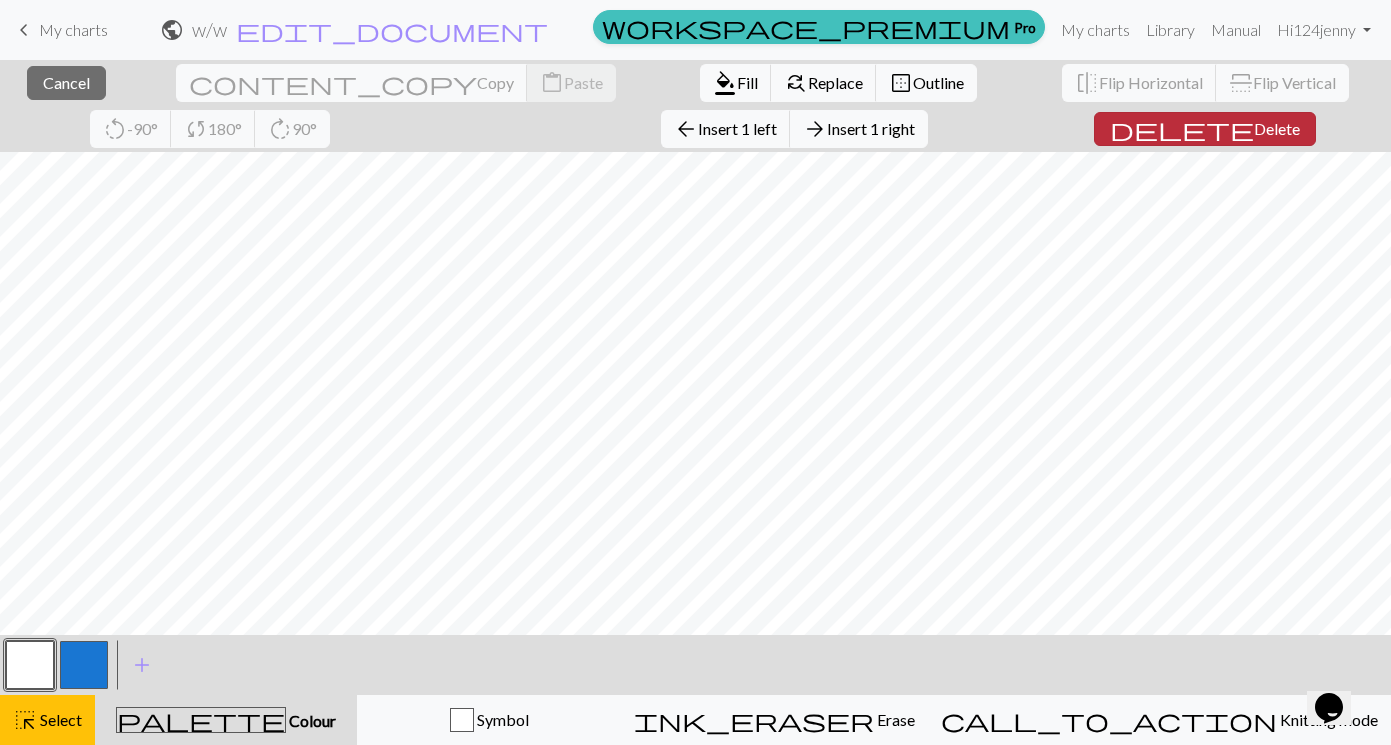 click on "Delete" at bounding box center (1277, 128) 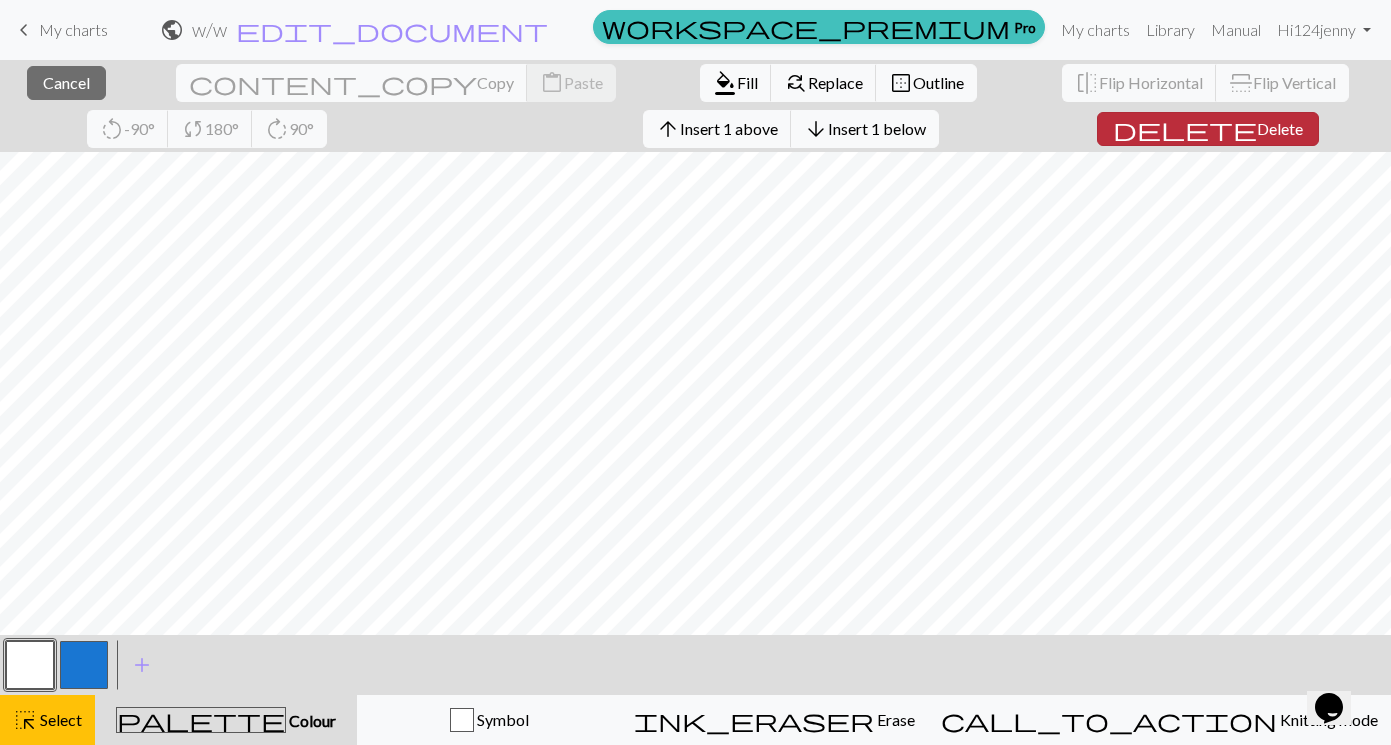 click on "Delete" at bounding box center [1280, 128] 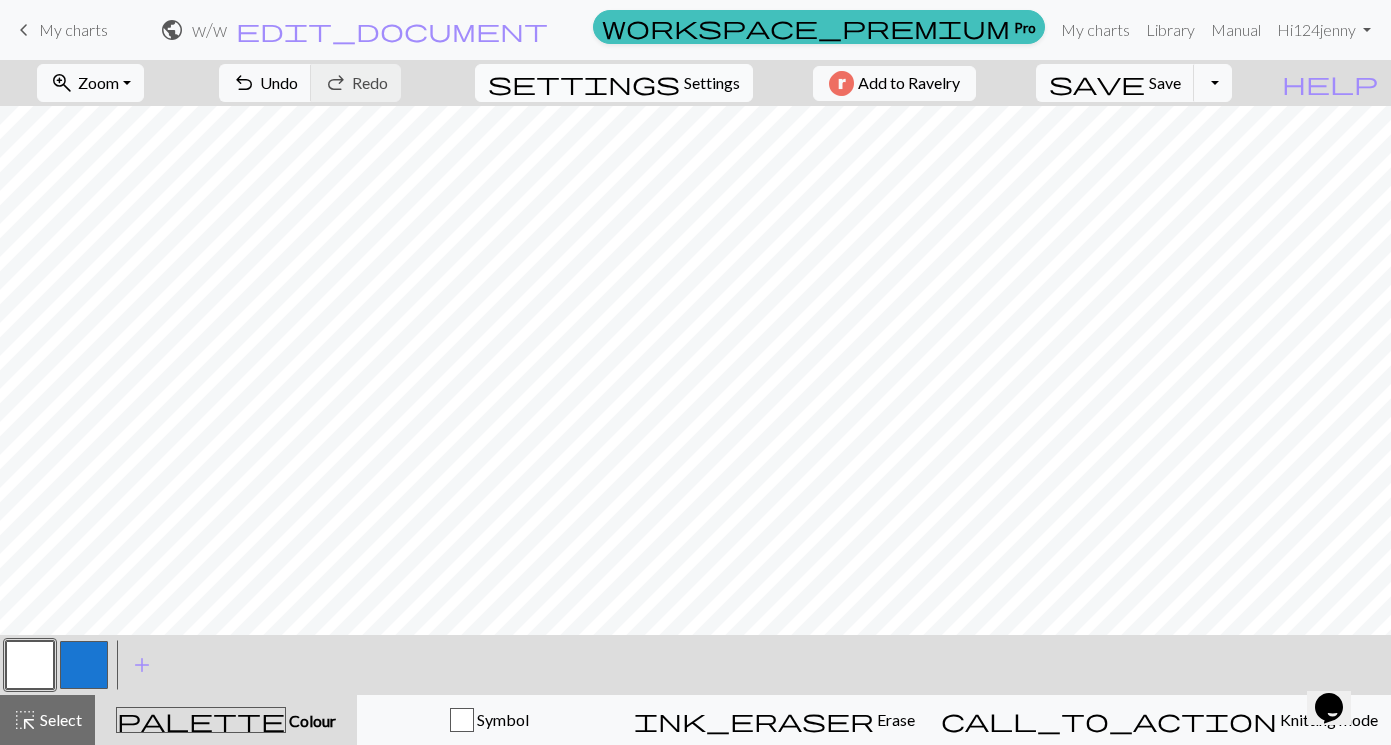 click on "Settings" at bounding box center (712, 83) 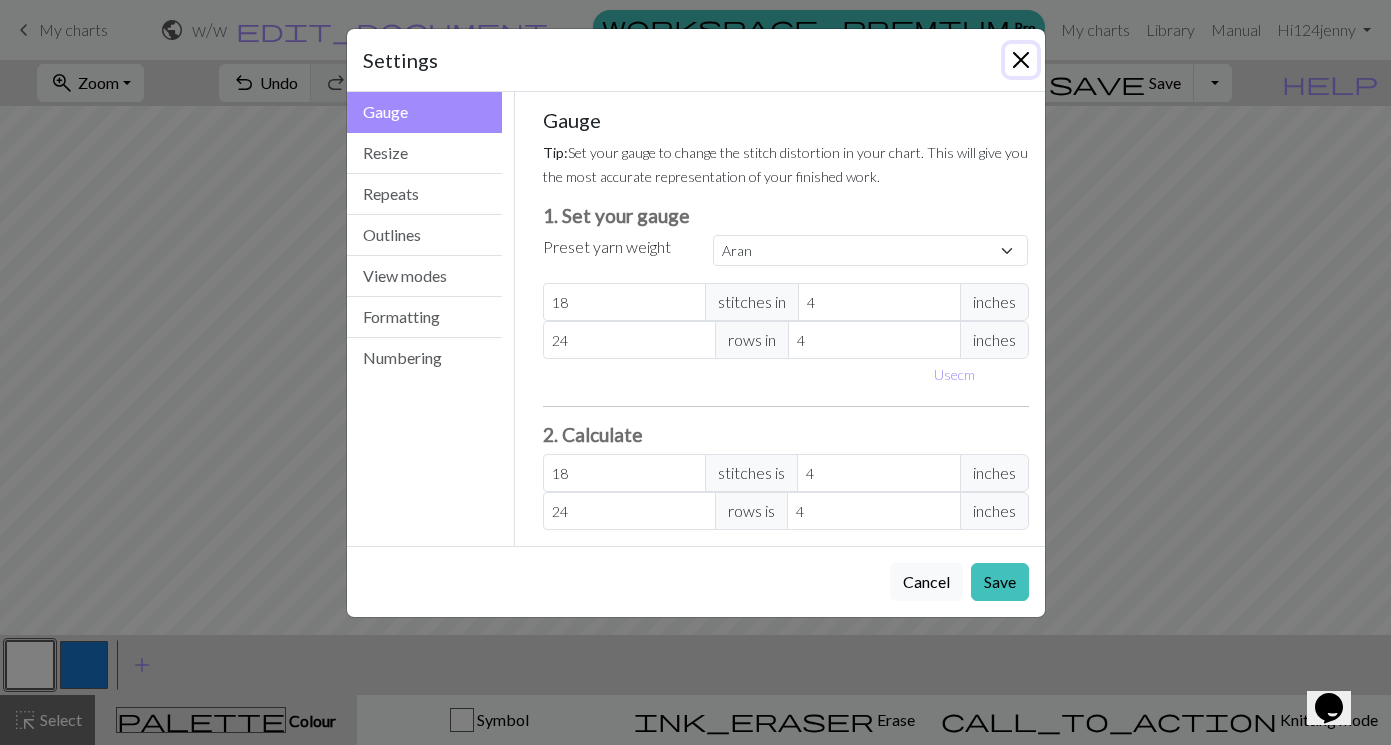 click at bounding box center [1021, 60] 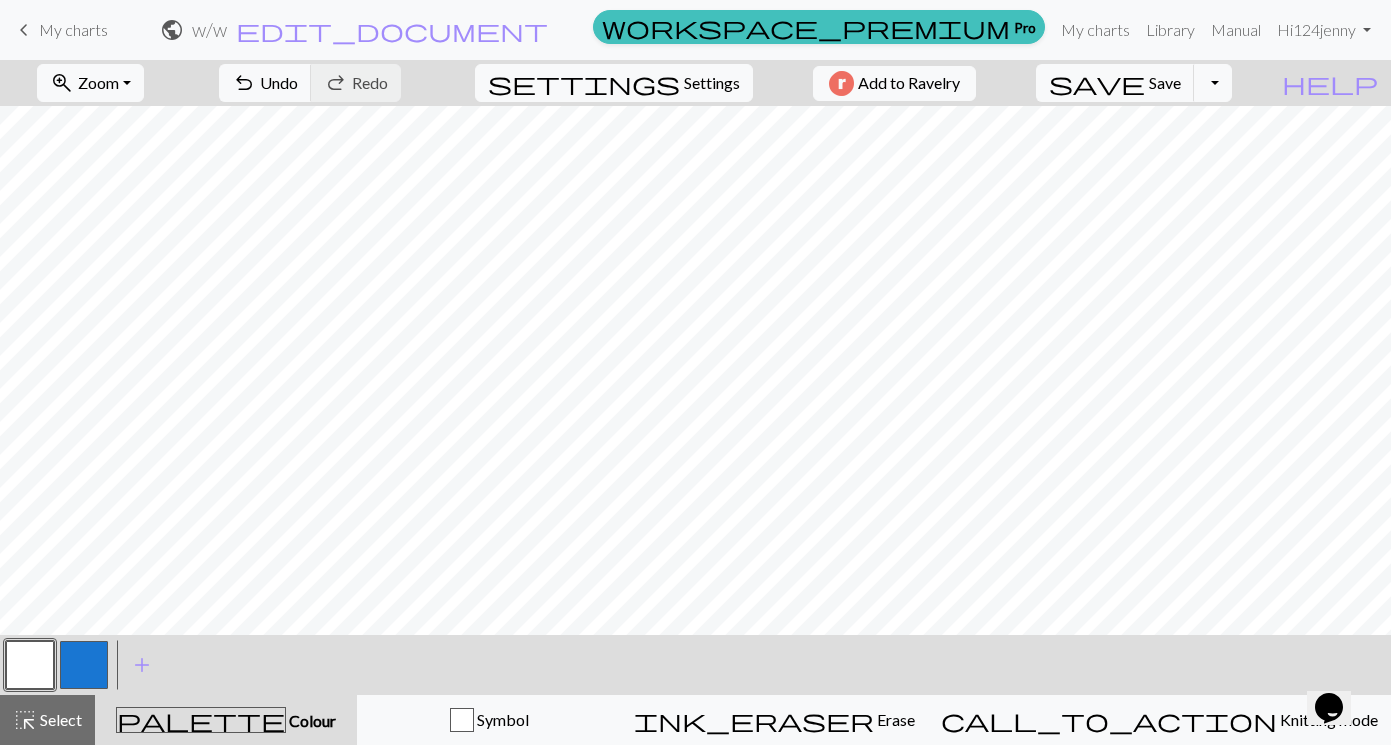 click at bounding box center (30, 665) 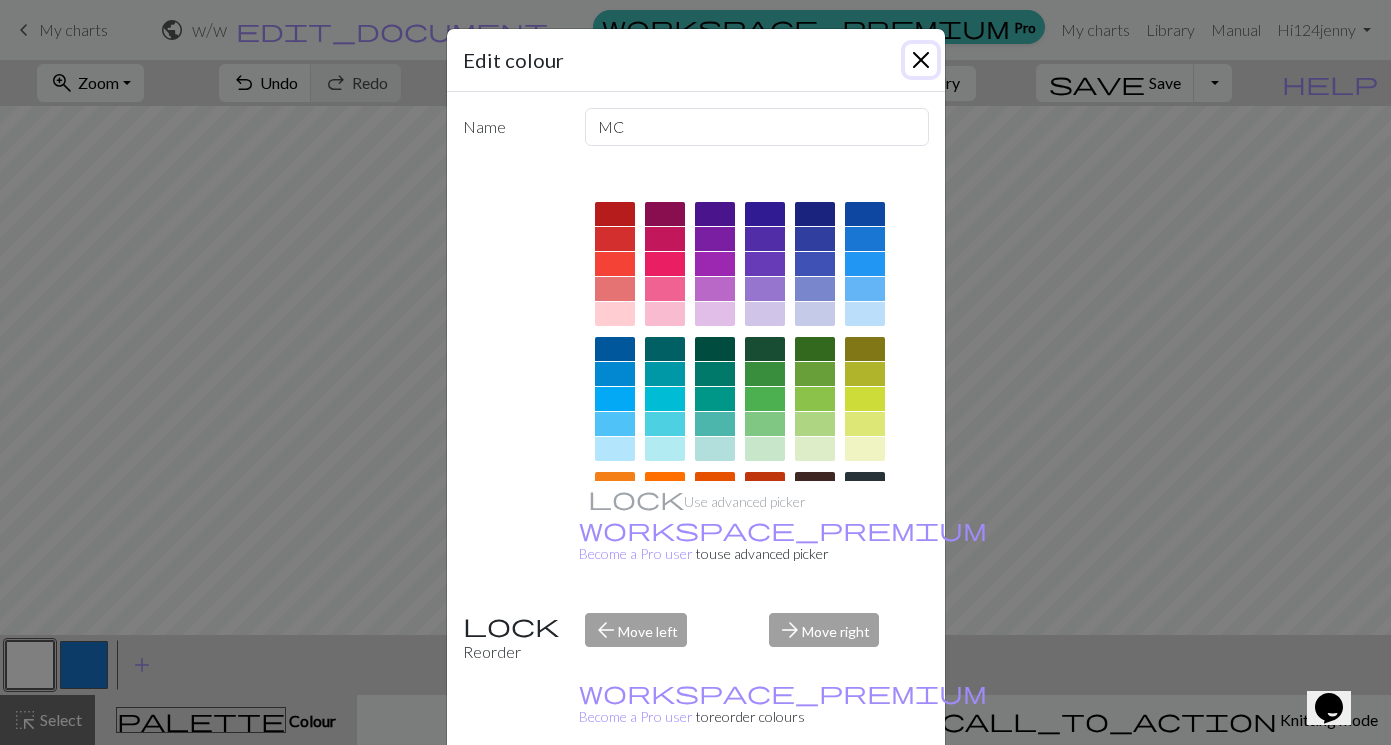 click at bounding box center (921, 60) 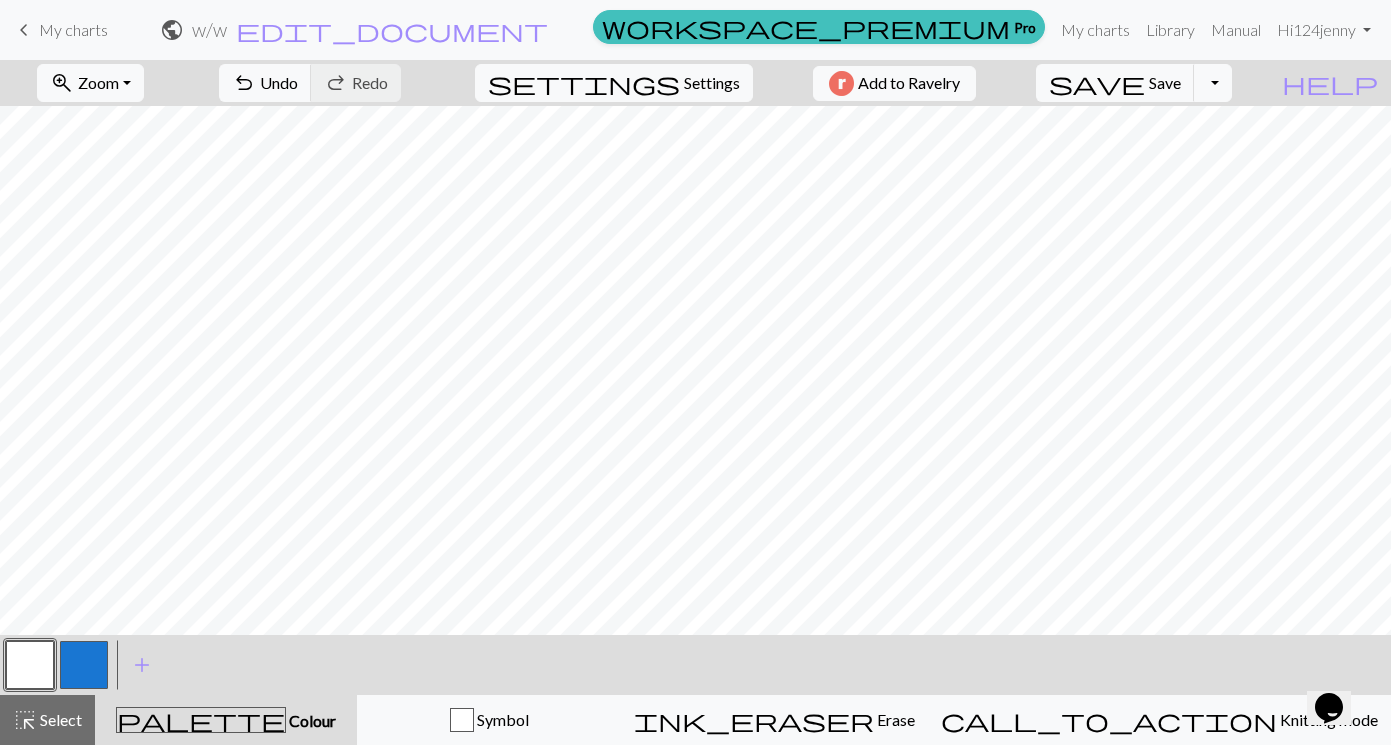 click at bounding box center (84, 665) 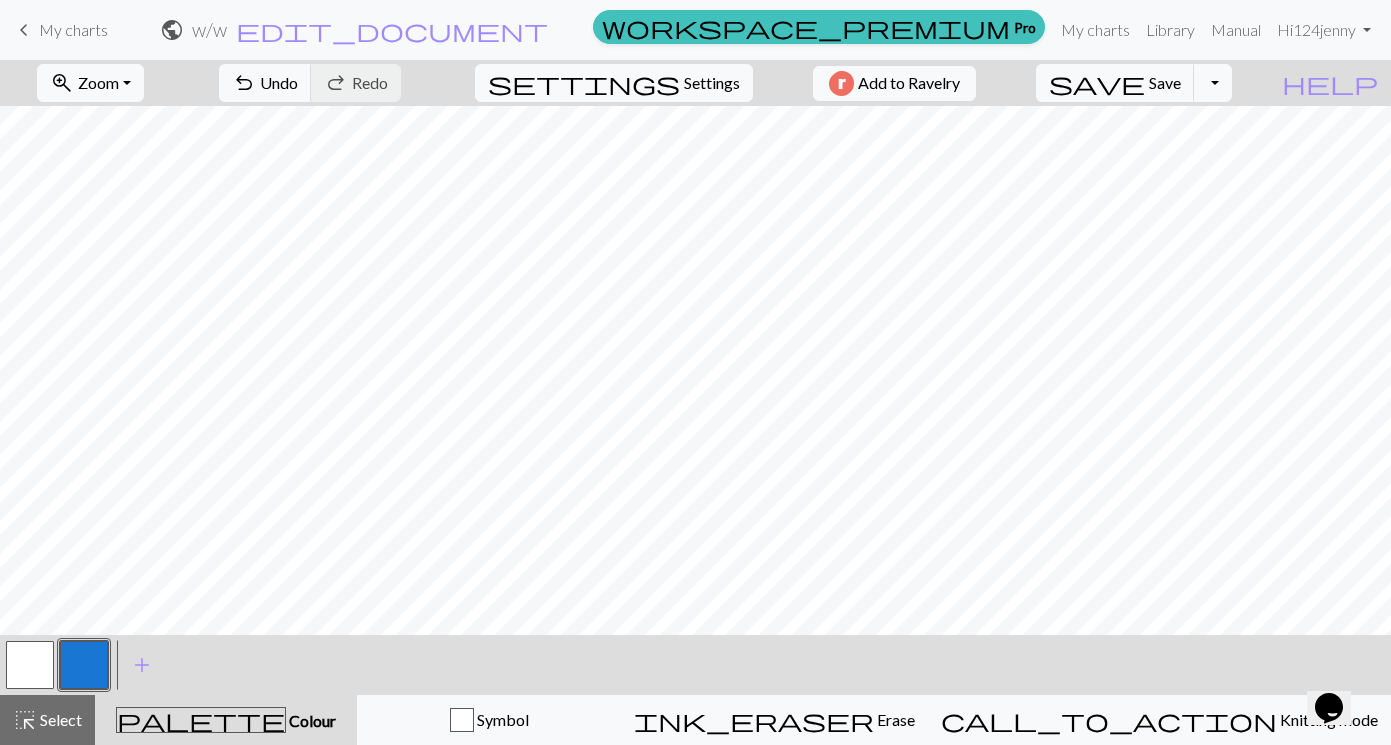 click at bounding box center (30, 665) 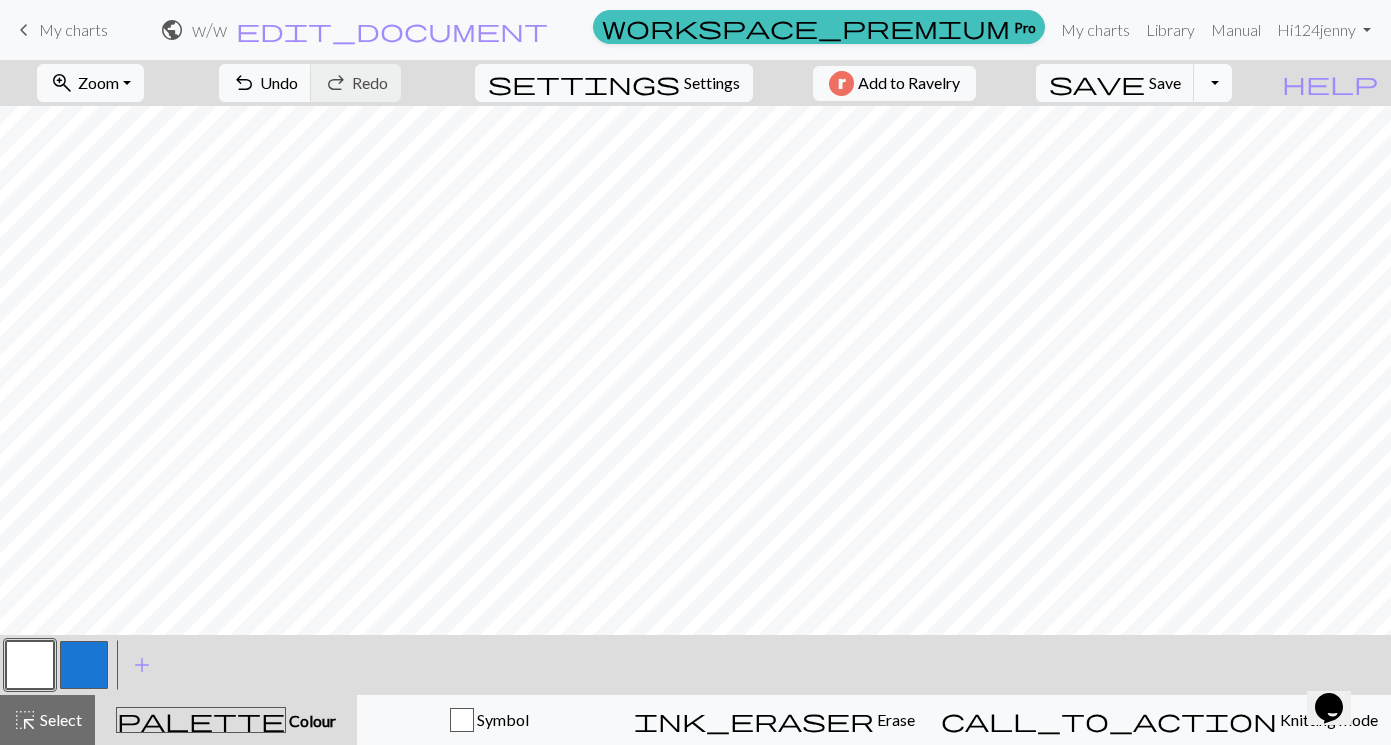 click on "Toggle Dropdown" at bounding box center [1213, 83] 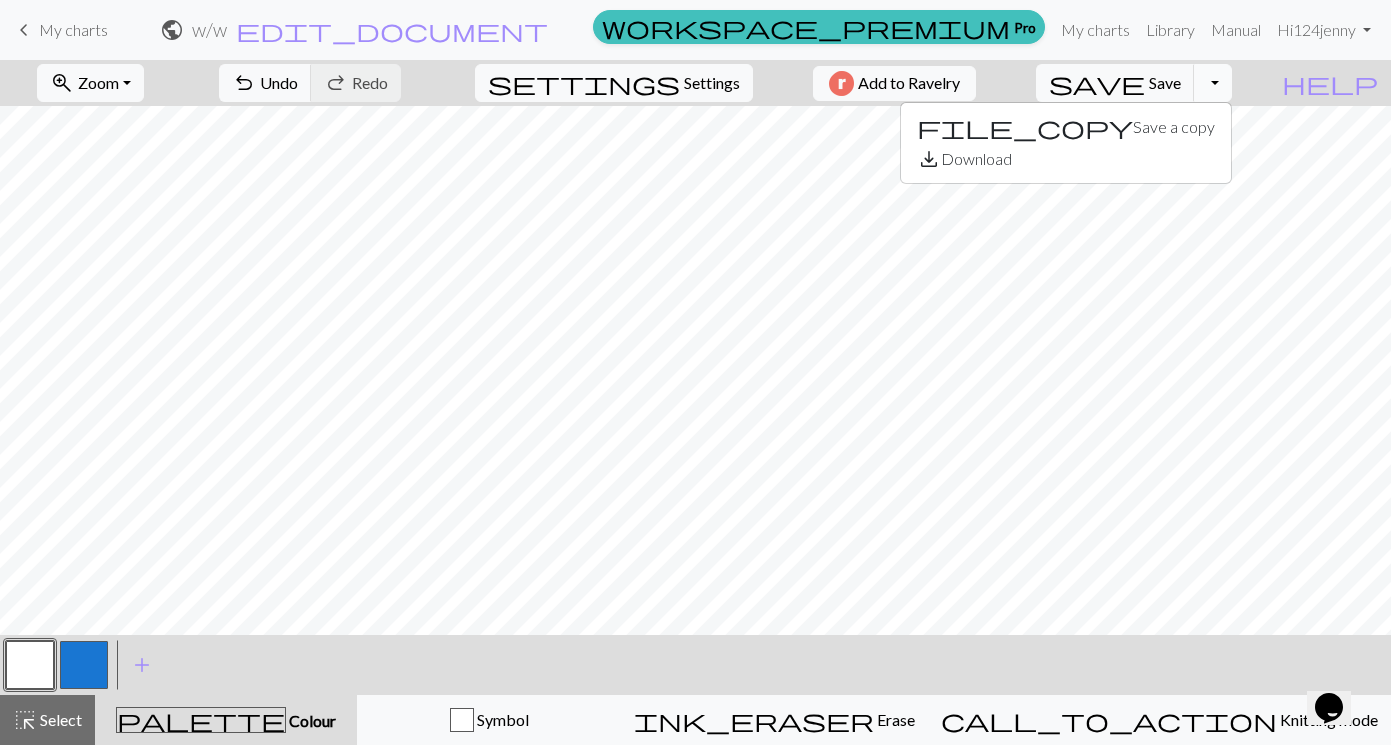 click on "Toggle Dropdown" at bounding box center (1213, 83) 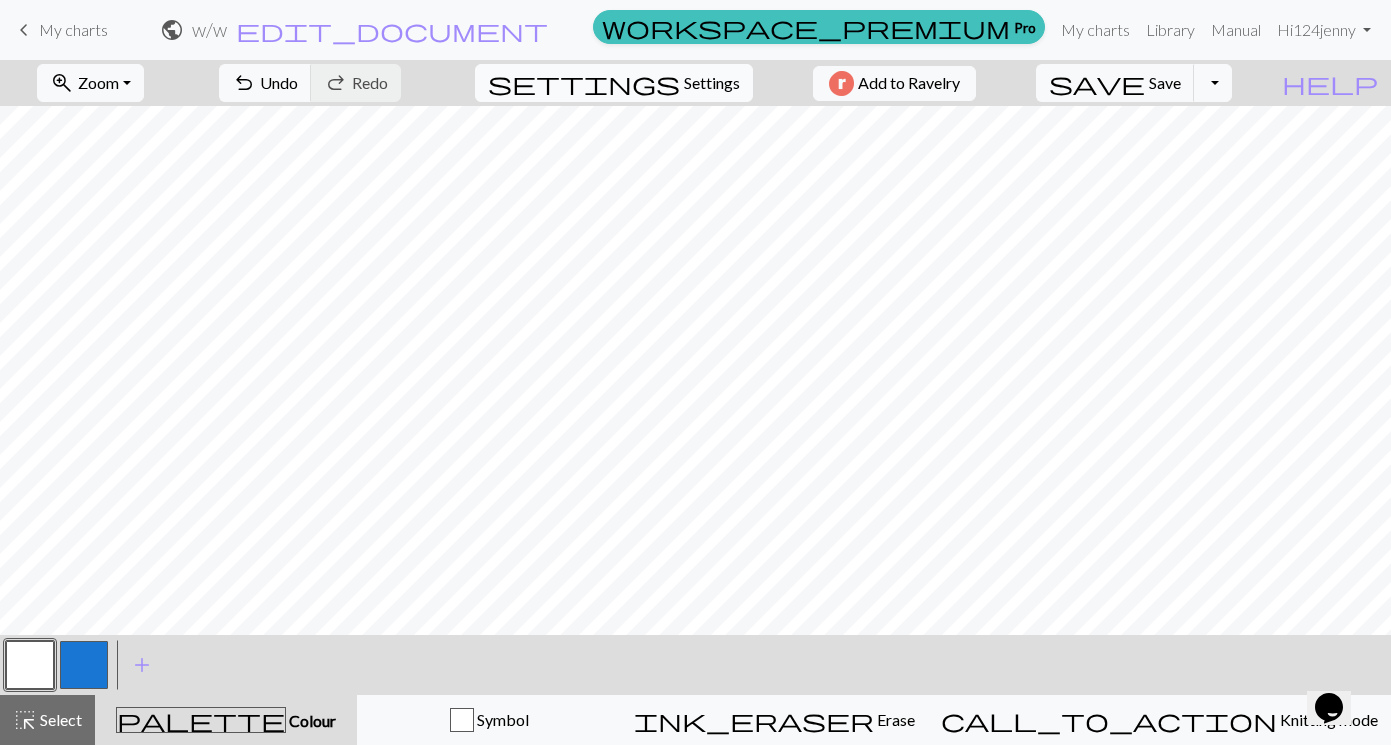 click on "settings  Settings" at bounding box center (614, 83) 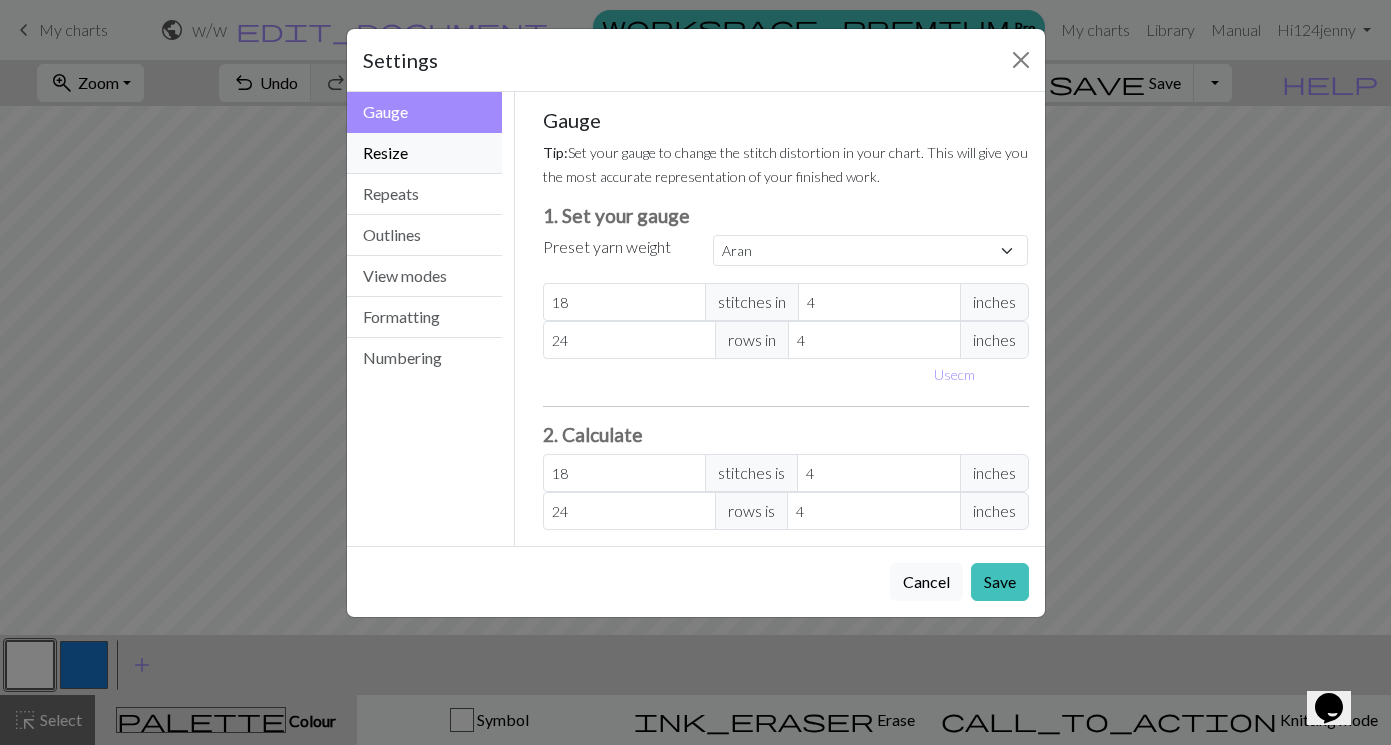 click on "Resize" at bounding box center [425, 153] 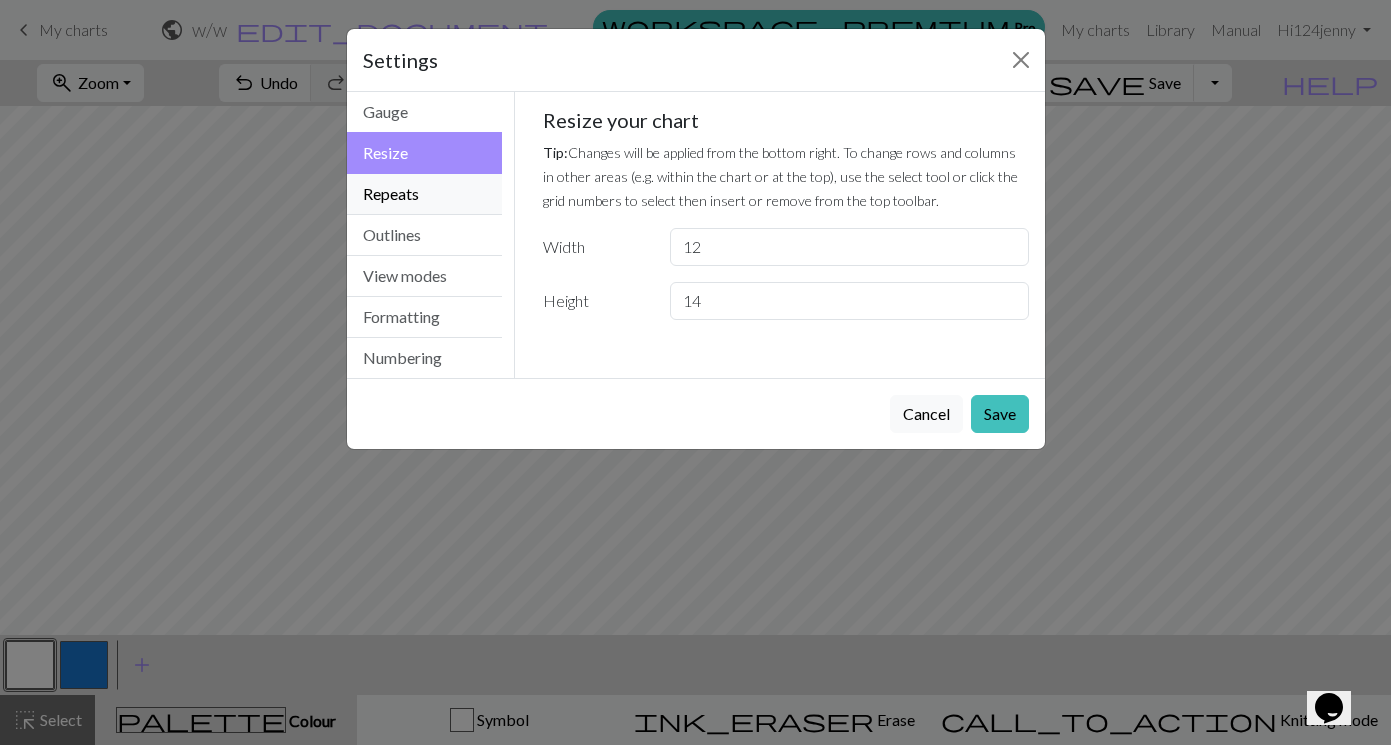 click on "Repeats" at bounding box center (425, 194) 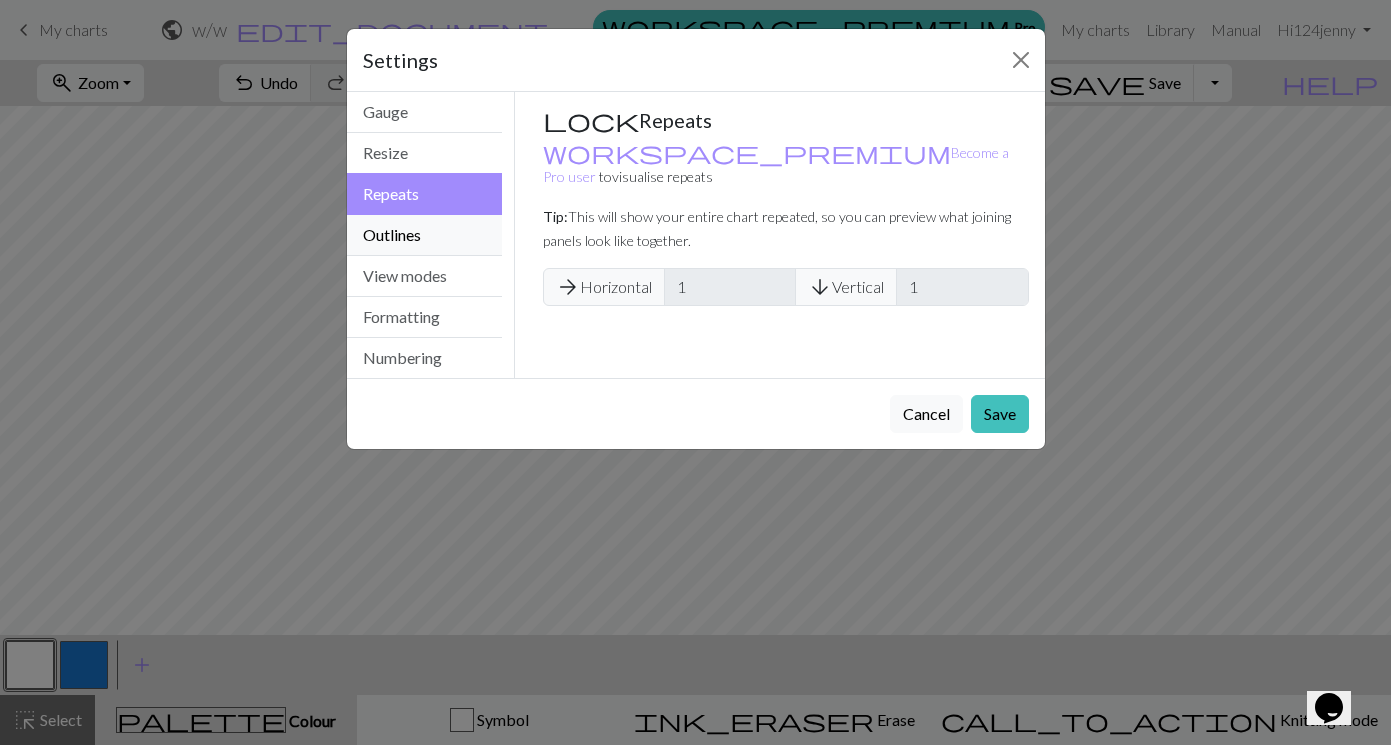 click on "Outlines" at bounding box center [425, 235] 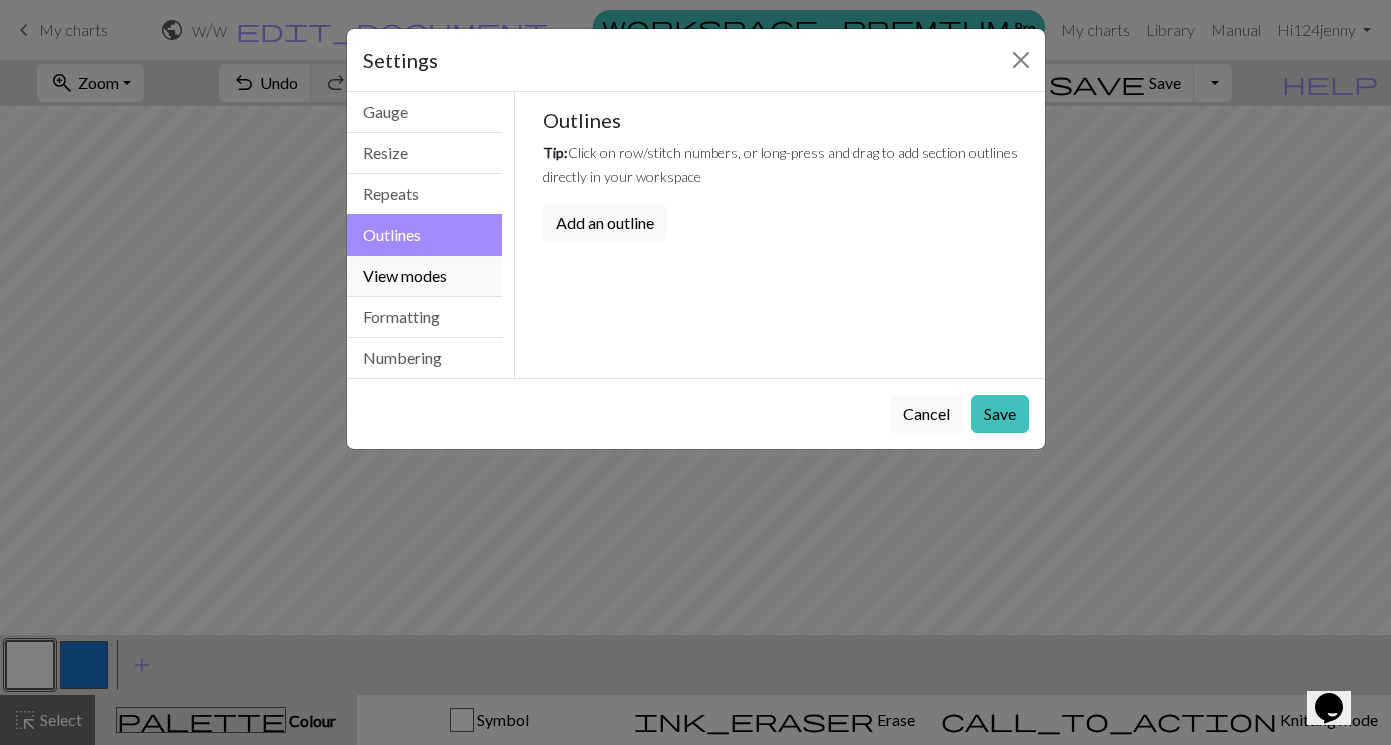 click on "View modes" at bounding box center [425, 276] 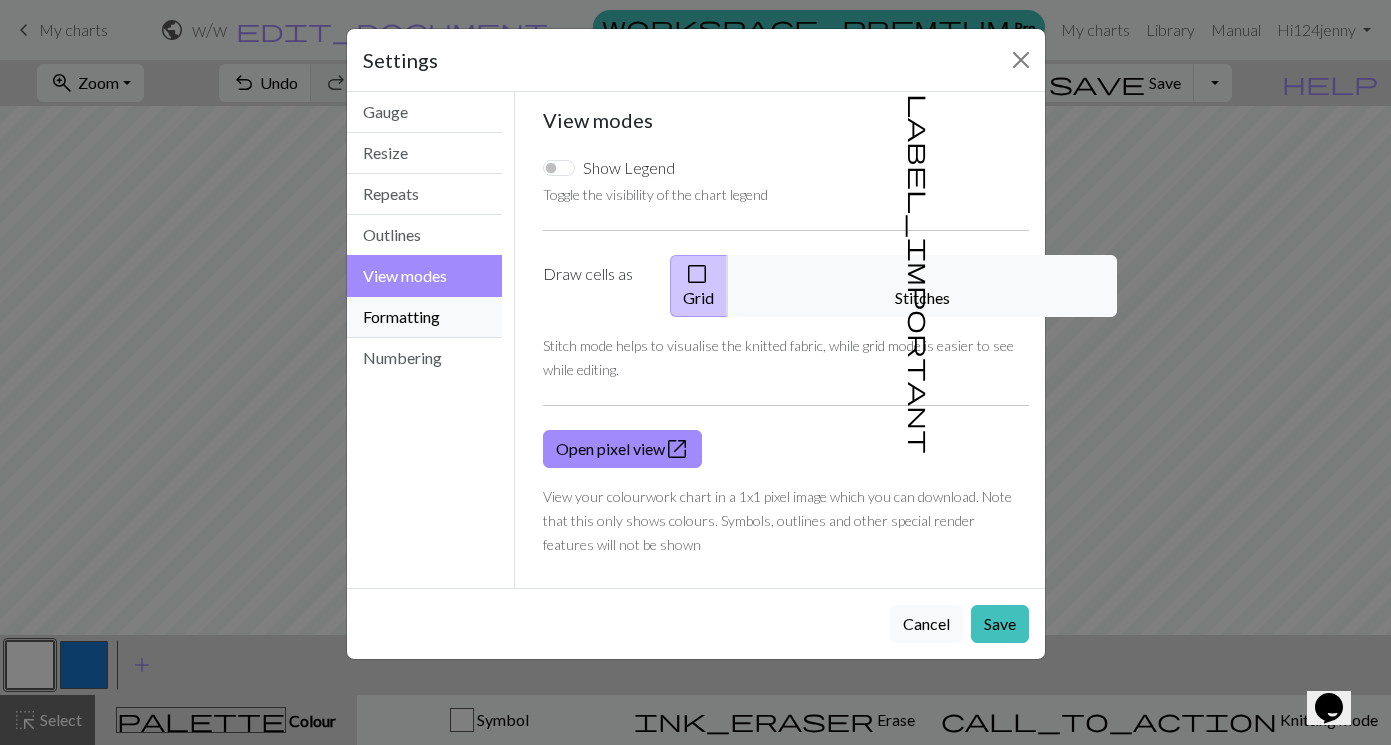 click on "Formatting" at bounding box center (425, 317) 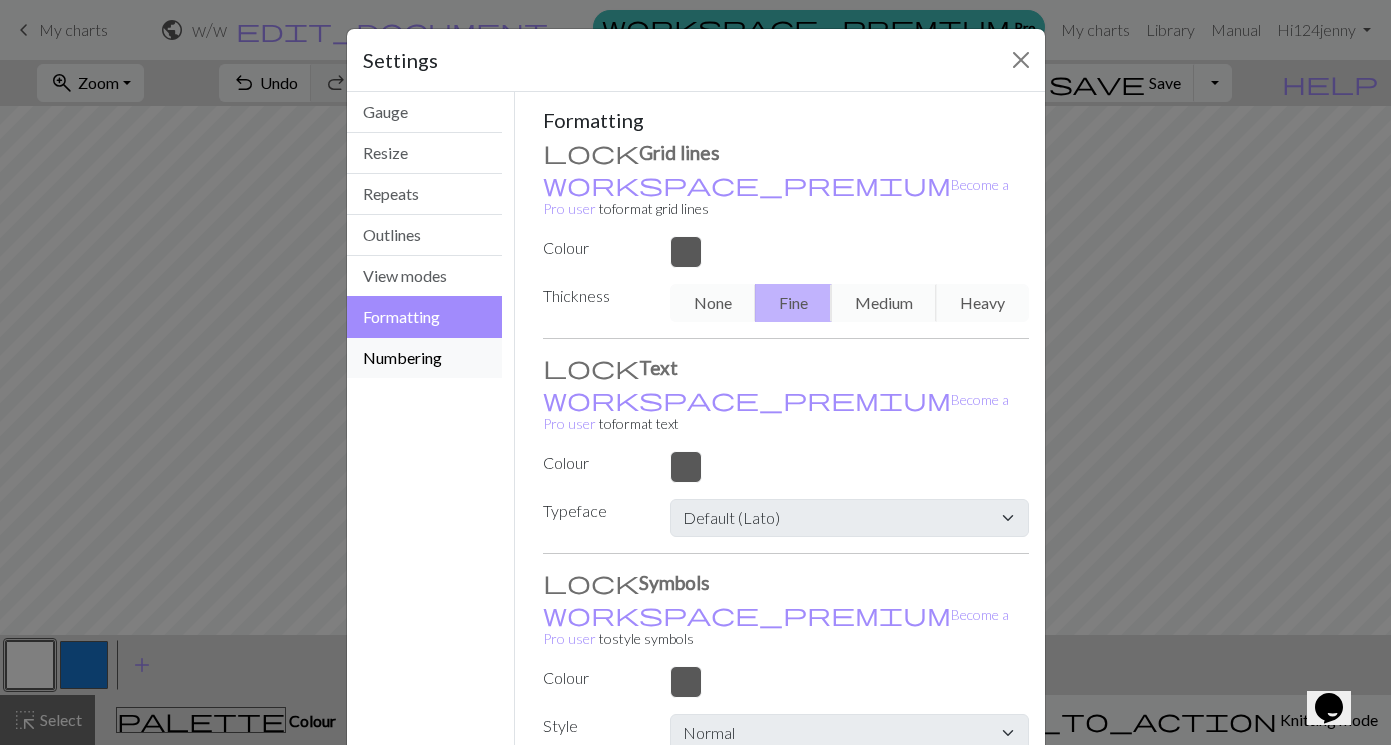 click on "Numbering" at bounding box center [425, 358] 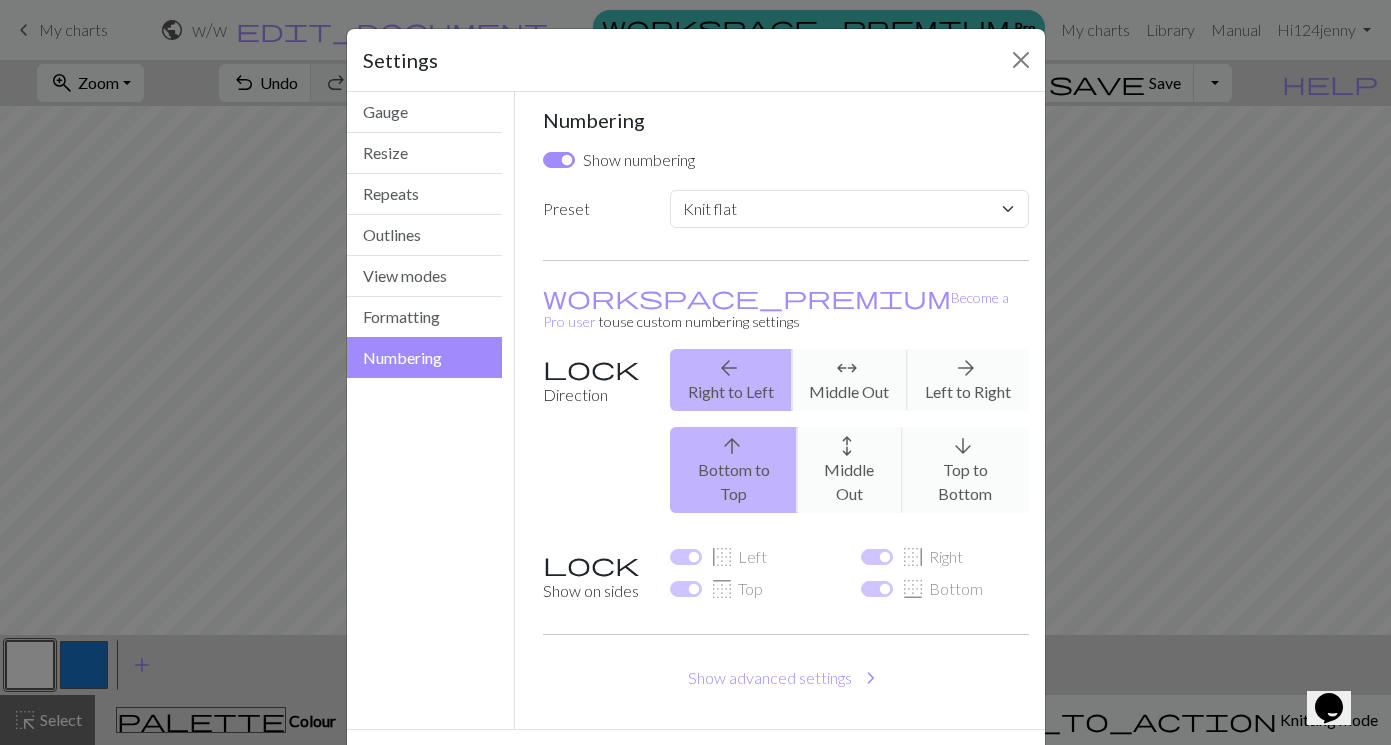 click on "arrow_back Right to Left arrows_outward Middle Out arrow_forward Left to Right" at bounding box center [849, 380] 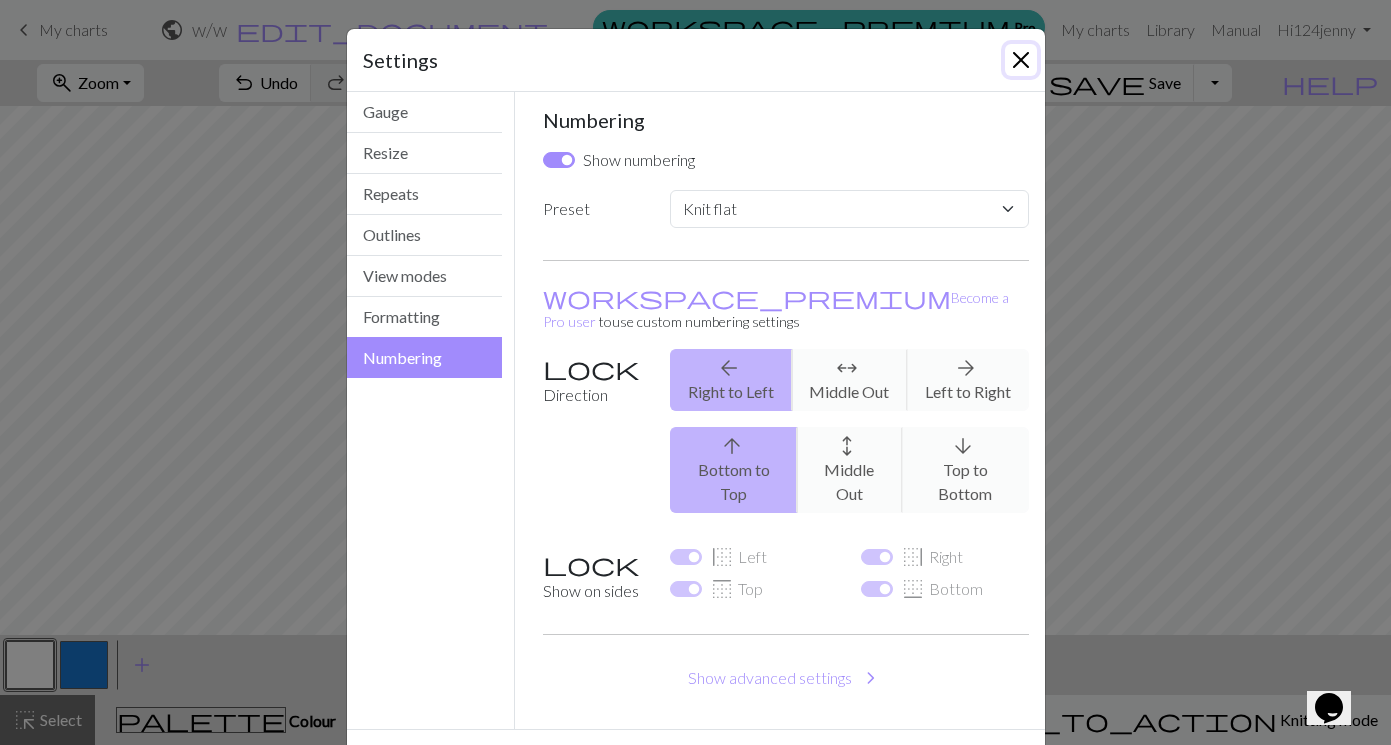 click at bounding box center (1021, 60) 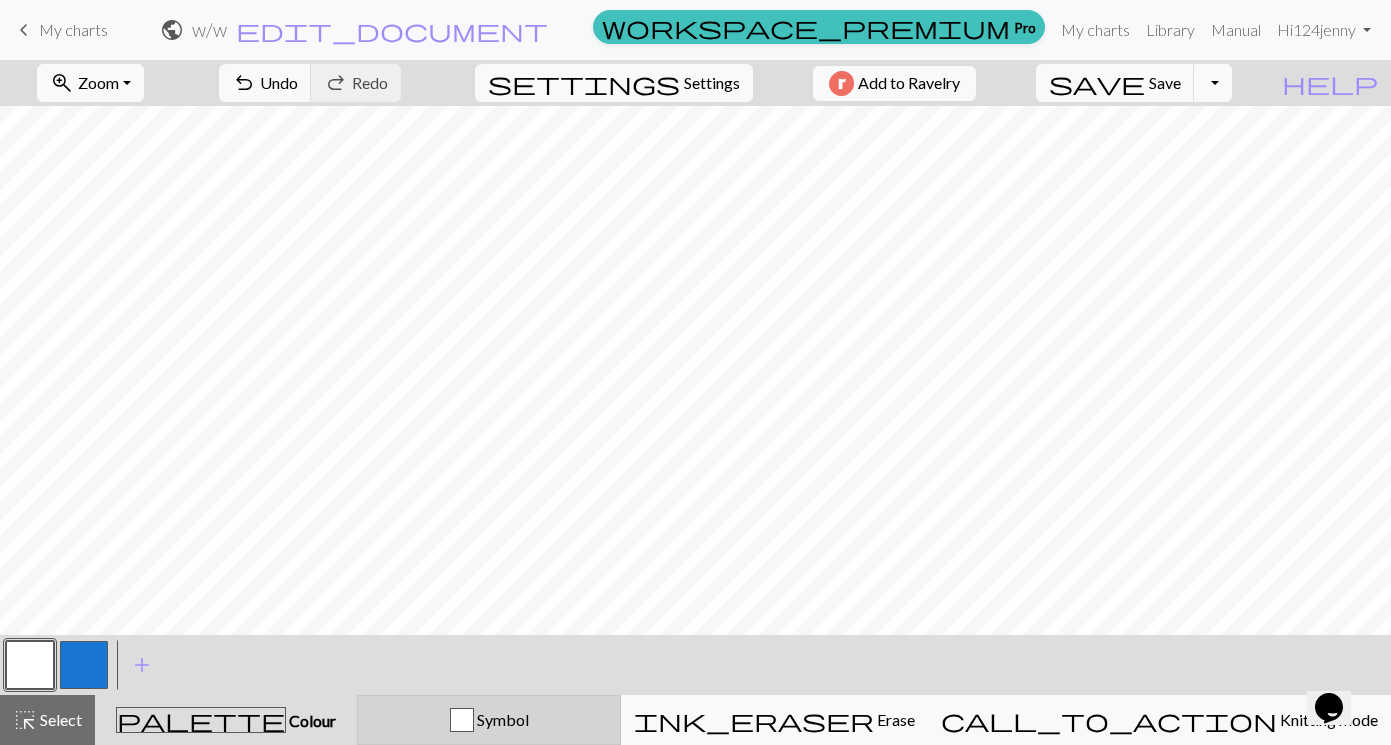 click on "Symbol" at bounding box center [489, 720] 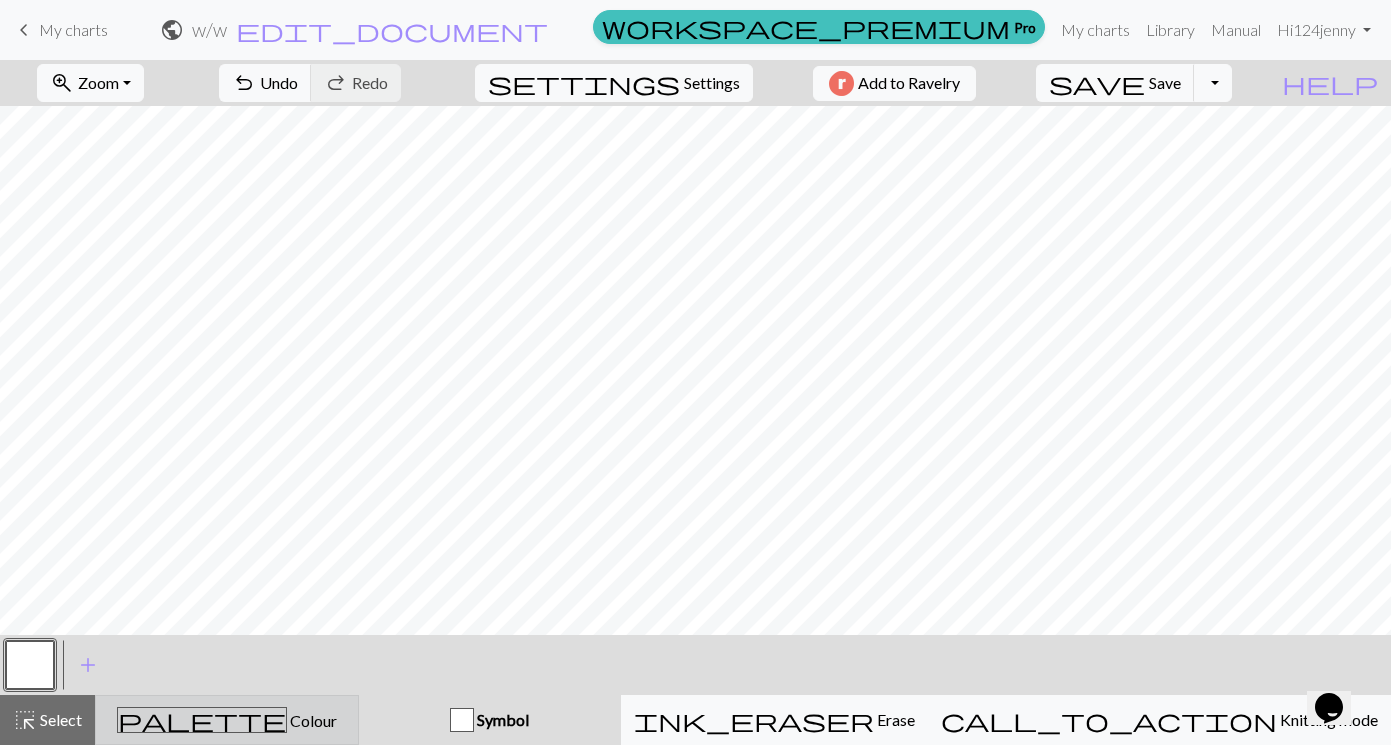 click on "palette   Colour   Colour" at bounding box center (227, 720) 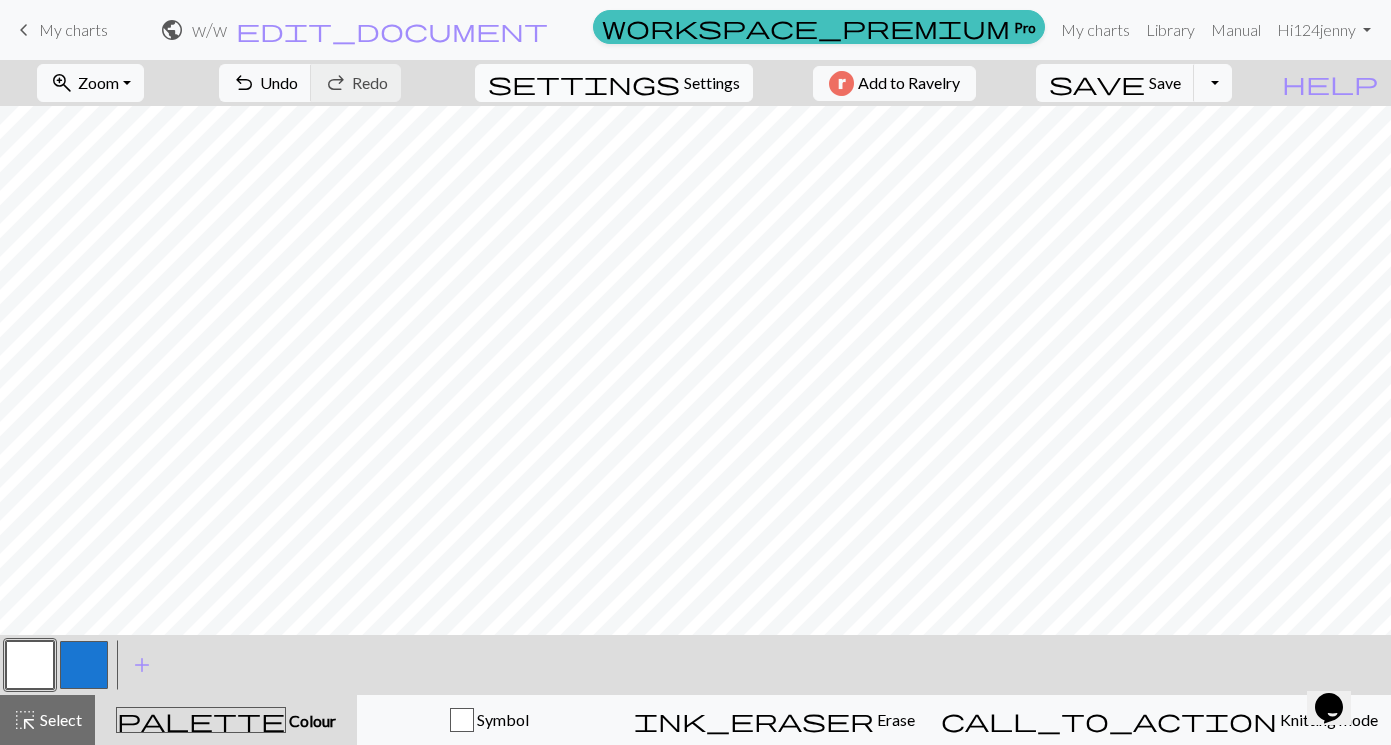 click on "Settings" at bounding box center (712, 83) 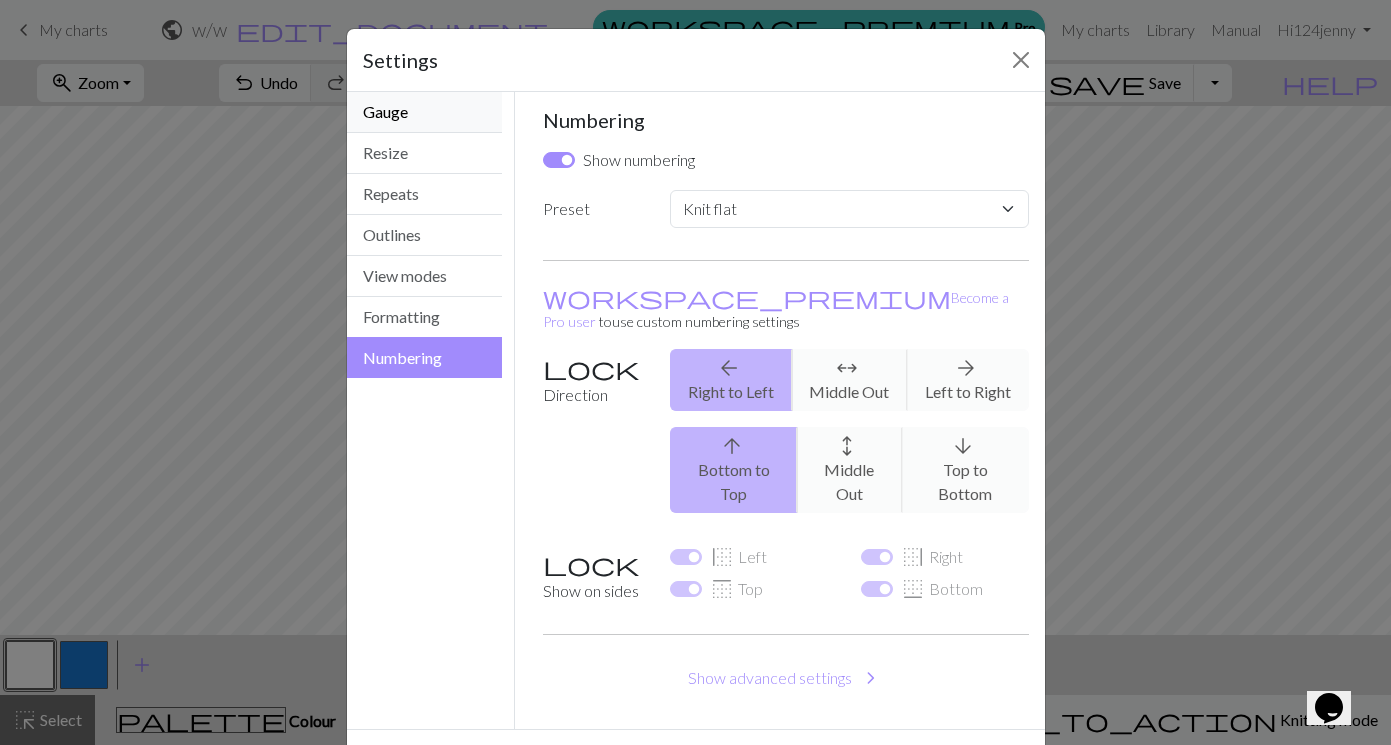 click on "Gauge" at bounding box center [425, 112] 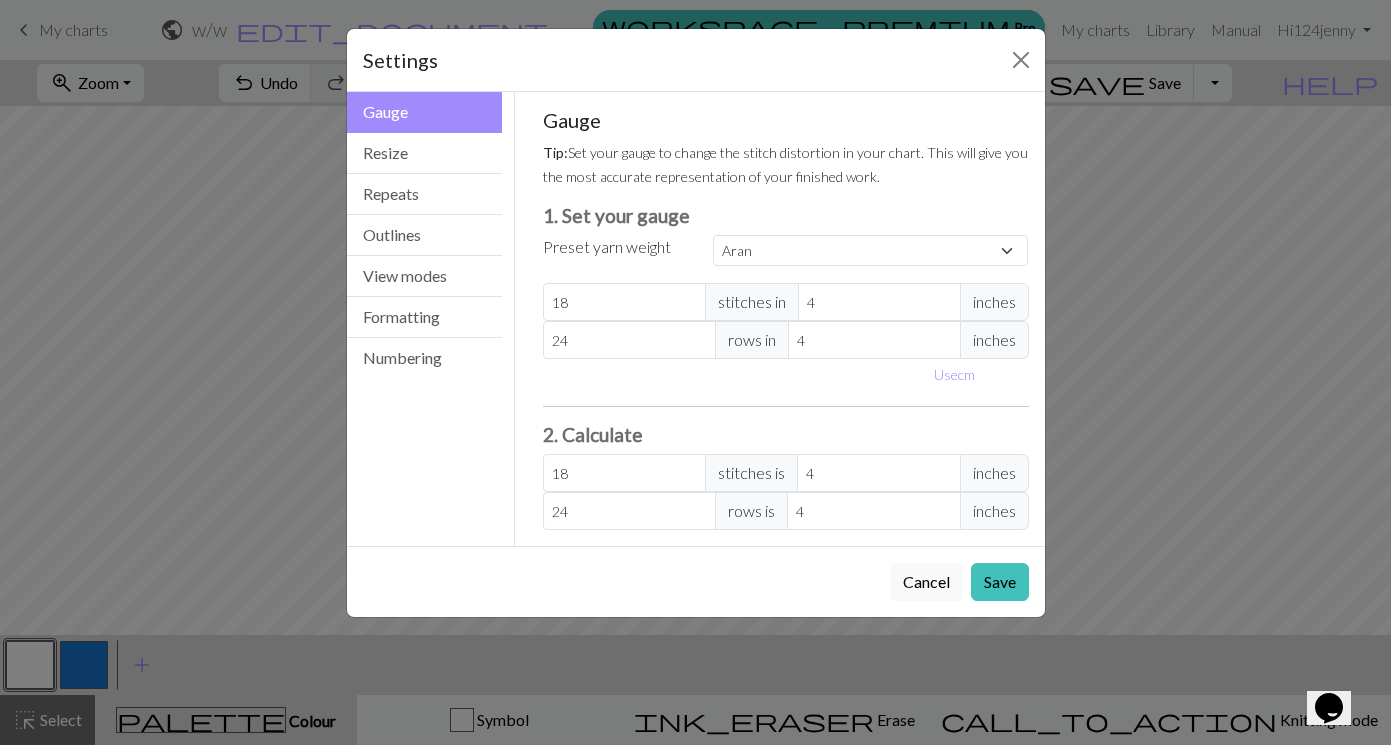 click on "Gauge Tip:  Set your gauge to change the stitch distortion in your chart. This will give you the most accurate representation of your finished work. 1. Set your gauge Preset yarn weight Custom Square Lace Light Fingering Fingering Sport Double knit Worsted Aran Bulky Super Bulky 18 stitches in  4 inches 24 rows in  4 inches Use  cm 2. Calculate 18 stitches is 4 inches 24 rows is 4 inches" at bounding box center (786, 319) 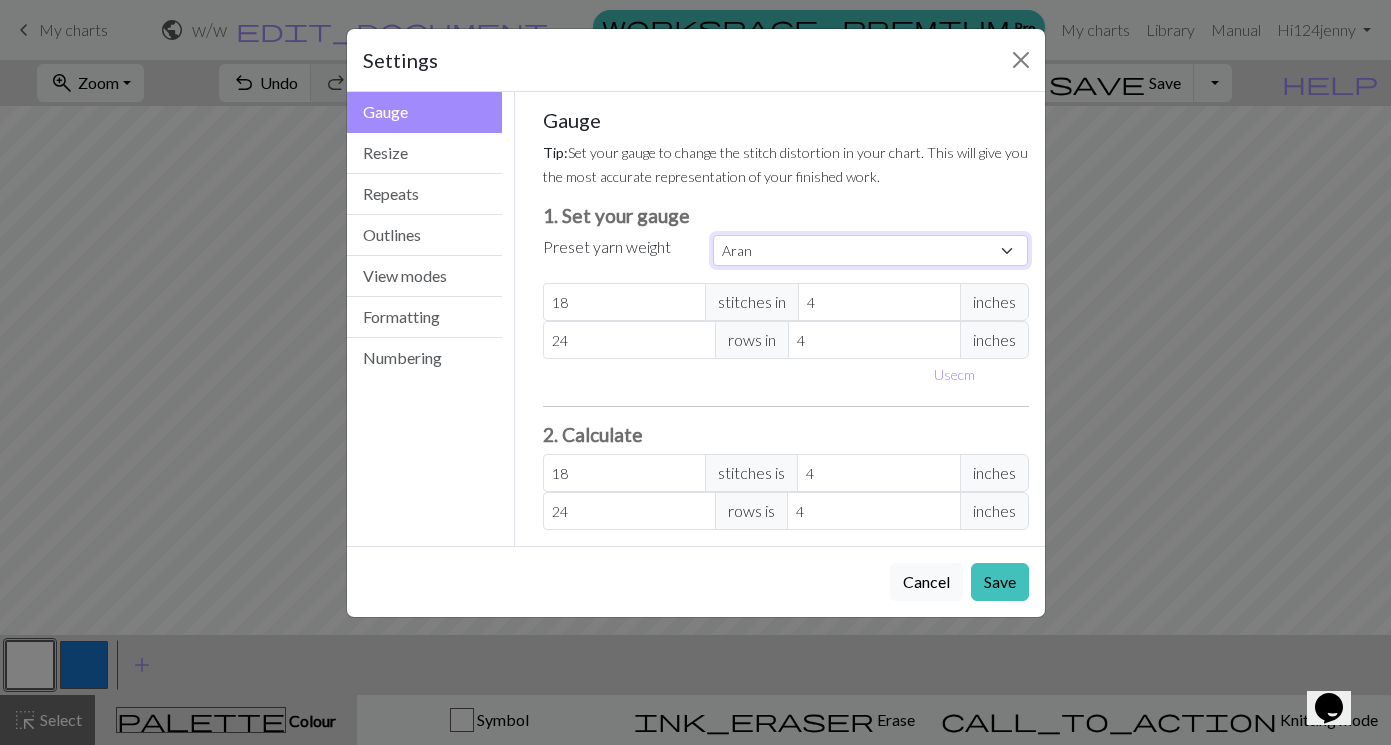 click on "Custom Square Lace Light Fingering Fingering Sport Double knit Worsted Aran Bulky Super Bulky" at bounding box center [871, 250] 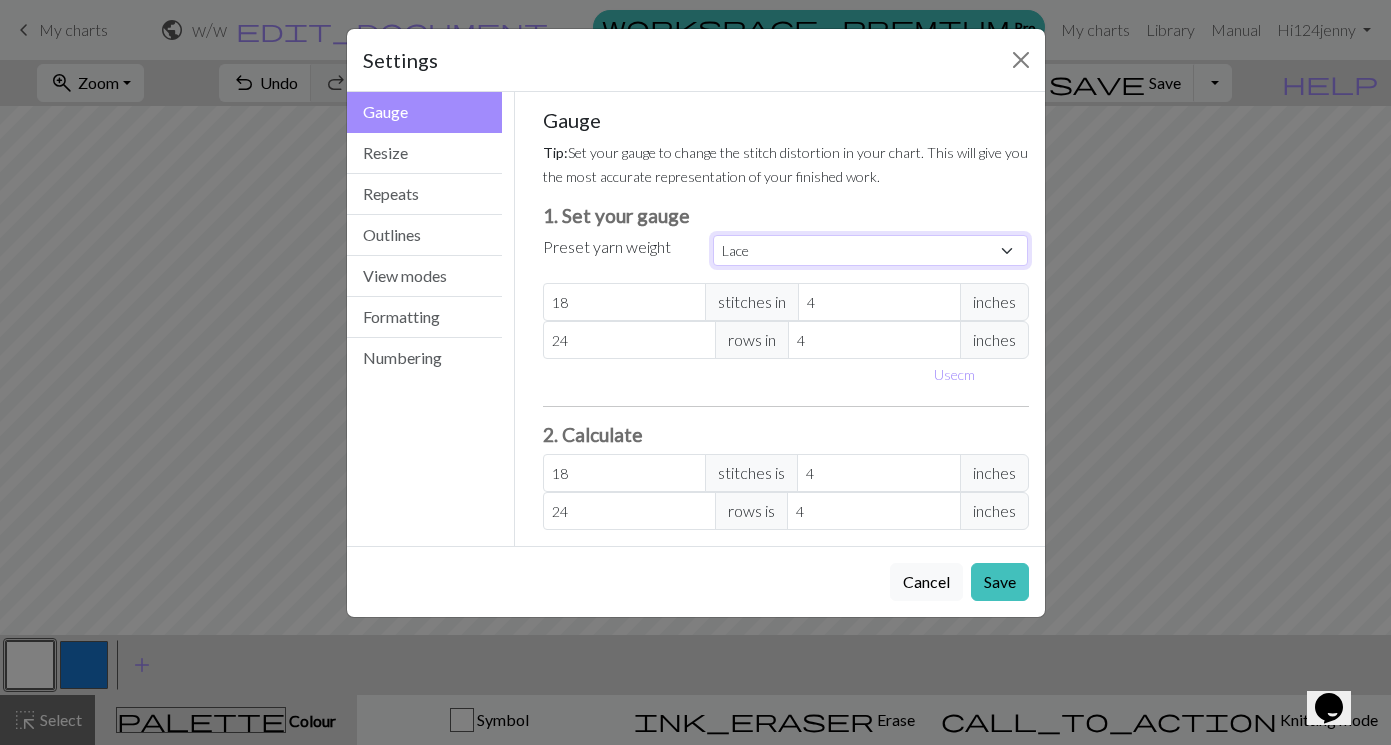 click on "Custom Square Lace Light Fingering Fingering Sport Double knit Worsted Aran Bulky Super Bulky" at bounding box center [871, 250] 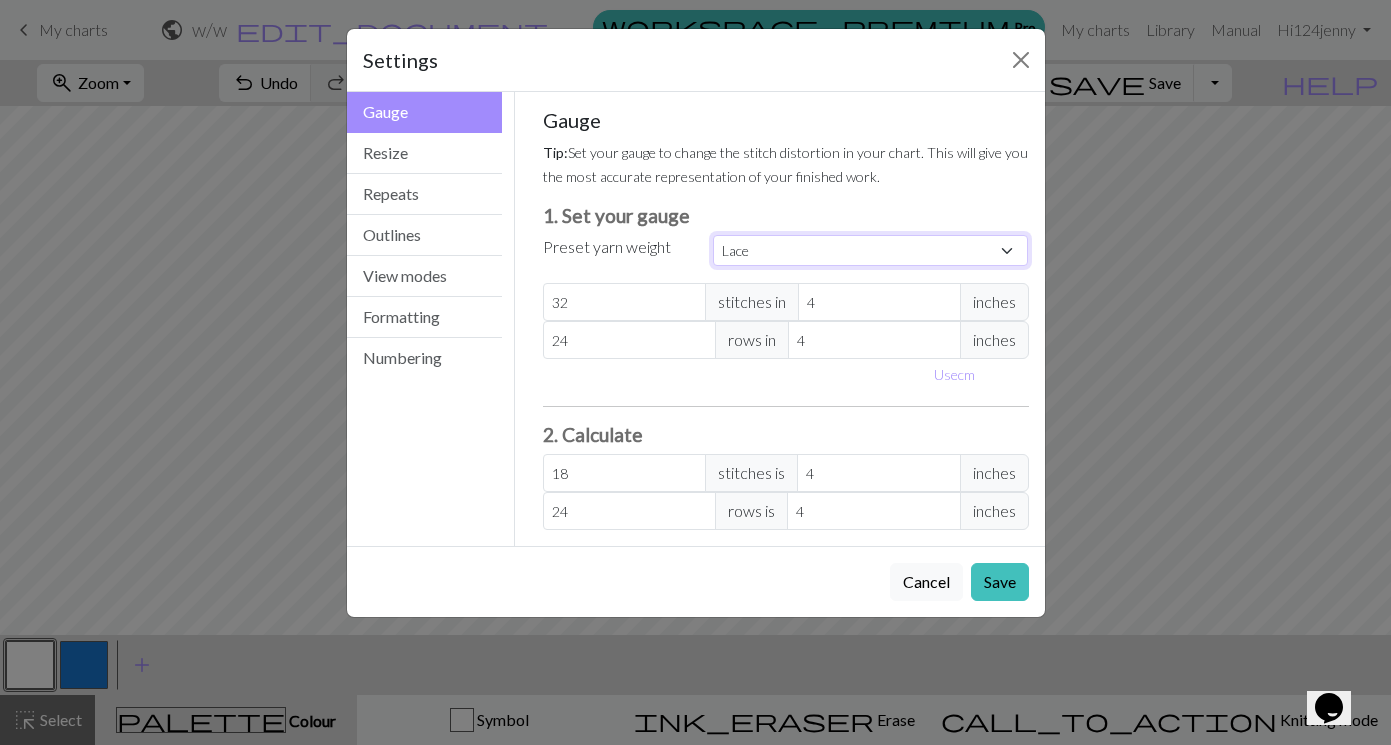 type on "40" 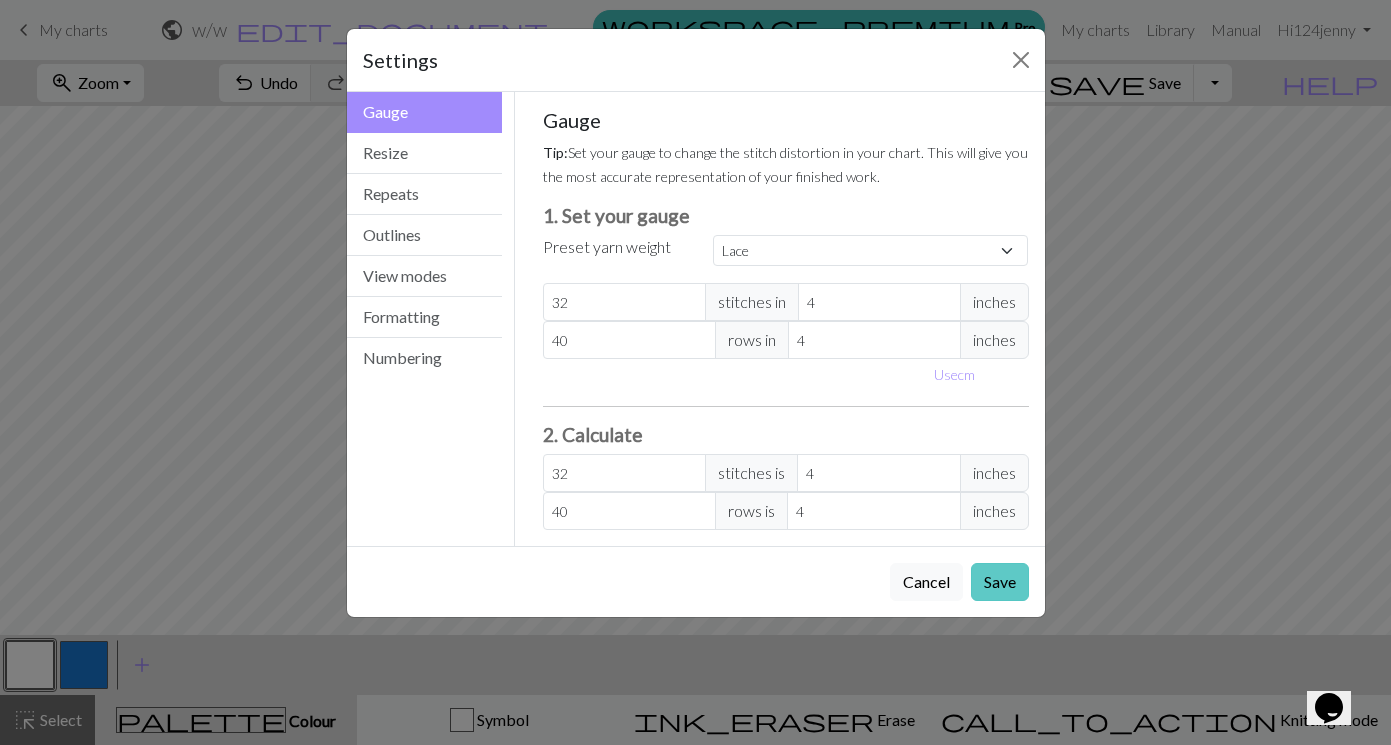 click on "Save" at bounding box center (1000, 582) 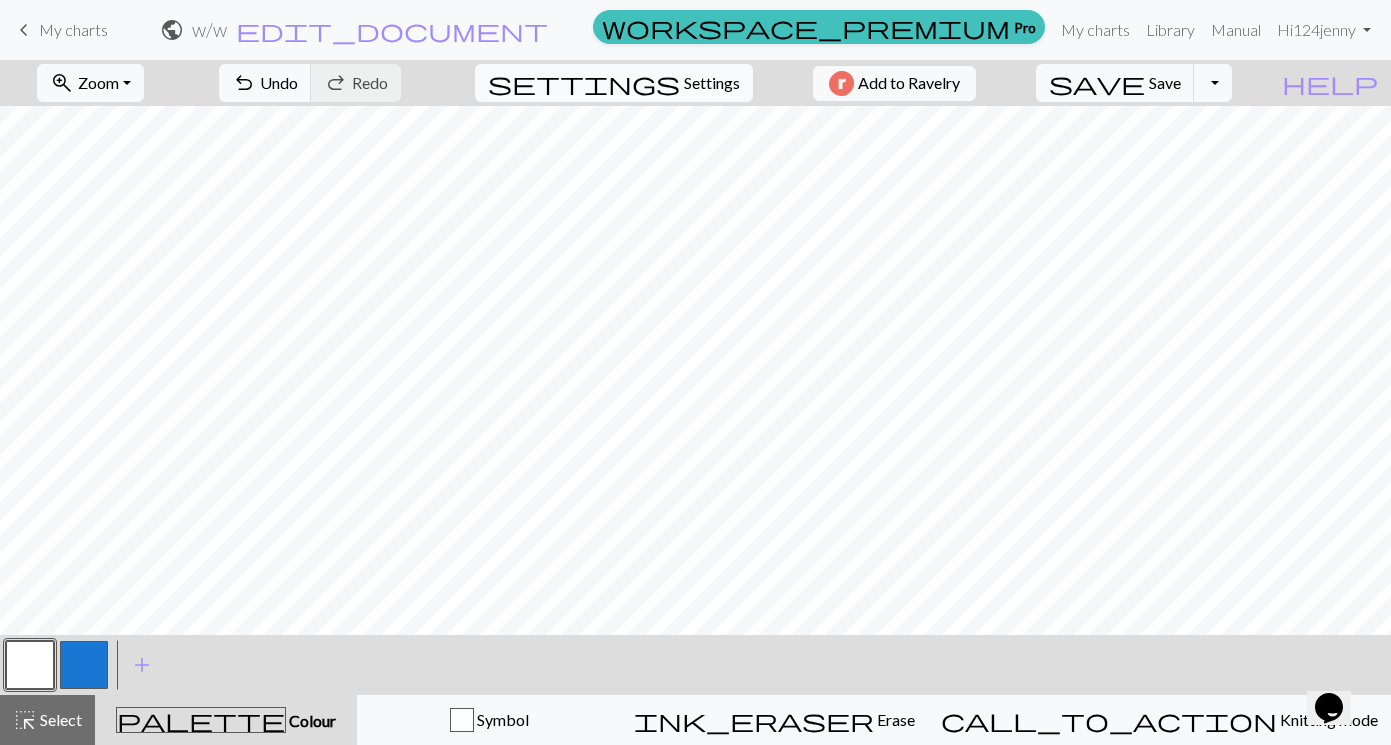 click on "Settings" at bounding box center [712, 83] 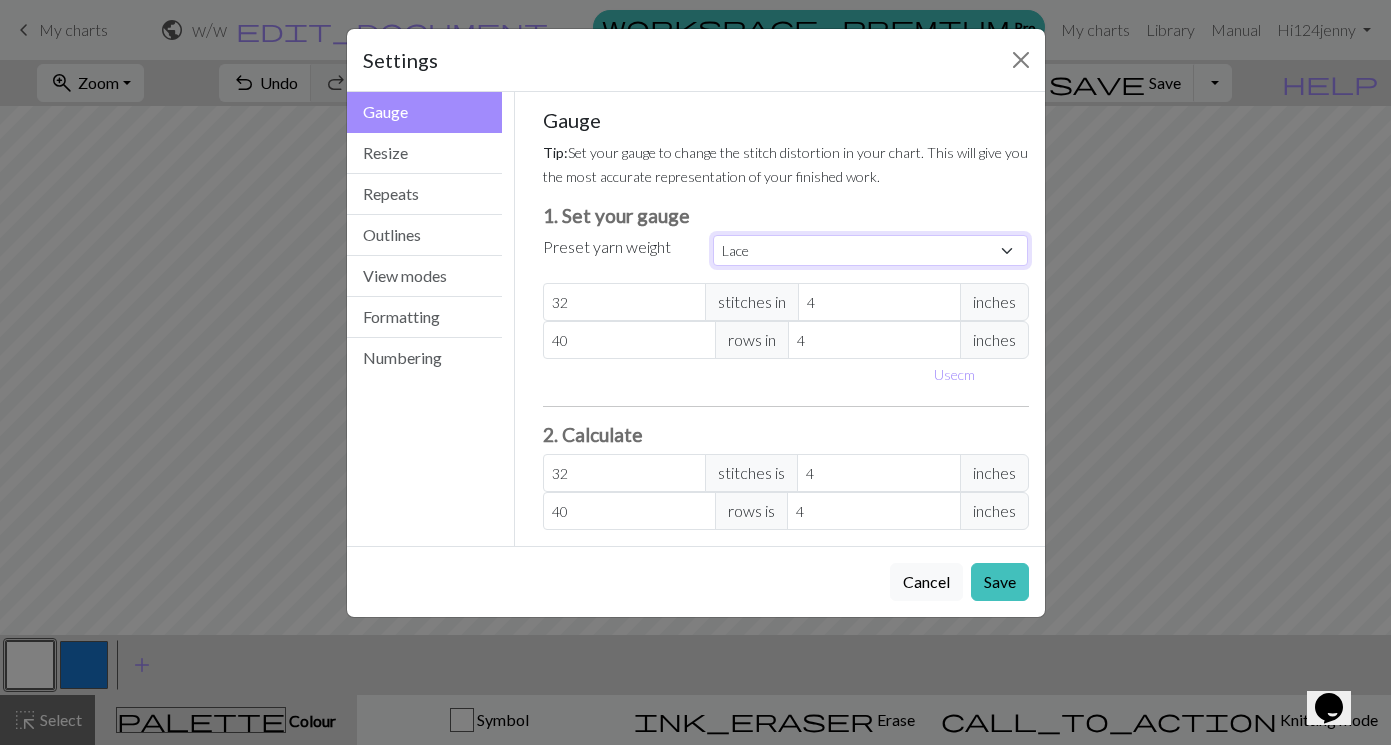 click on "Custom Square Lace Light Fingering Fingering Sport Double knit Worsted Aran Bulky Super Bulky" at bounding box center [871, 250] 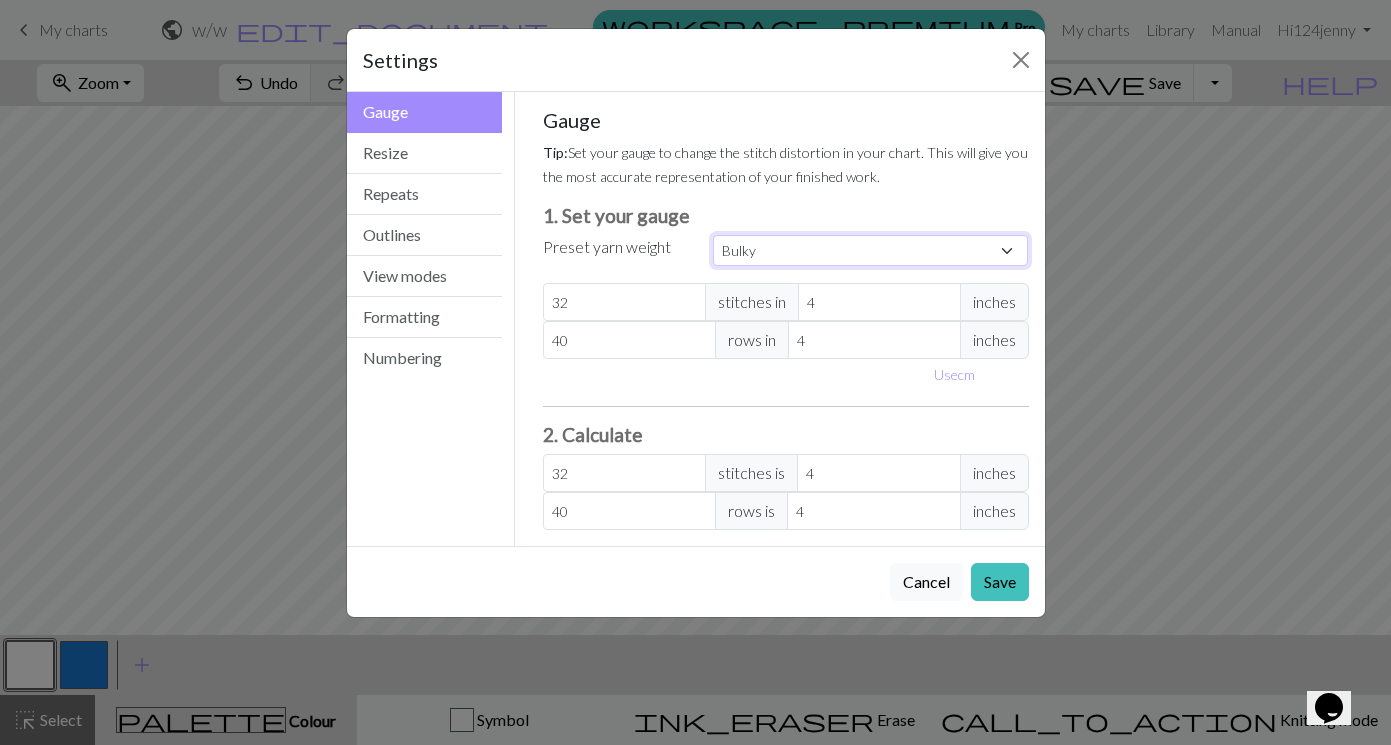 click on "Custom Square Lace Light Fingering Fingering Sport Double knit Worsted Aran Bulky Super Bulky" at bounding box center (871, 250) 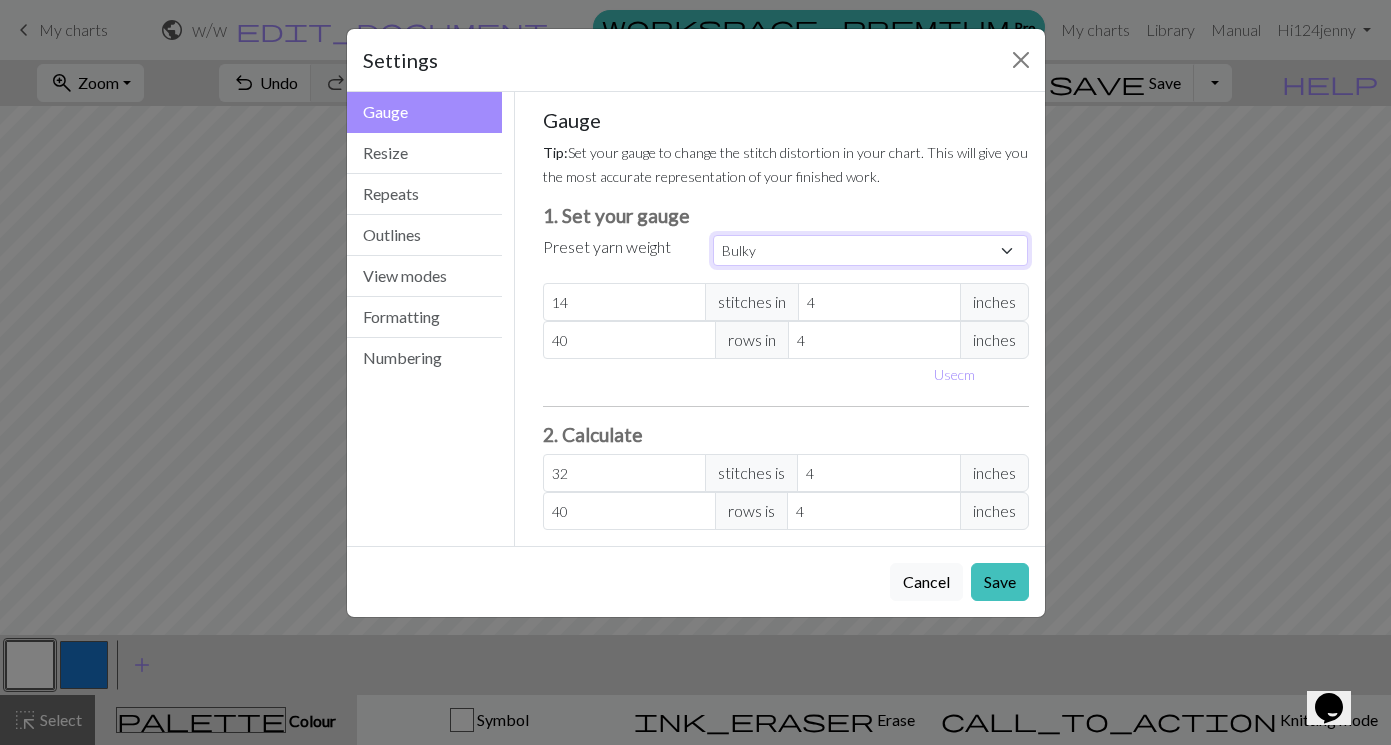type on "19" 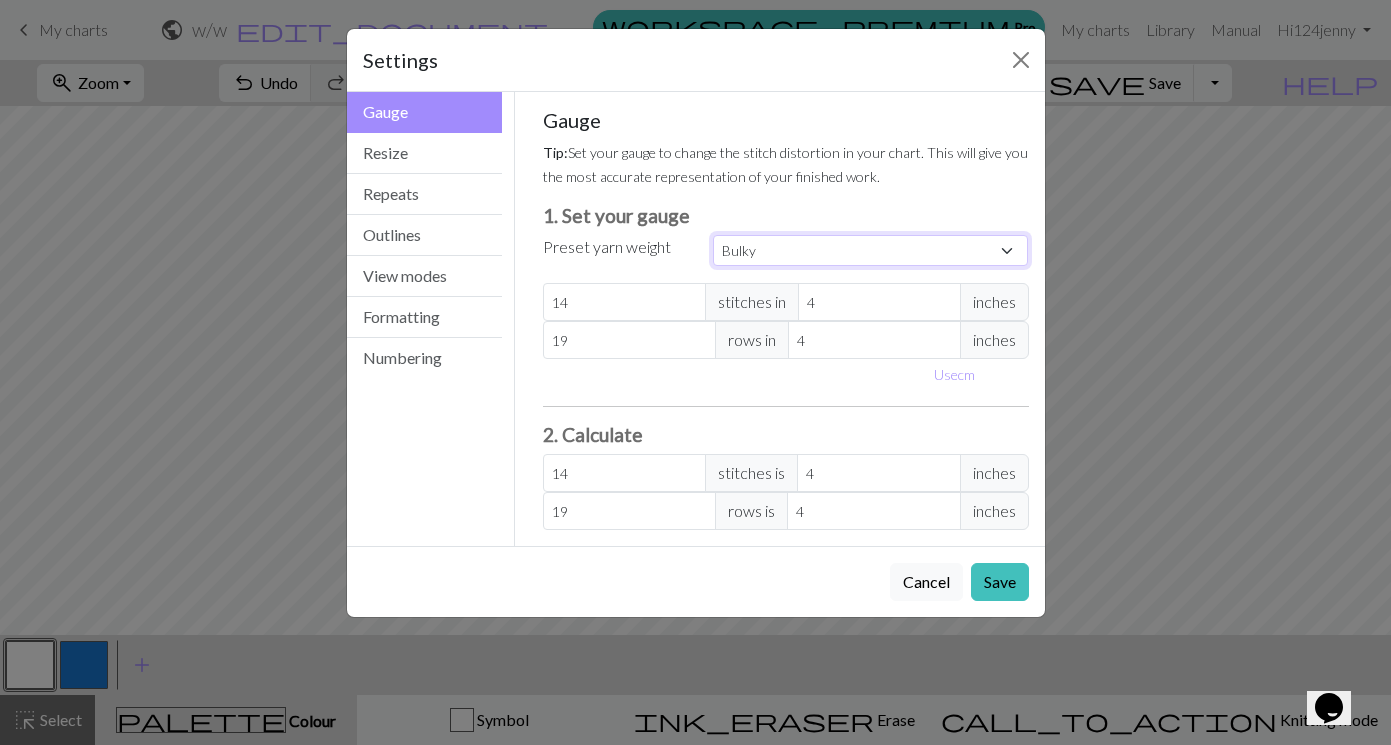 click on "Custom Square Lace Light Fingering Fingering Sport Double knit Worsted Aran Bulky Super Bulky" at bounding box center [871, 250] 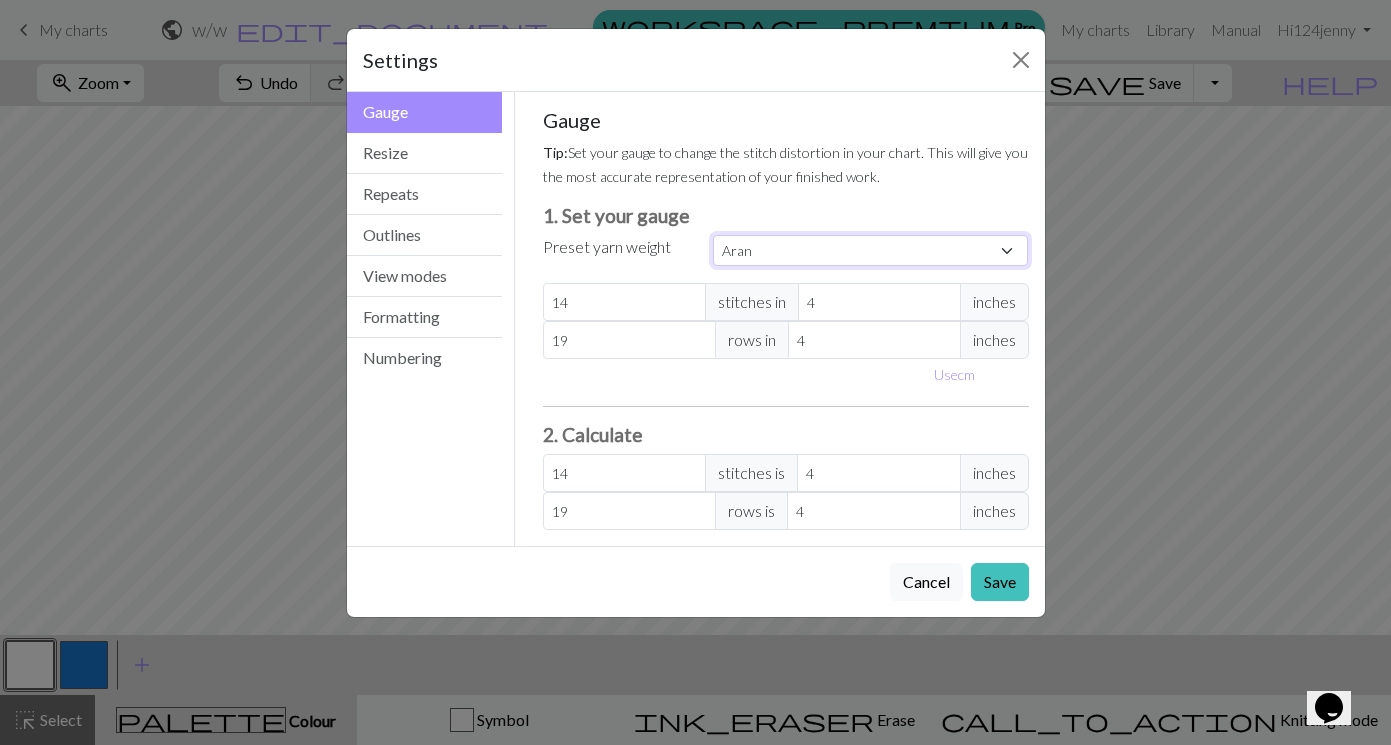 click on "Custom Square Lace Light Fingering Fingering Sport Double knit Worsted Aran Bulky Super Bulky" at bounding box center (871, 250) 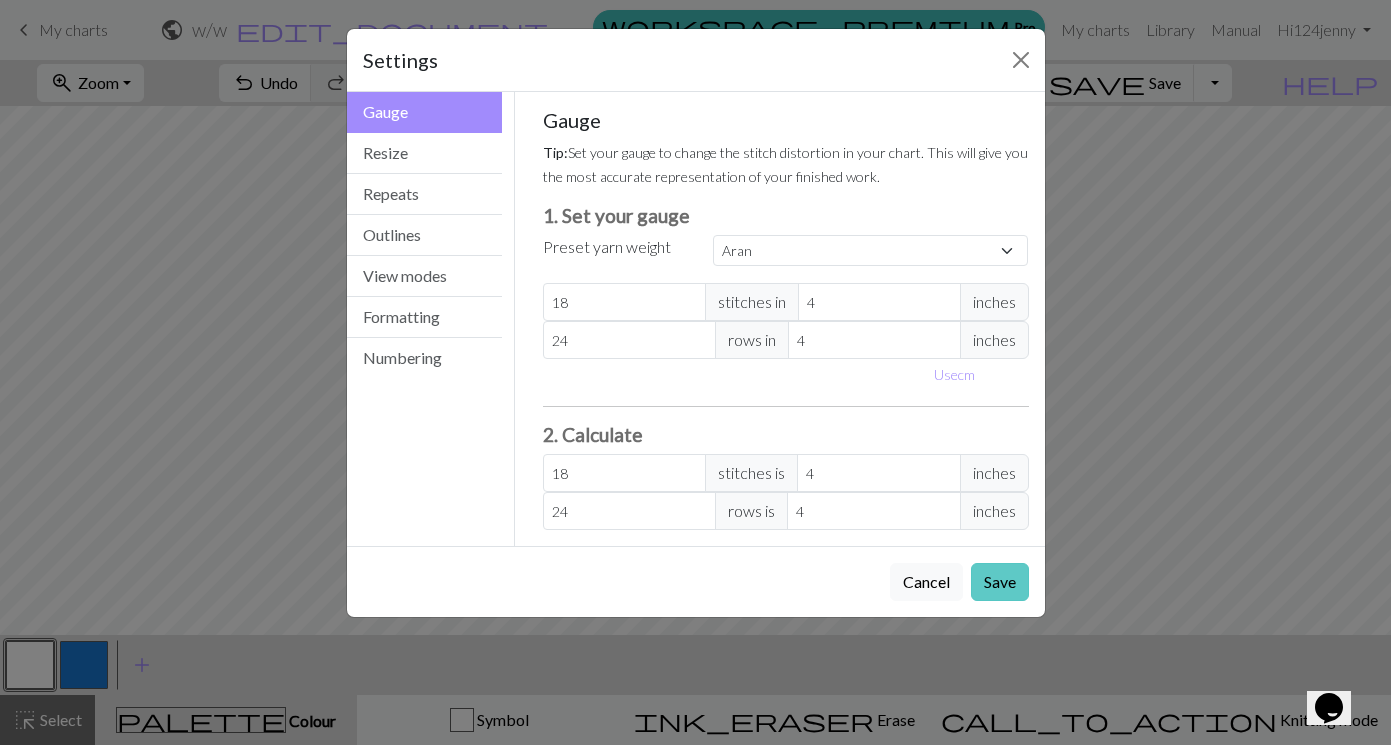 click on "Save" at bounding box center (1000, 582) 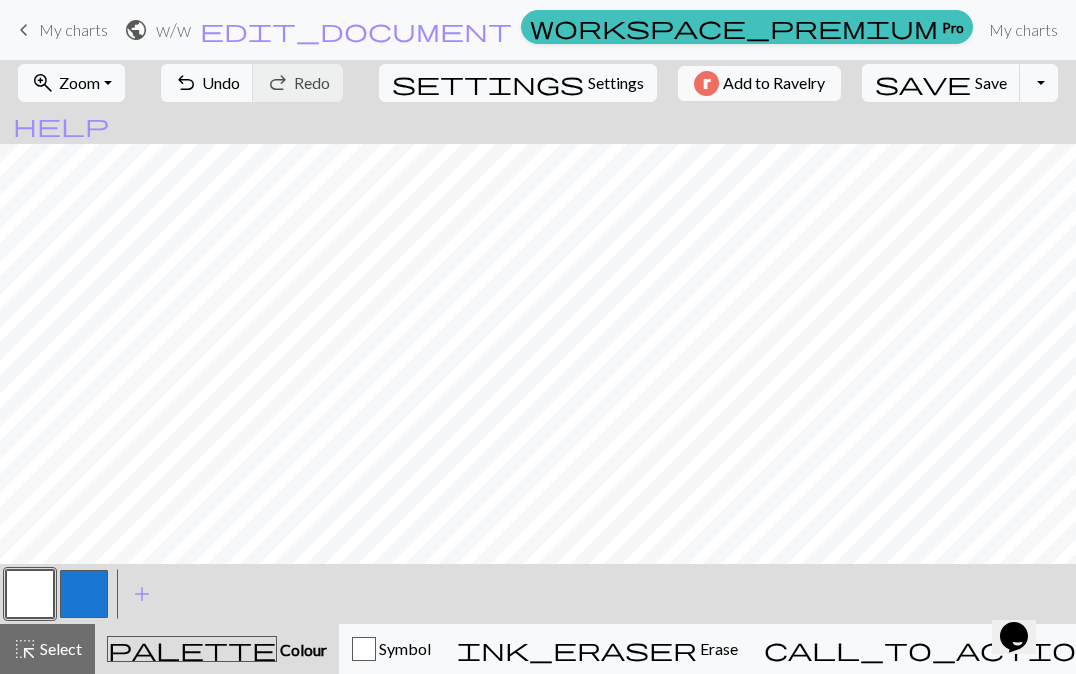 click at bounding box center [30, 594] 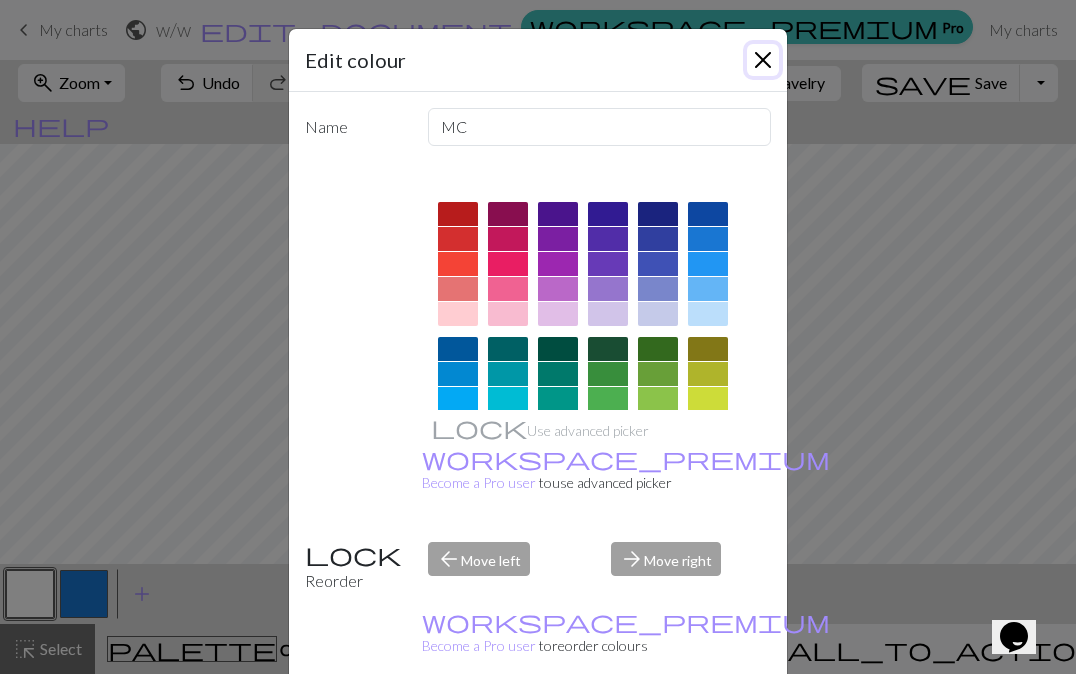 click at bounding box center (763, 60) 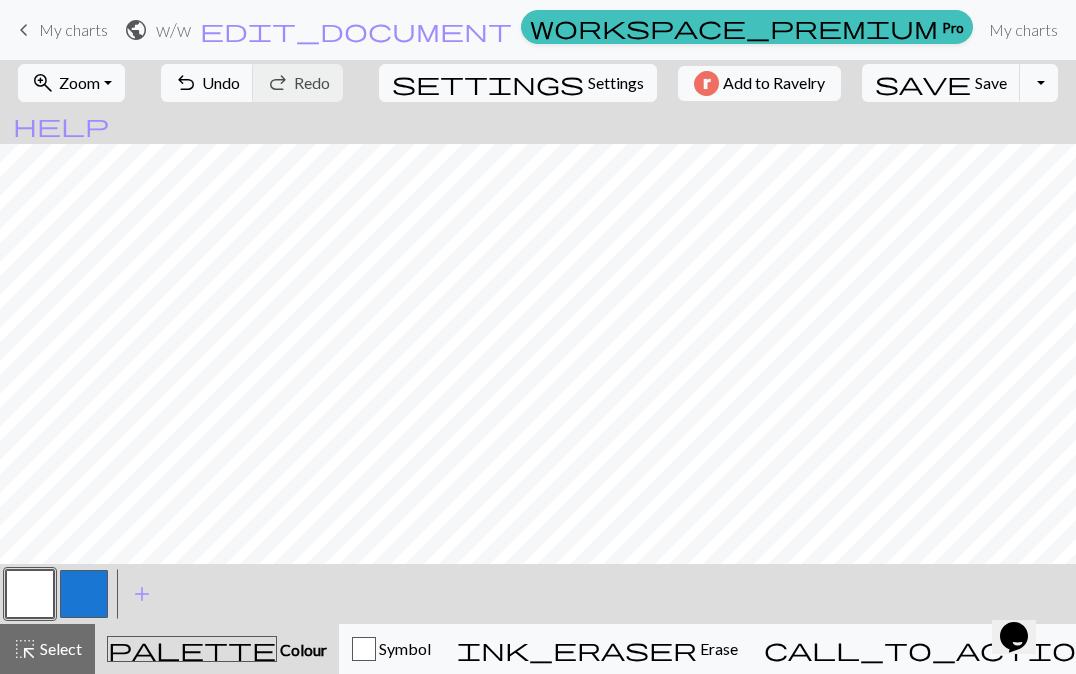 click at bounding box center [84, 594] 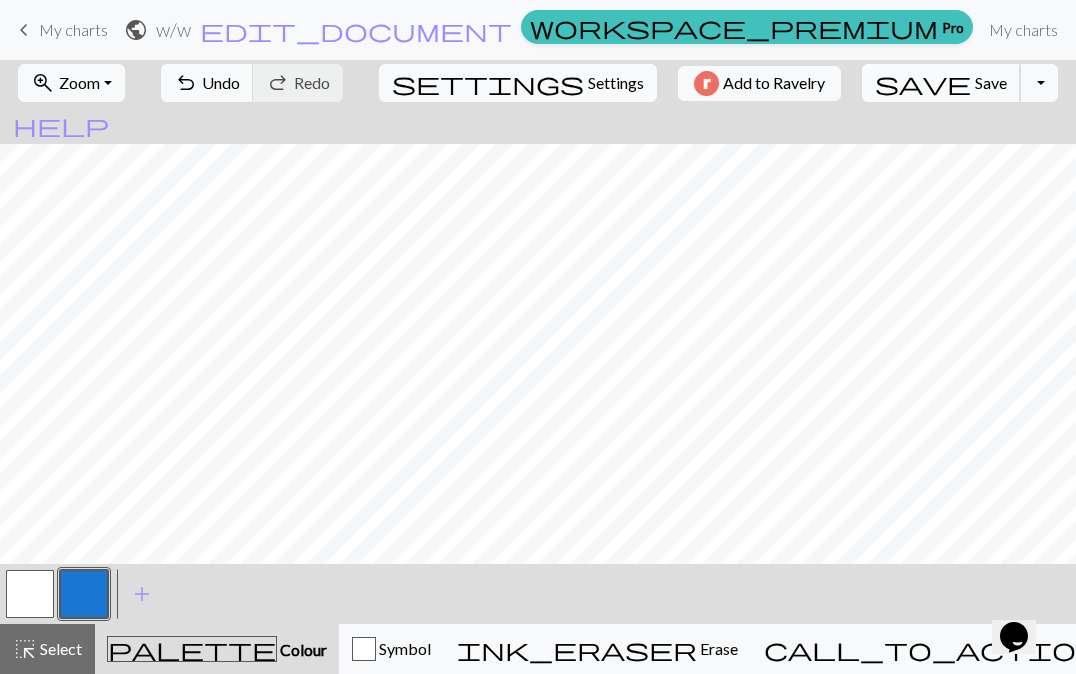 click on "Save" at bounding box center [991, 82] 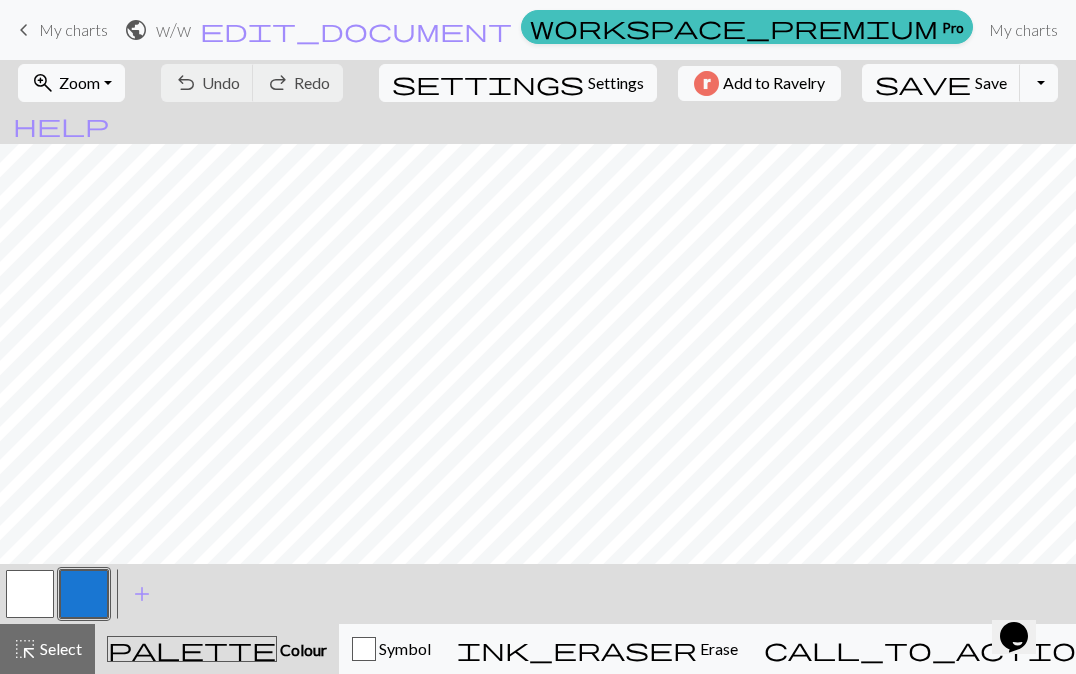 click on "keyboard_arrow_left   My charts" at bounding box center (60, 30) 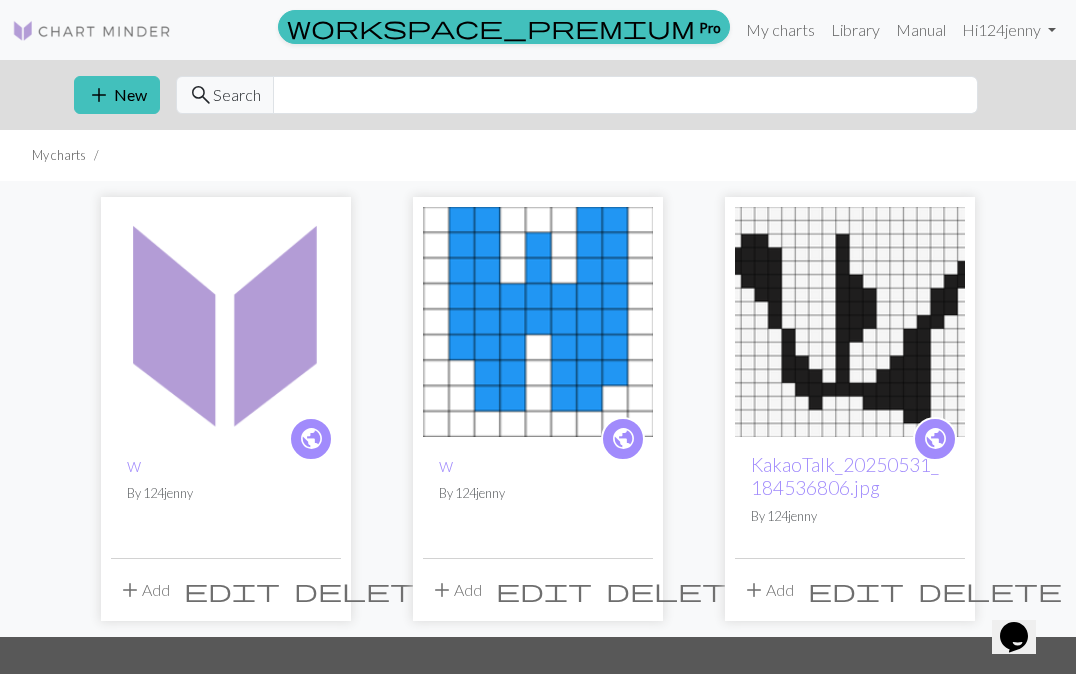 click at bounding box center (226, 322) 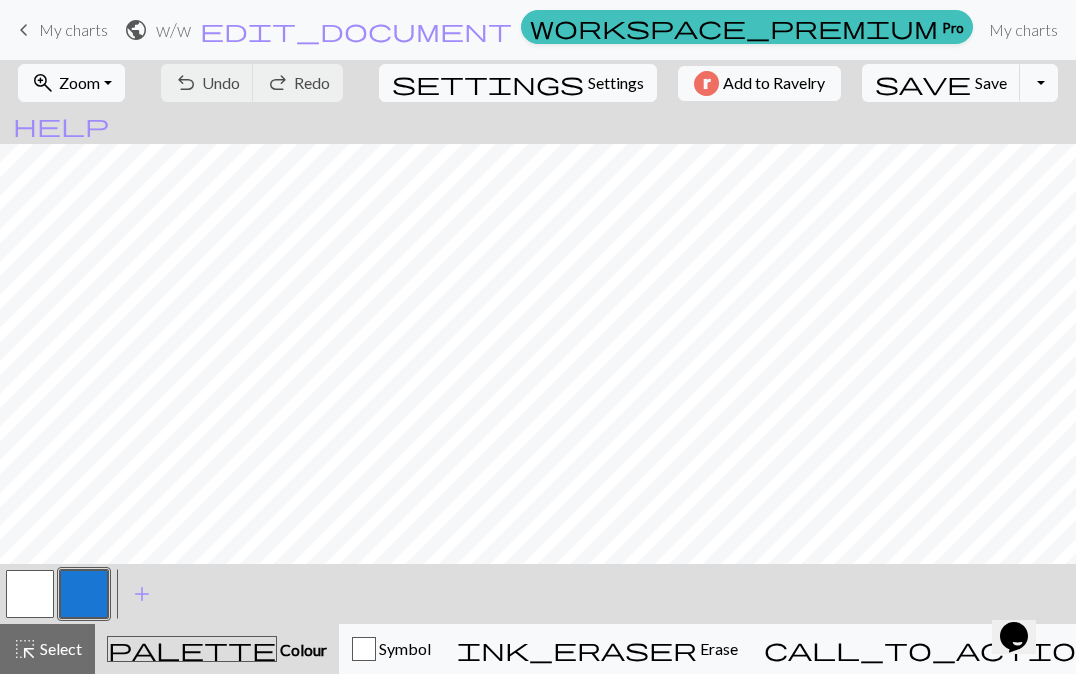 click on "My charts" at bounding box center [73, 29] 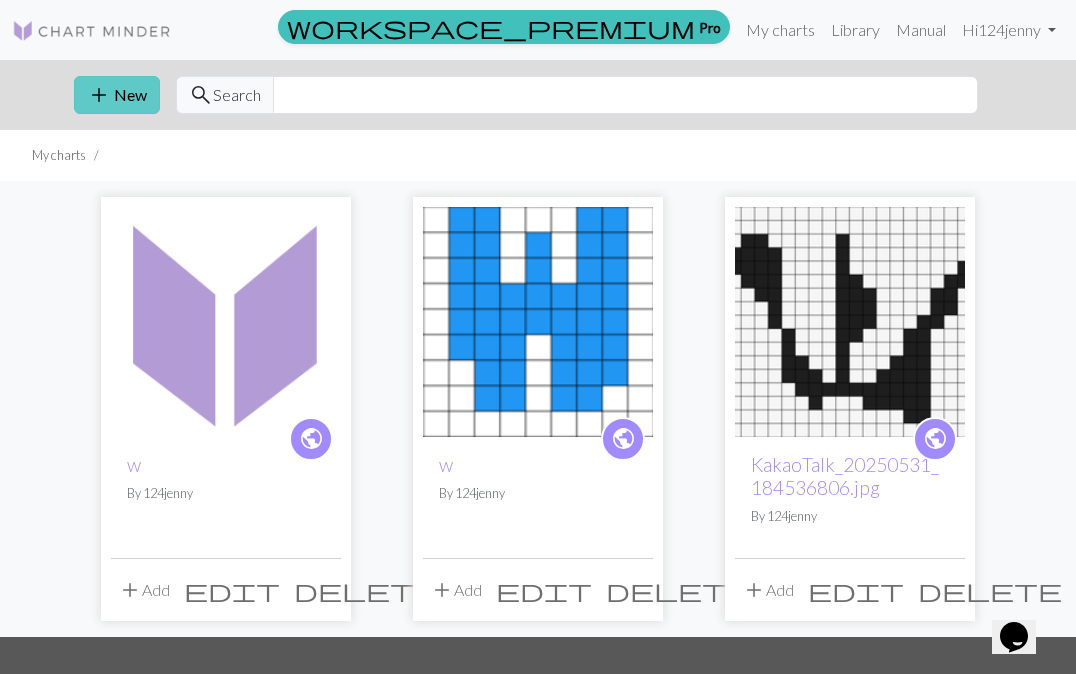 click on "add" at bounding box center (99, 95) 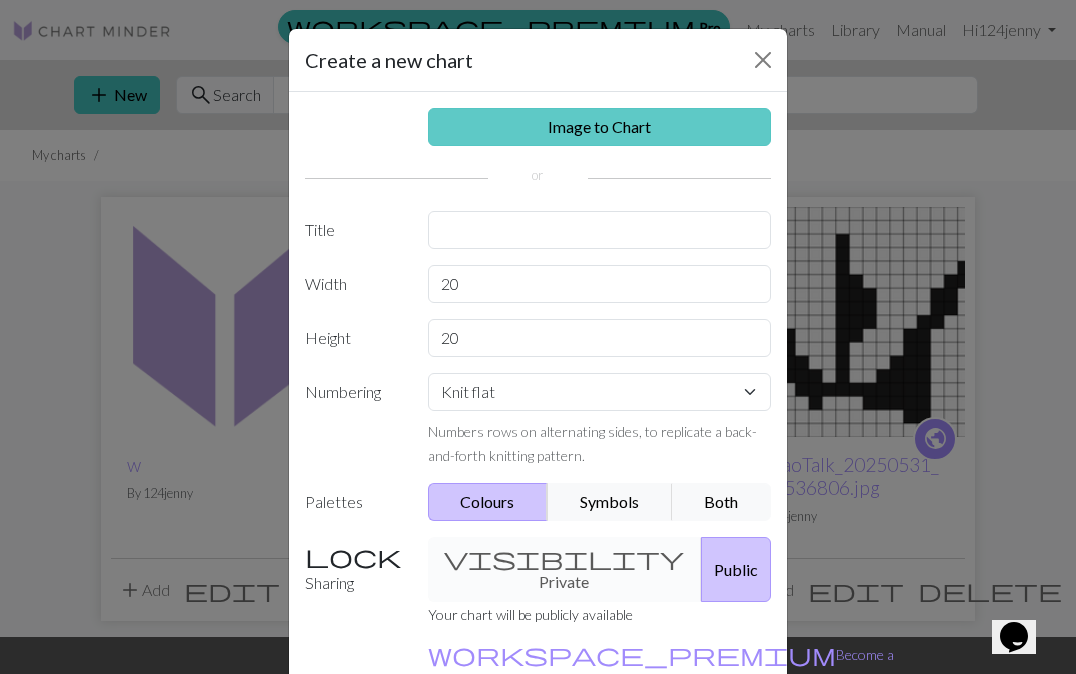 click on "Image to Chart" at bounding box center [600, 127] 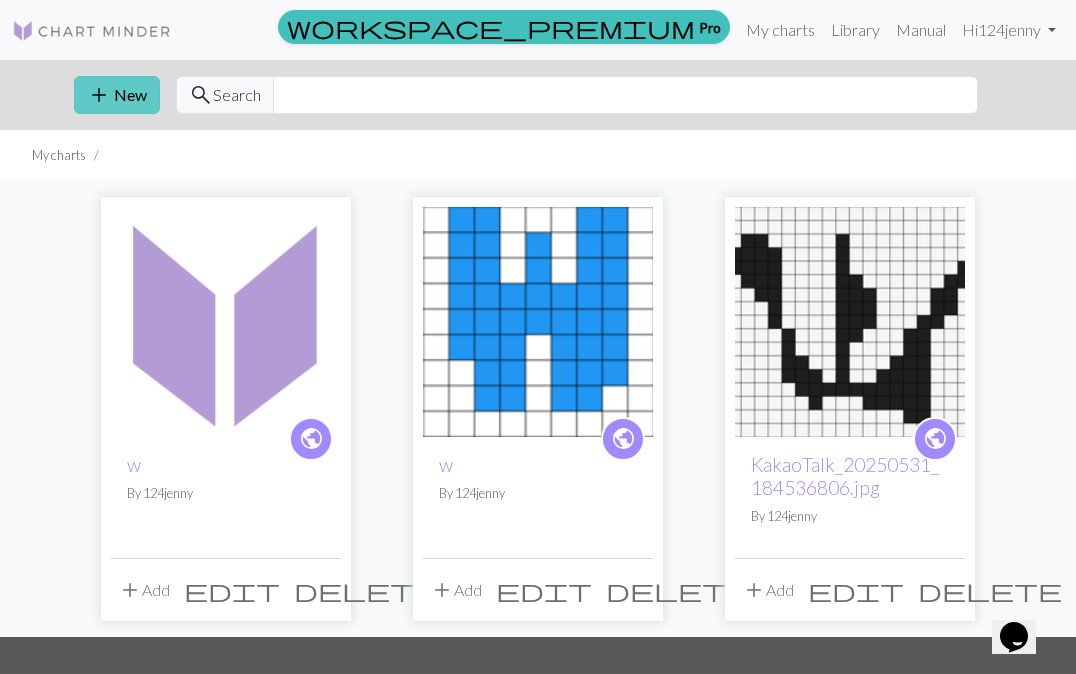 click on "add   New" at bounding box center (117, 95) 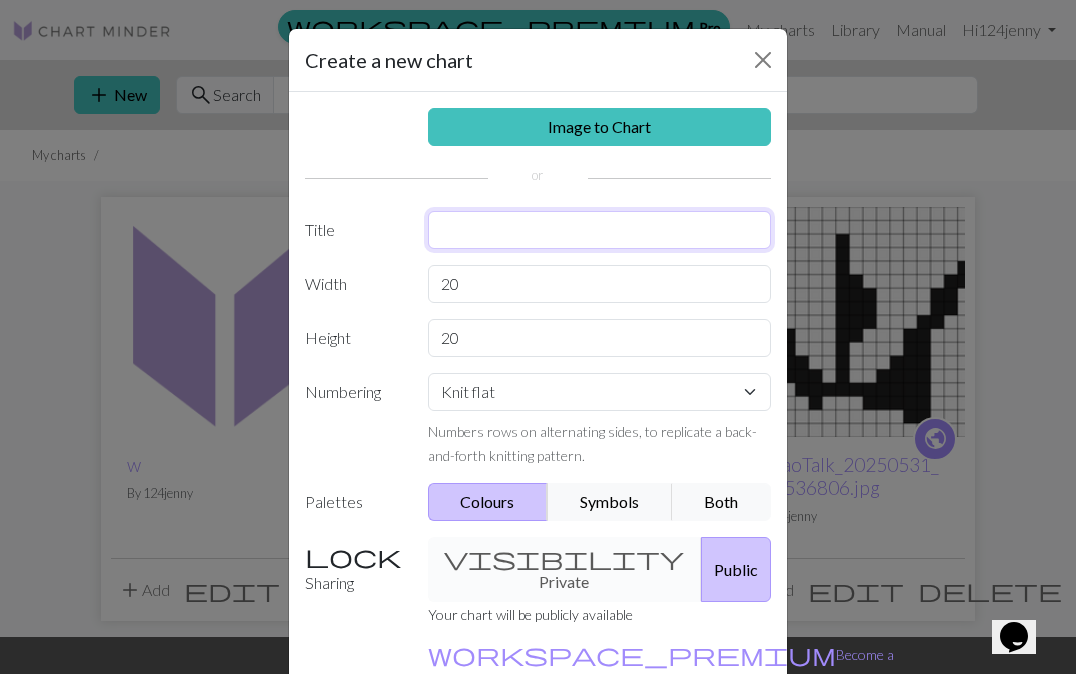 click at bounding box center (600, 230) 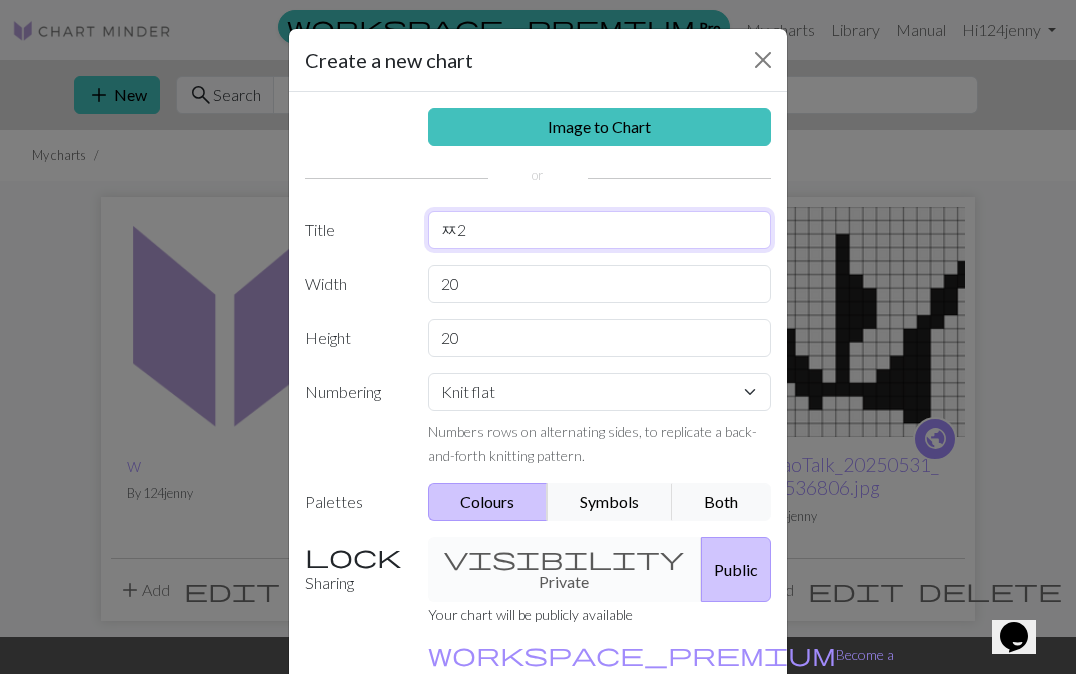 type on "ㅉ" 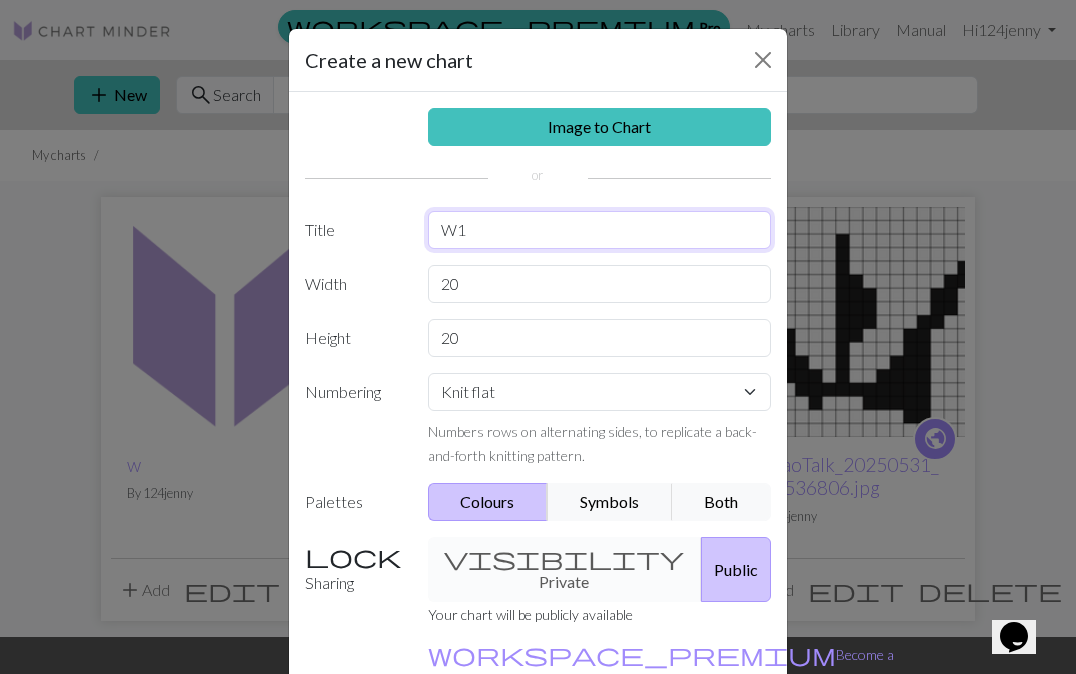 type on "W" 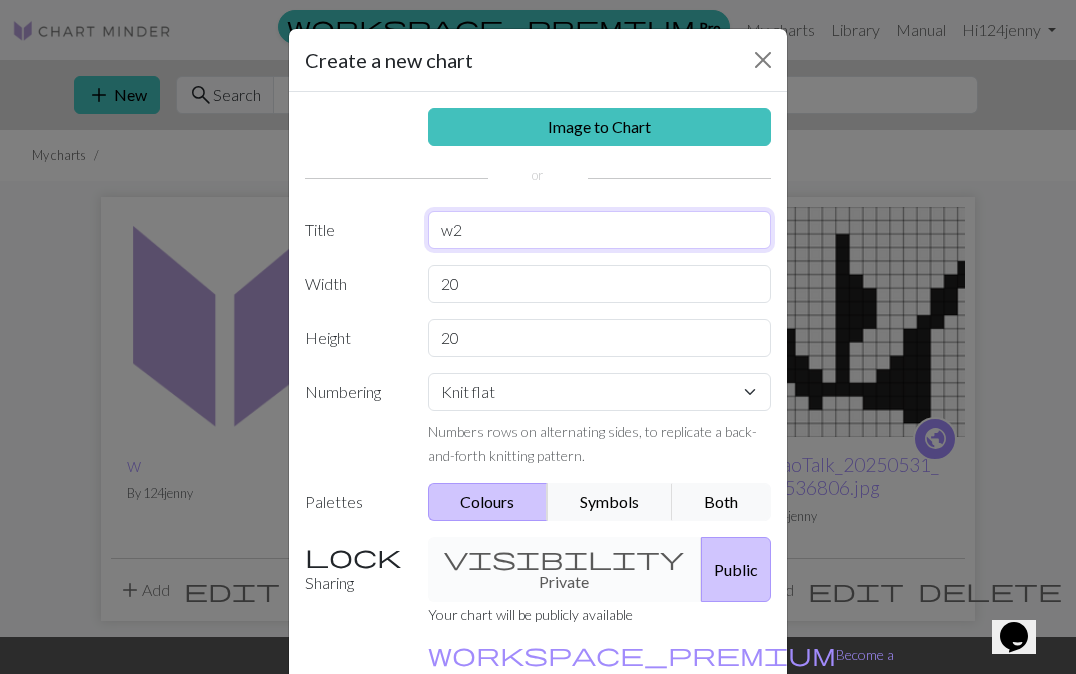 type on "w2" 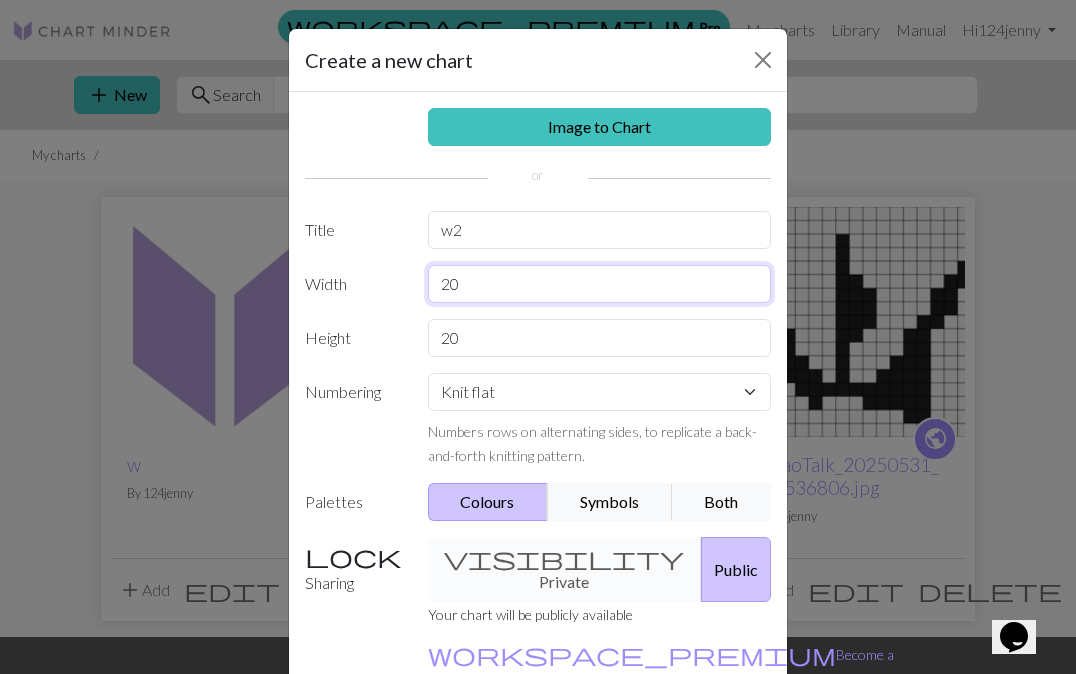 drag, startPoint x: 496, startPoint y: 278, endPoint x: 420, endPoint y: 290, distance: 76.941536 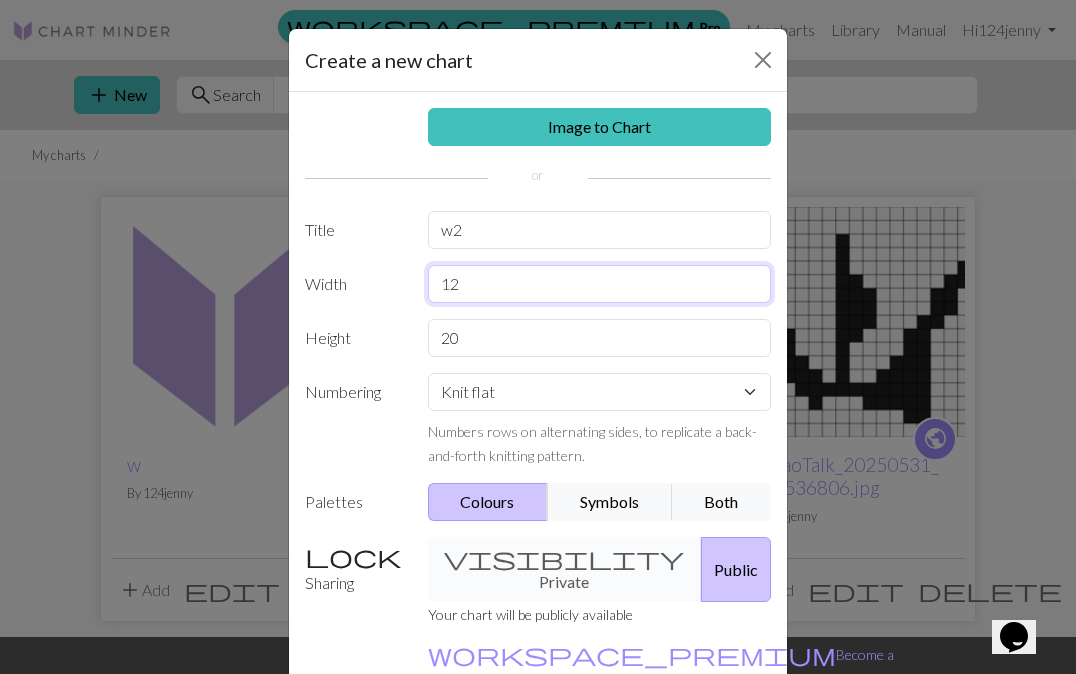 type on "12" 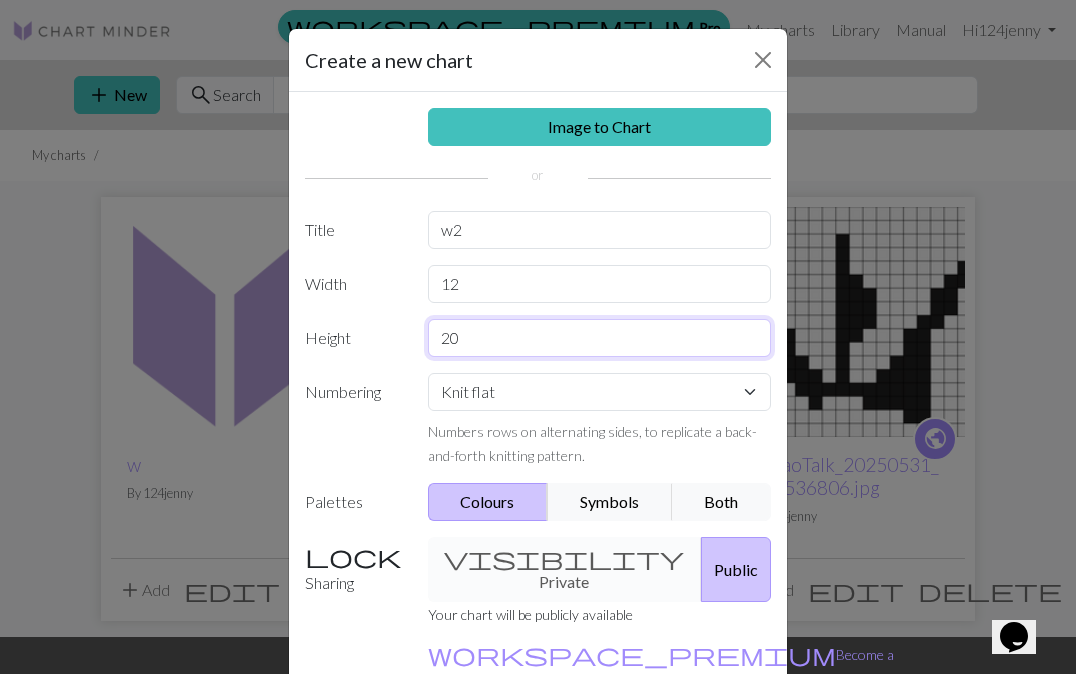 drag, startPoint x: 508, startPoint y: 332, endPoint x: 414, endPoint y: 341, distance: 94.42987 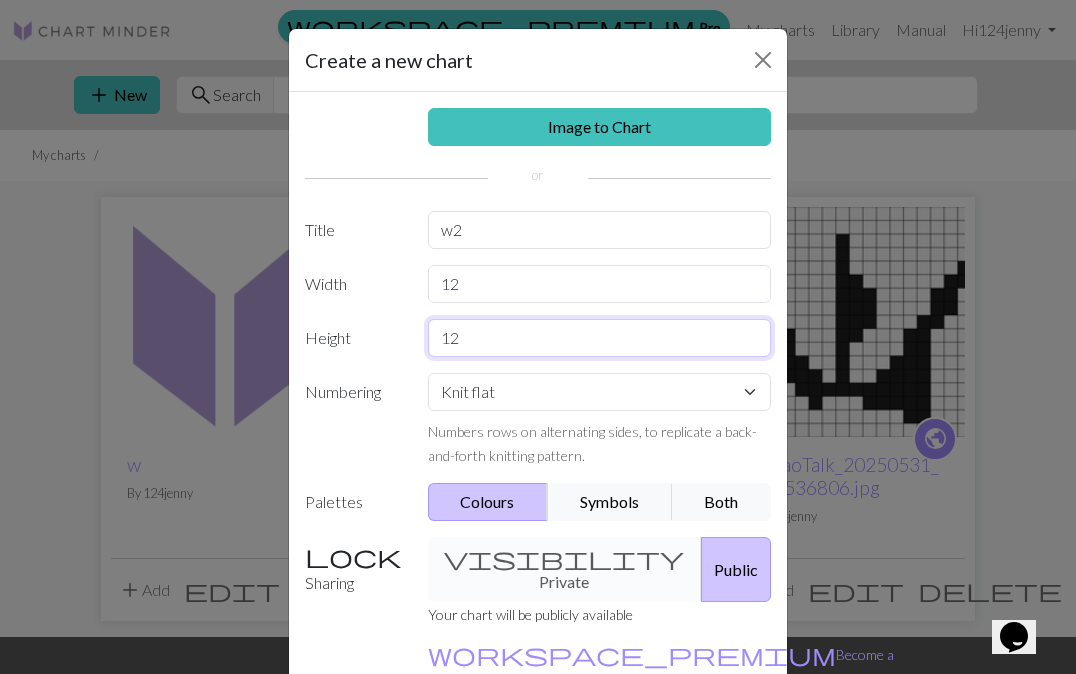 scroll, scrollTop: 115, scrollLeft: 0, axis: vertical 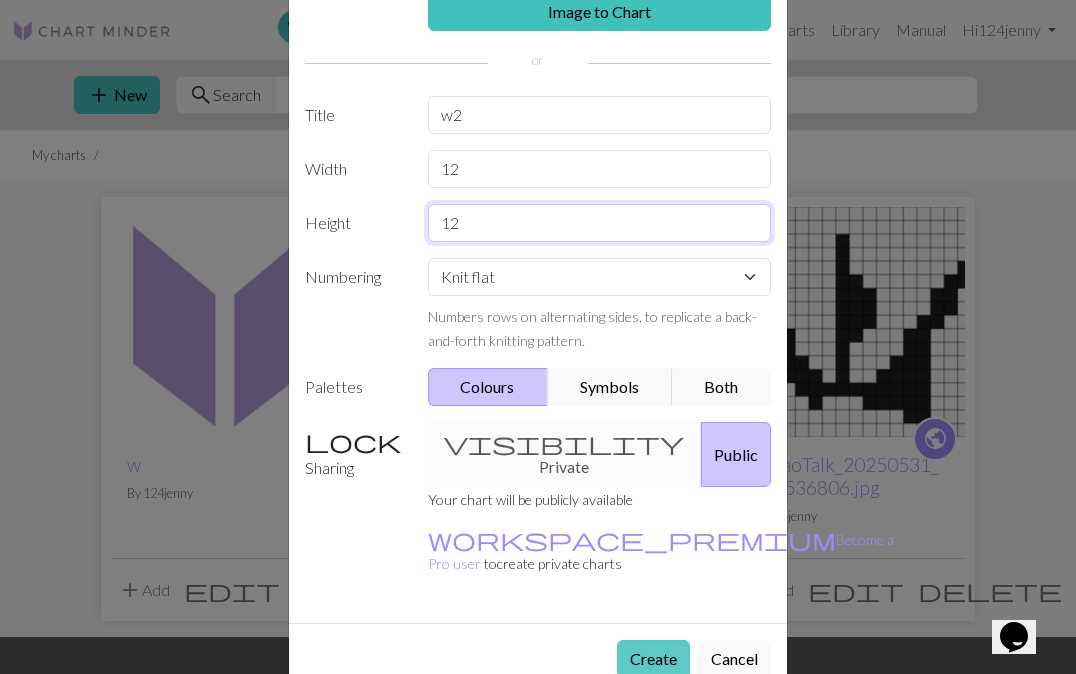 type on "12" 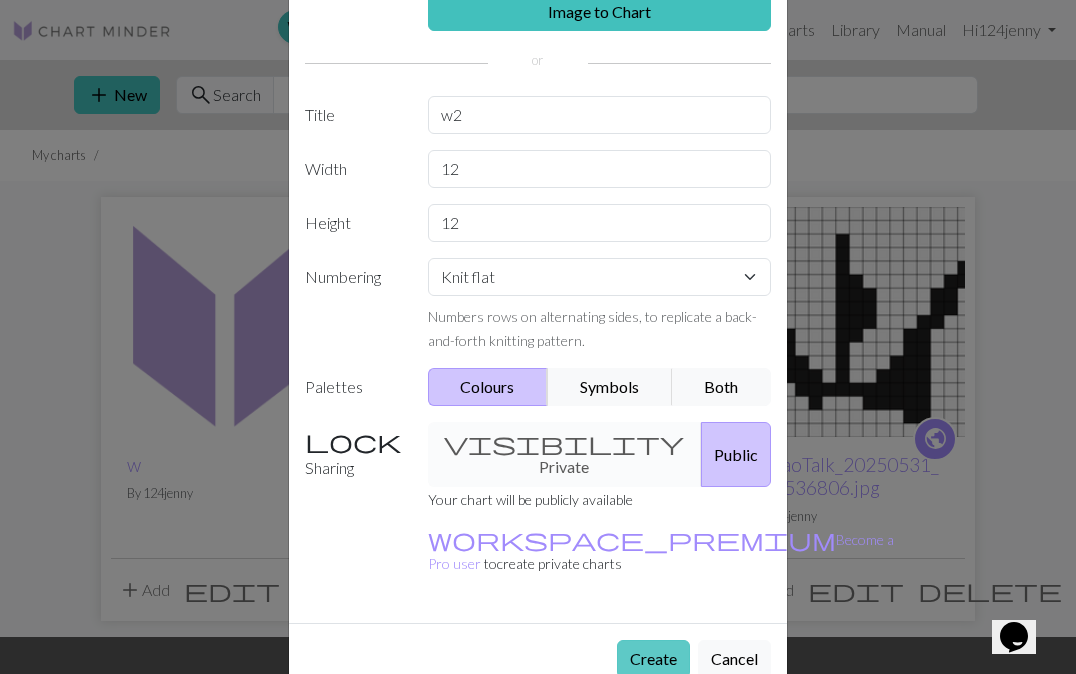 click on "Create" at bounding box center (653, 659) 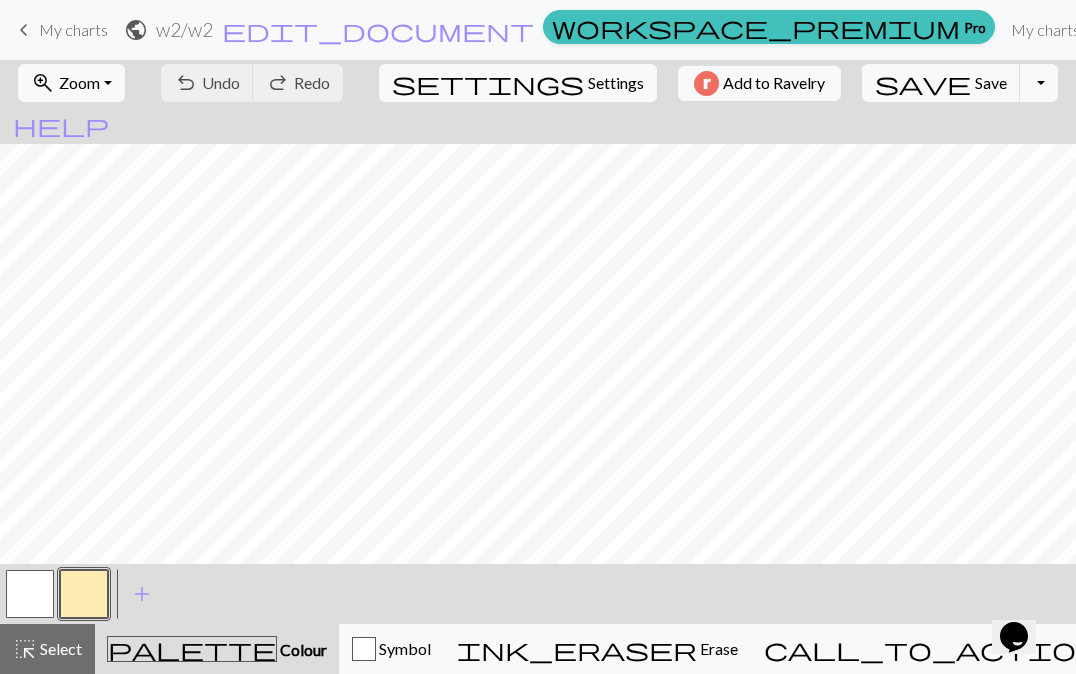 click at bounding box center [84, 594] 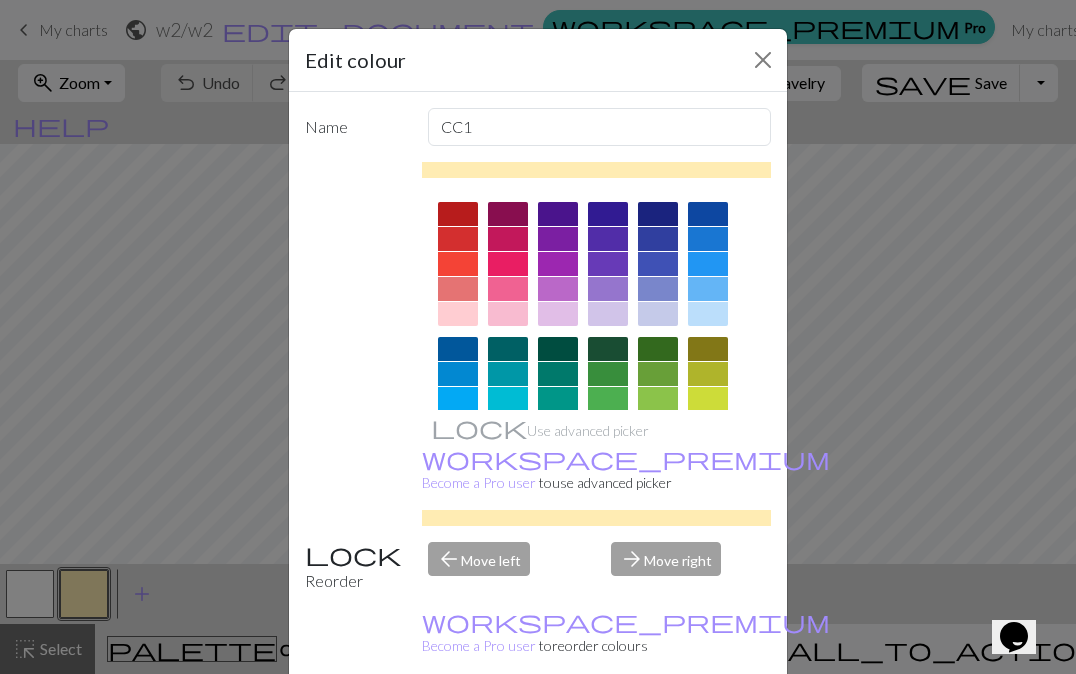click at bounding box center (708, 239) 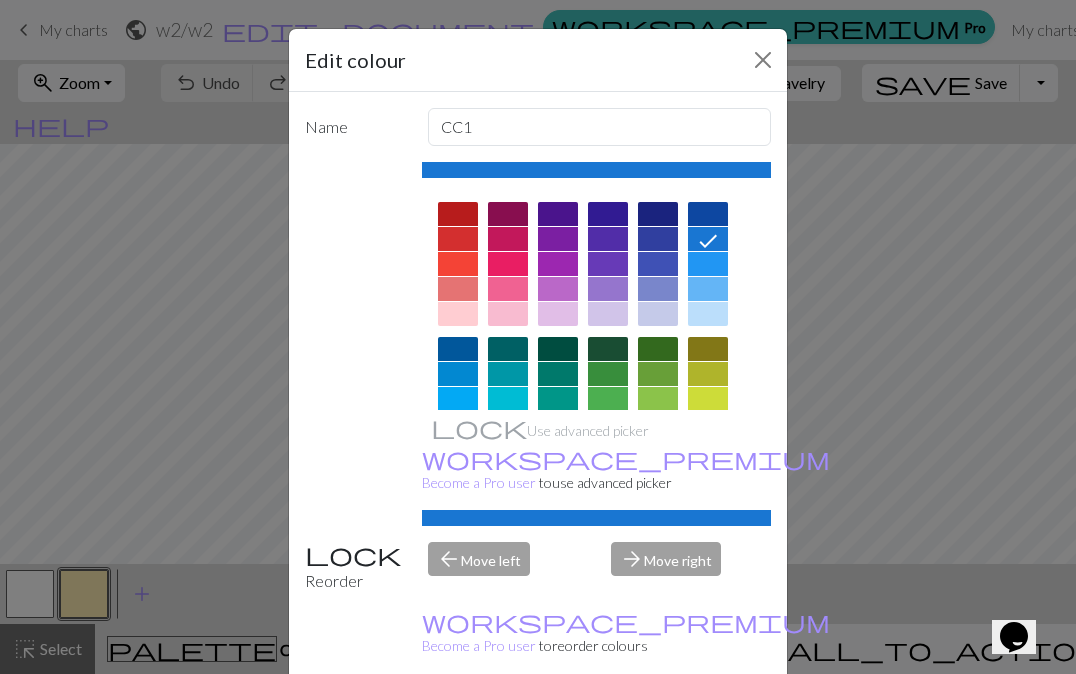 click on "Done" at bounding box center [658, 725] 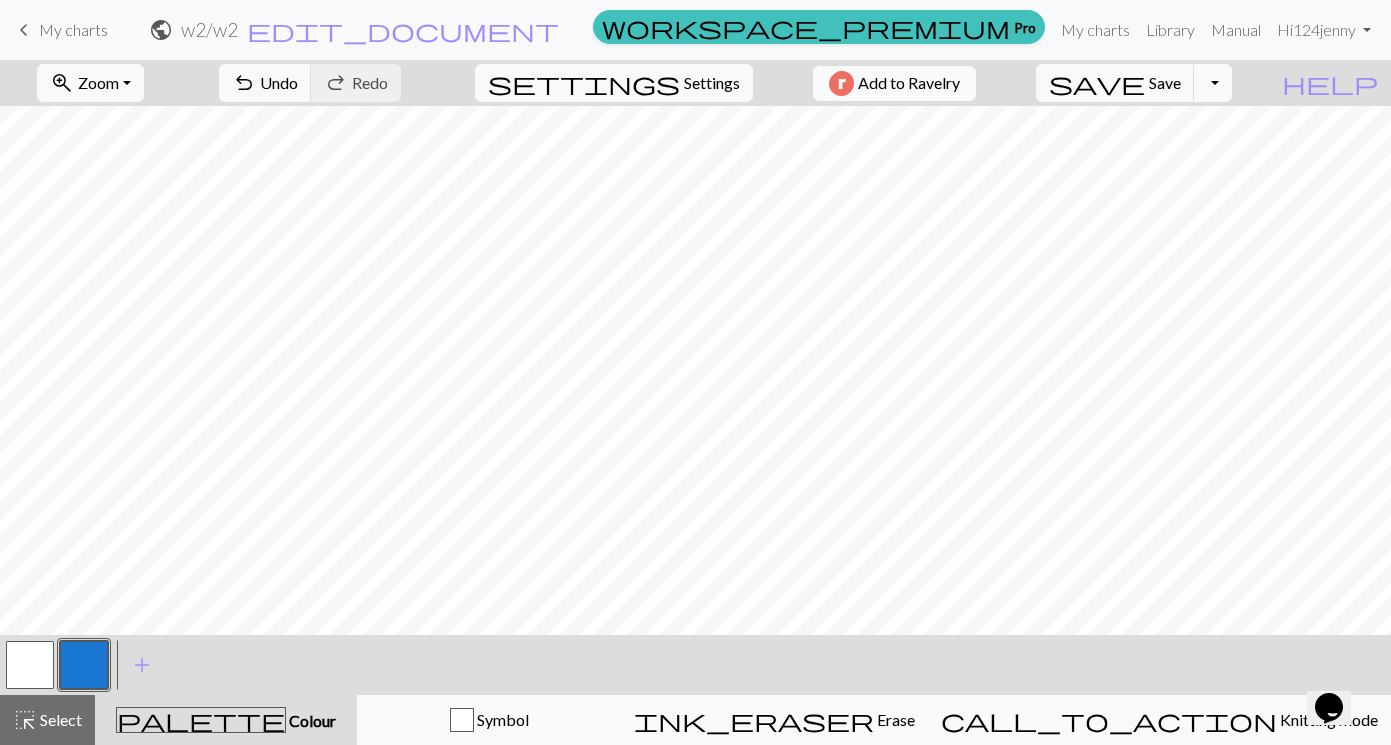 click on "Add to Ravelry" at bounding box center (909, 83) 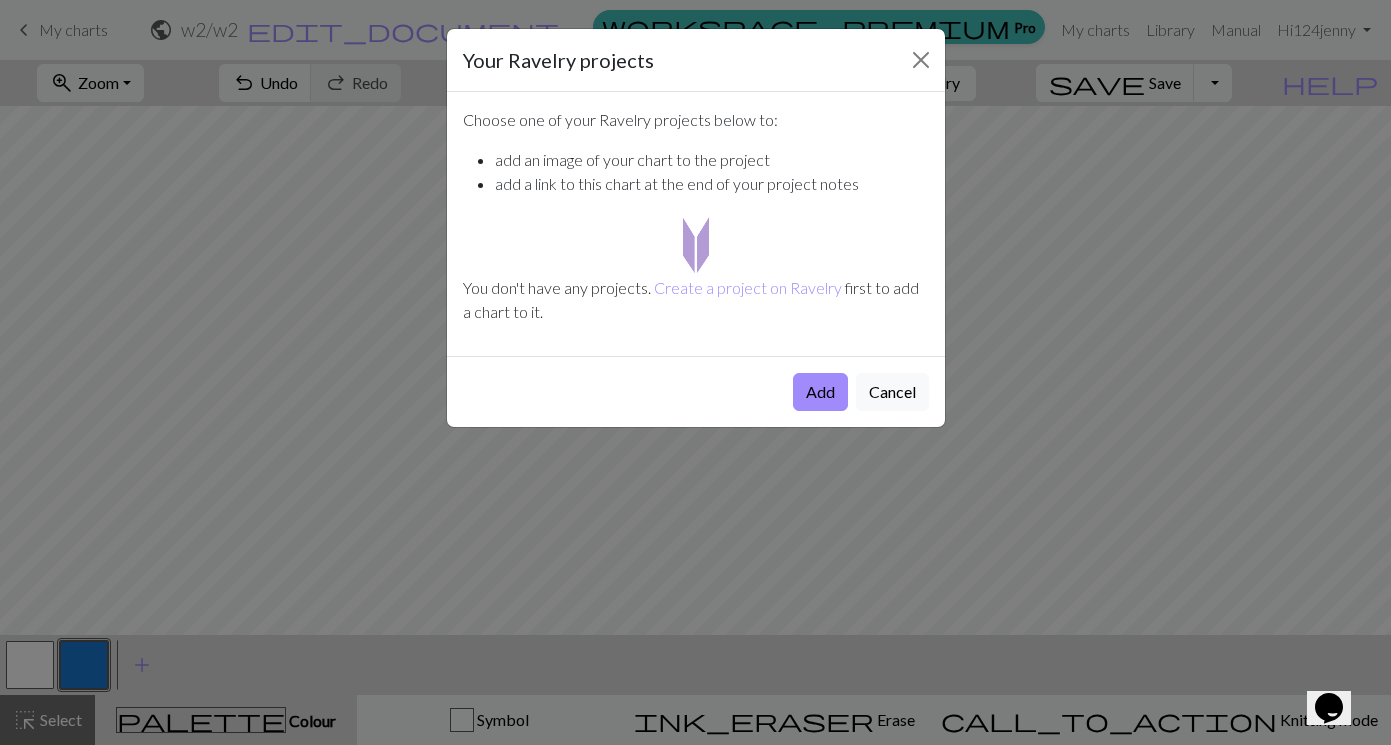click on "Your Ravelry projects Choose one of your Ravelry projects below to:  add an image of your chart to the project add a link to this chart at the end of your project notes You don't have any projects.   Create a project on Ravelry   first to add a chart to it. Add Cancel" at bounding box center (695, 372) 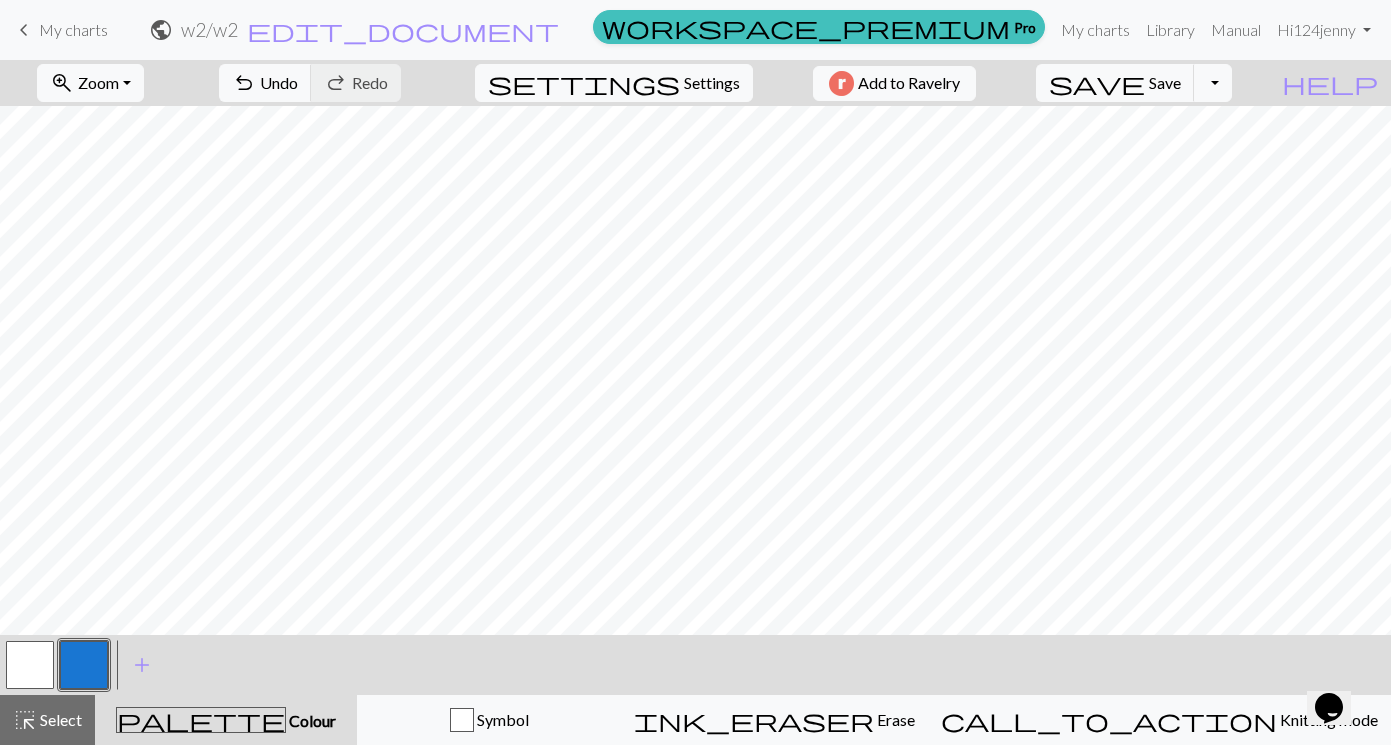 click on "My charts" at bounding box center [73, 29] 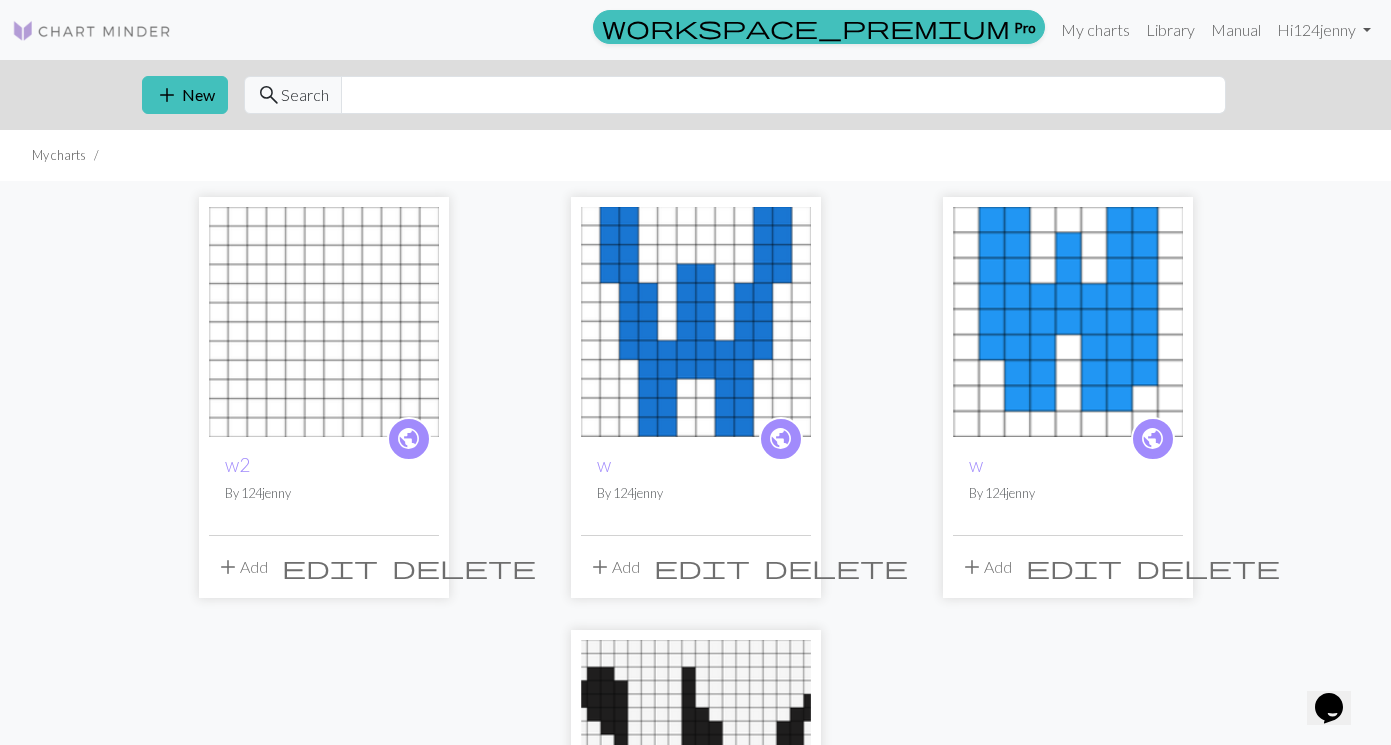 click at bounding box center (696, 322) 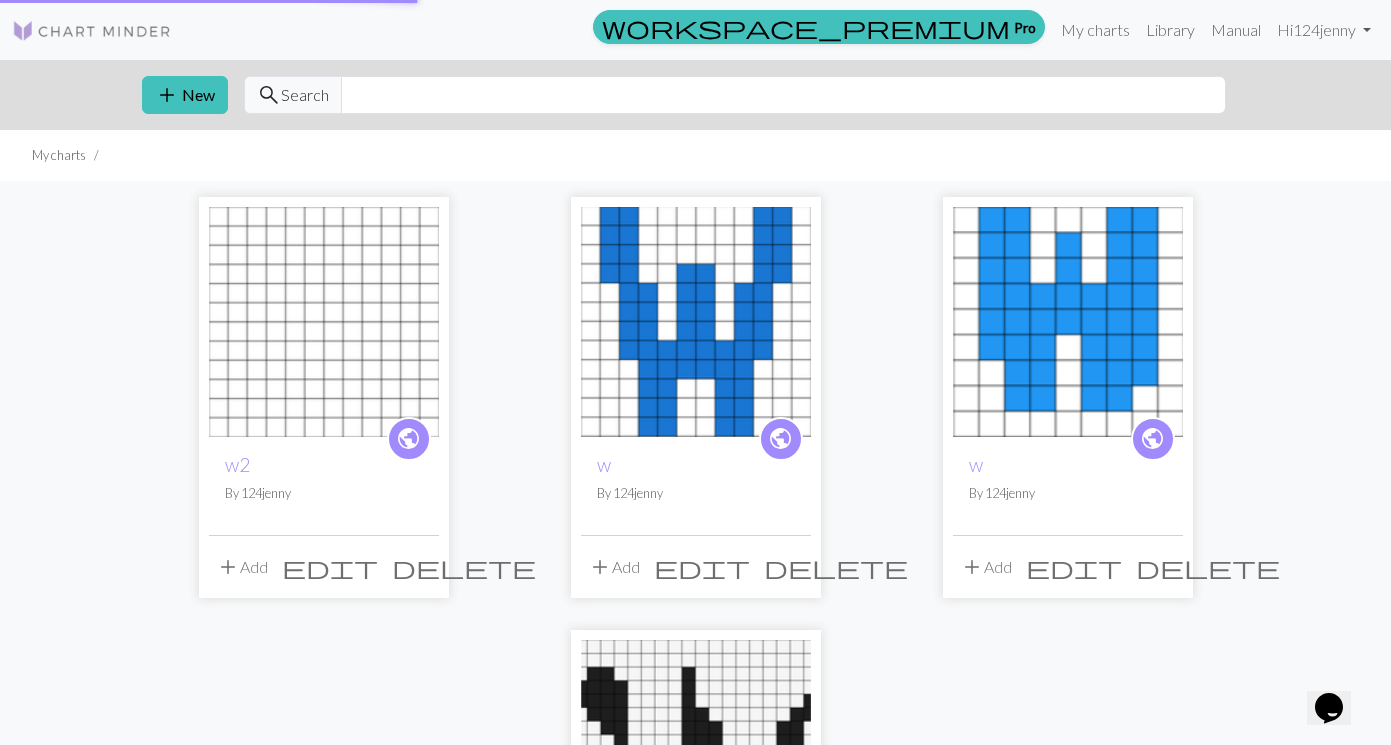 click at bounding box center (696, 322) 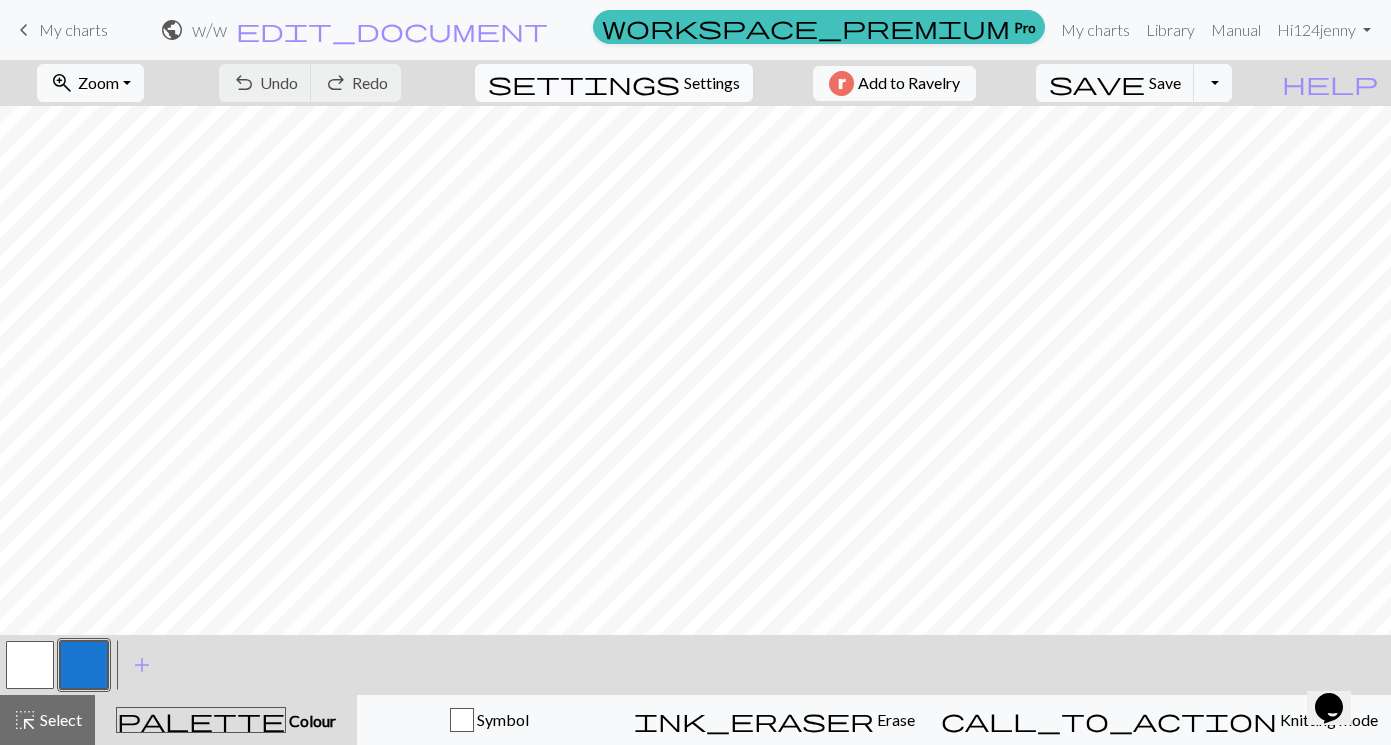 click on "Settings" at bounding box center [712, 83] 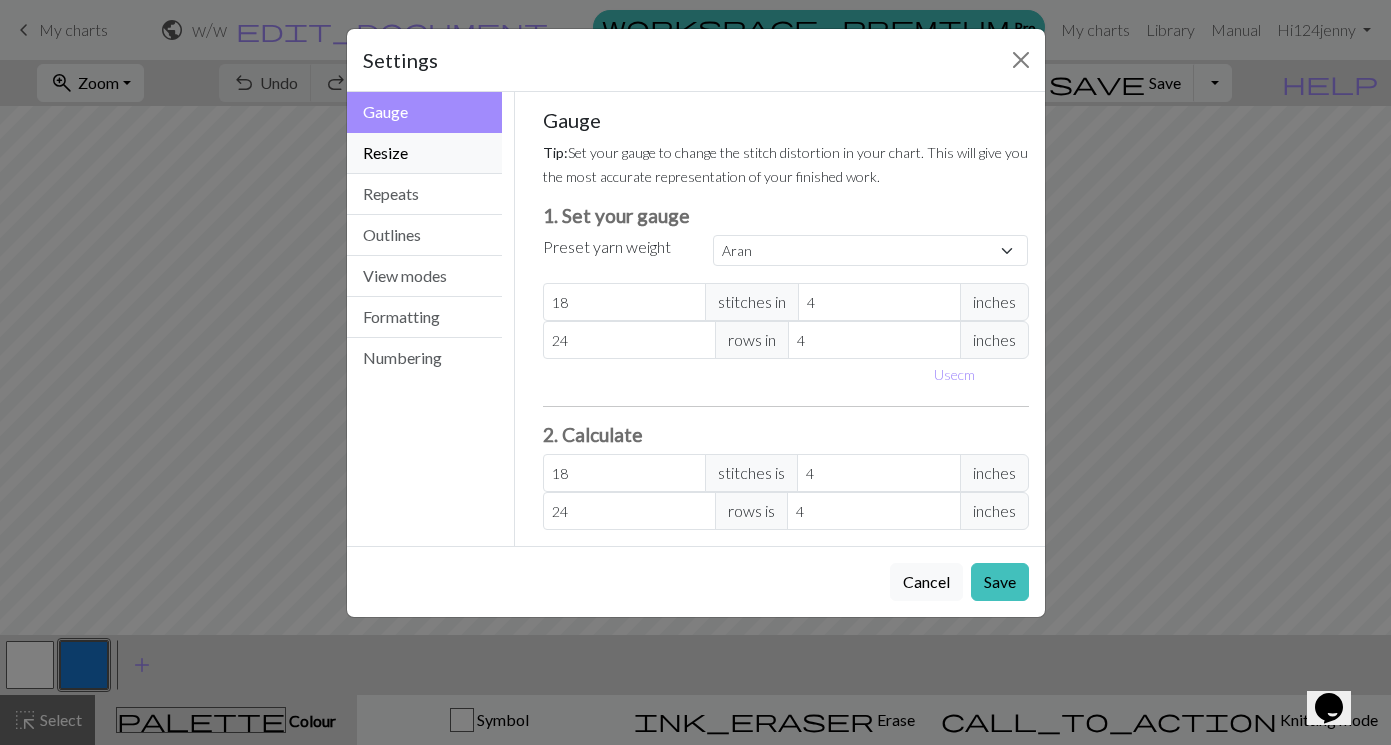 click on "Resize" at bounding box center (425, 153) 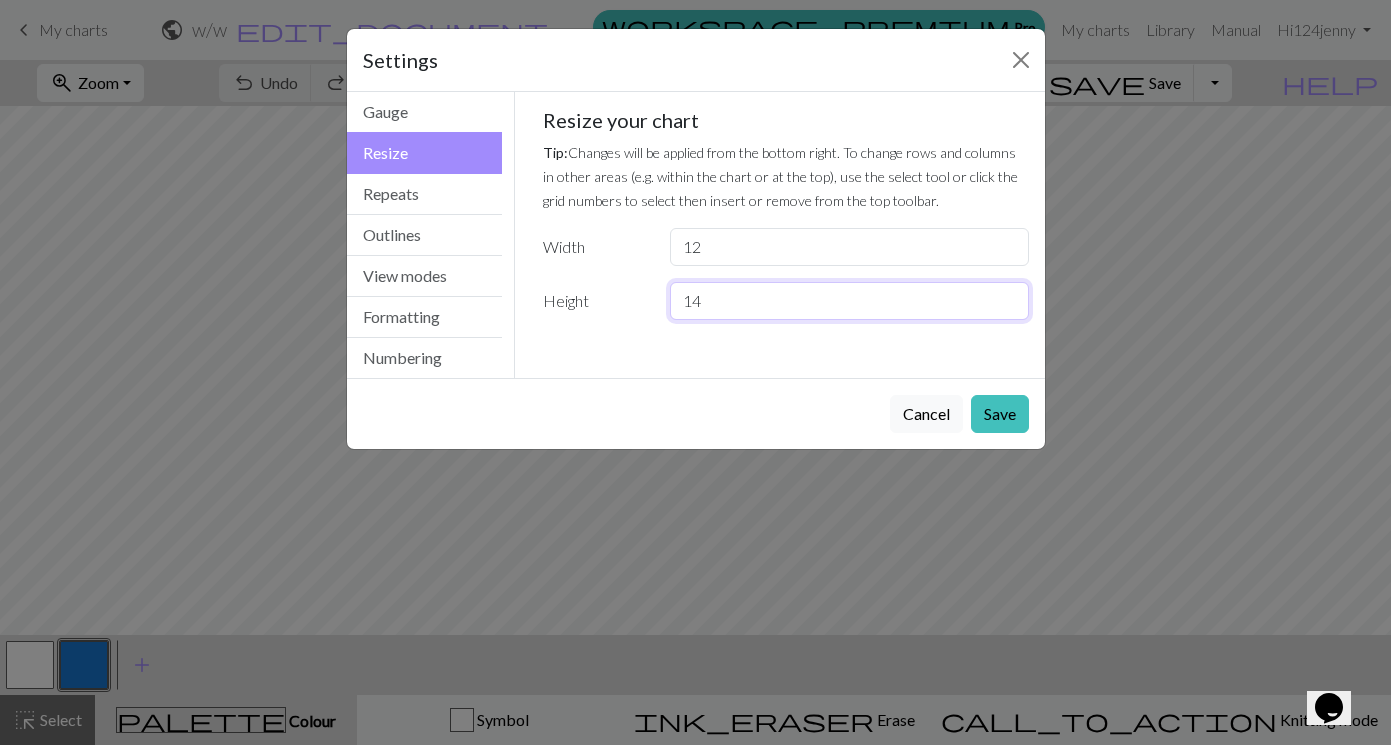 click on "14" at bounding box center [849, 301] 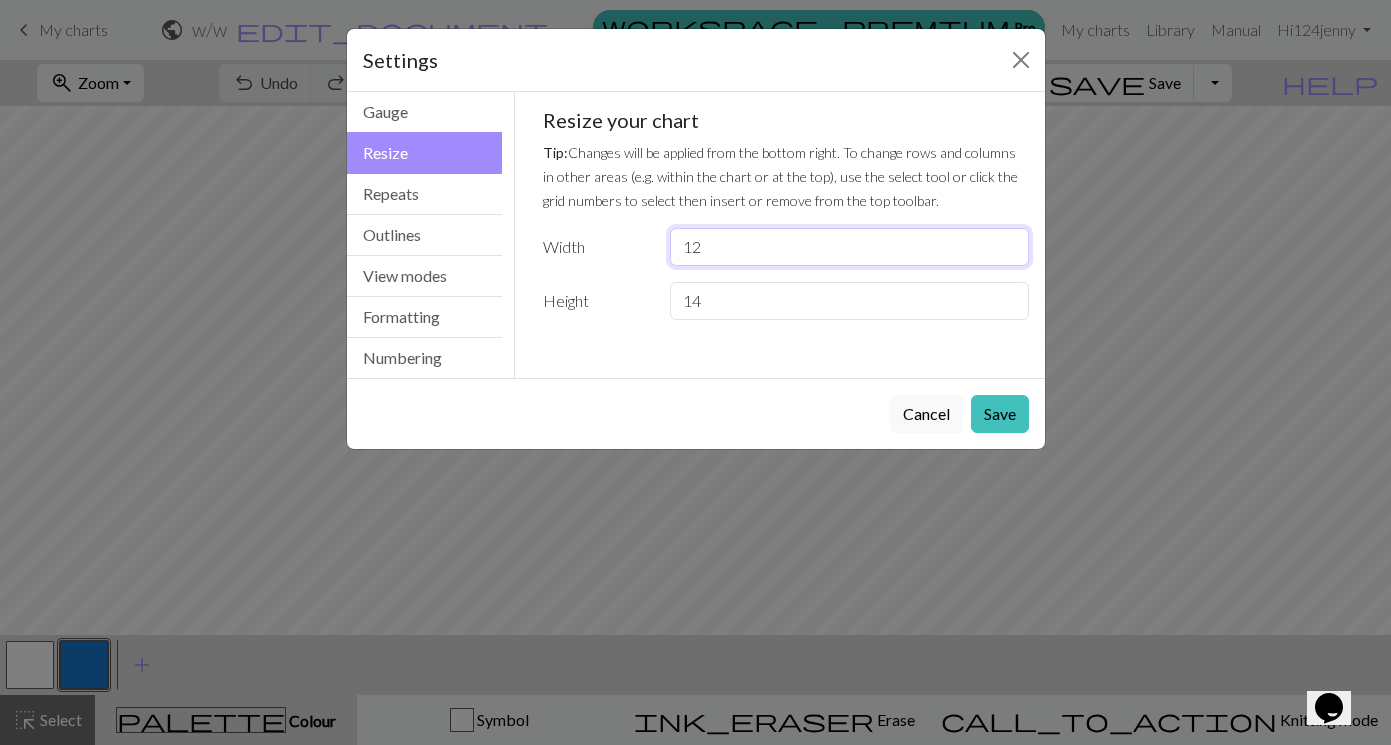 click on "12" at bounding box center (849, 247) 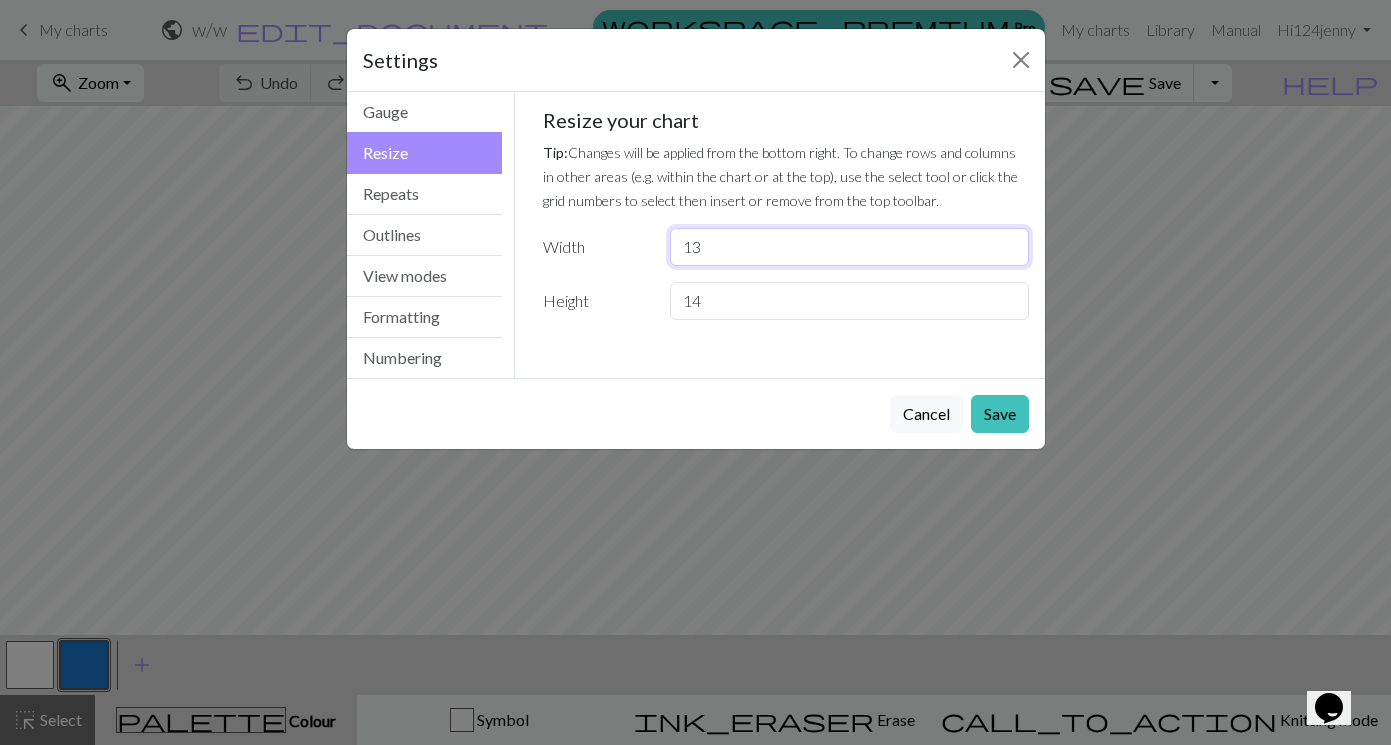 click on "13" at bounding box center (849, 247) 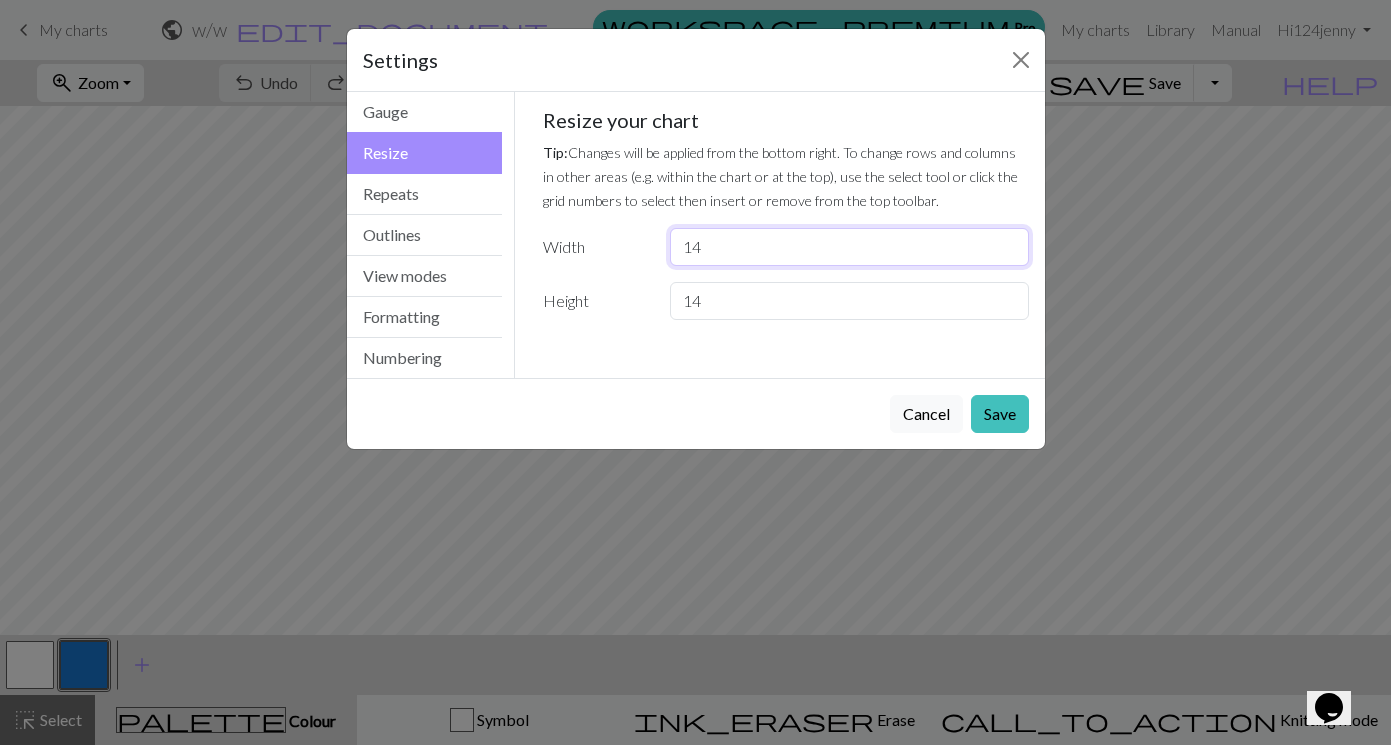 type on "14" 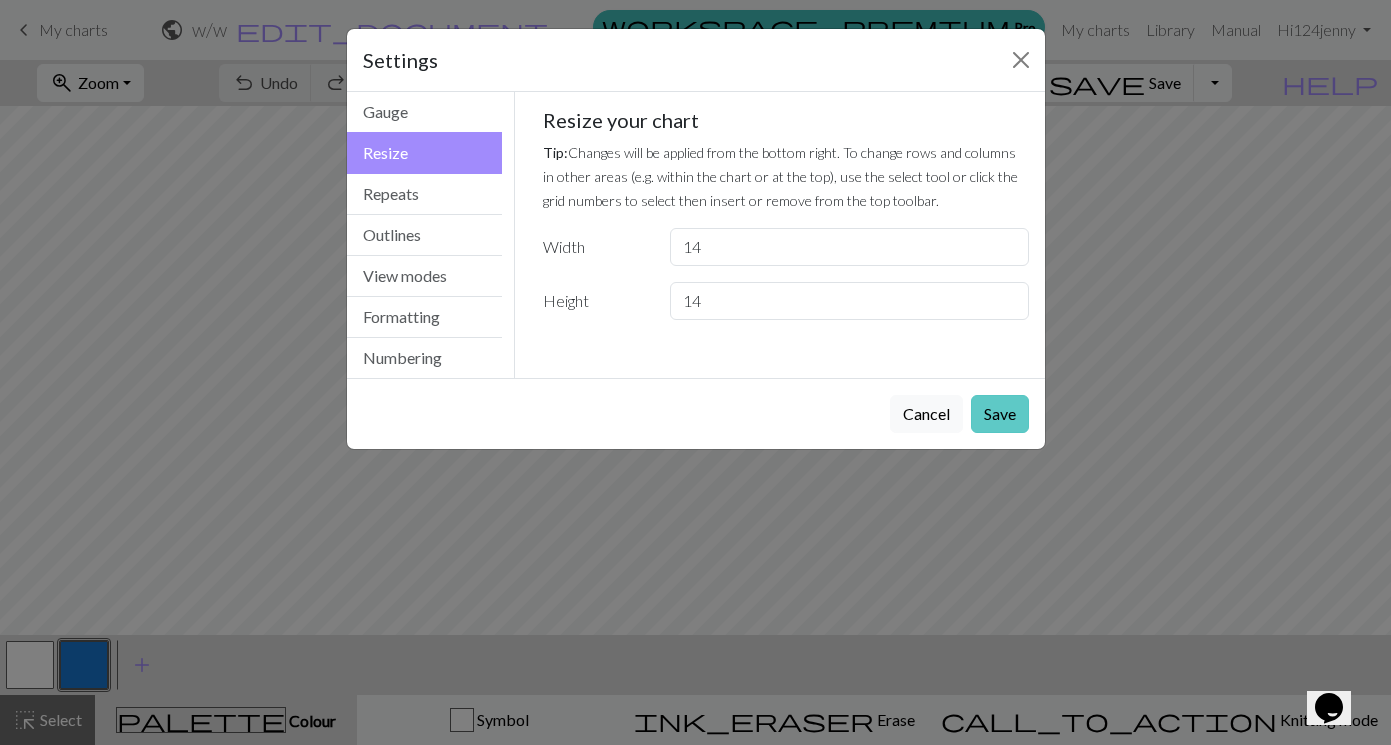 click on "Save" at bounding box center (1000, 414) 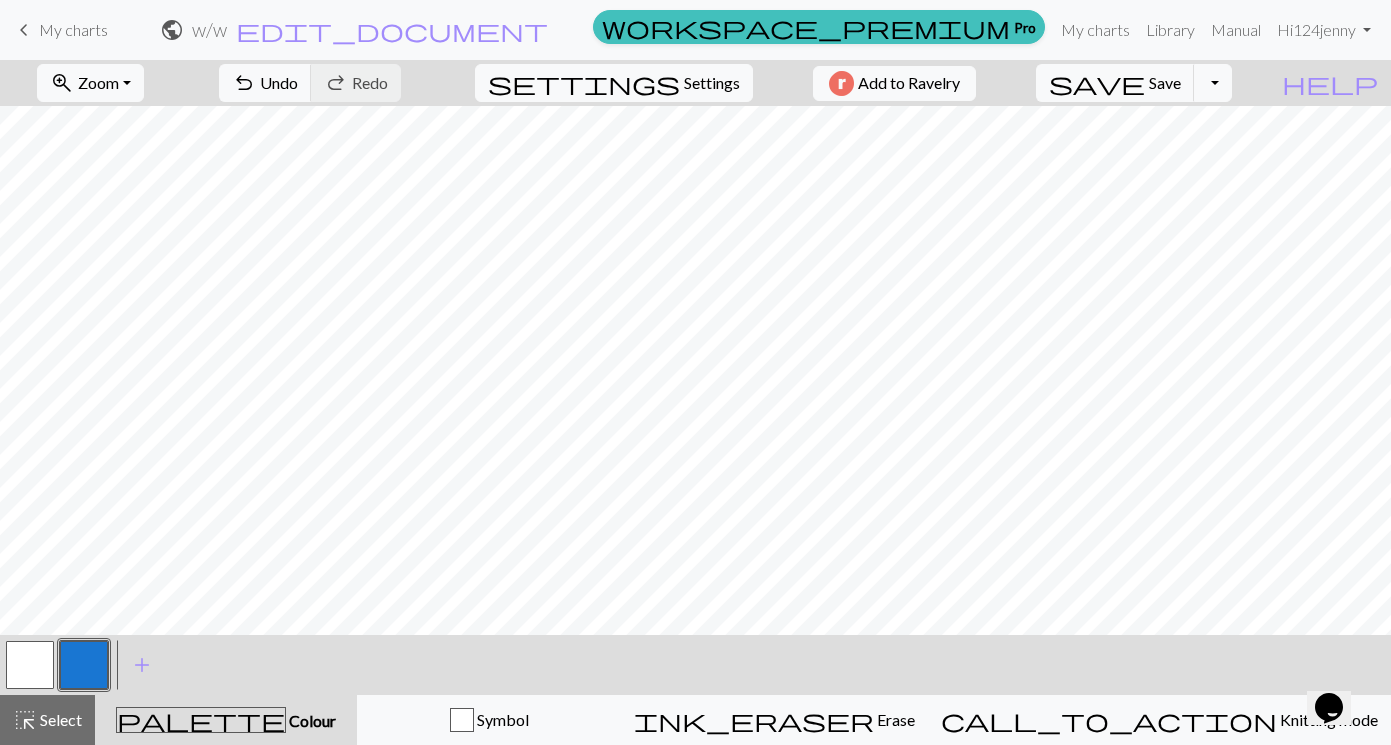 click at bounding box center [30, 665] 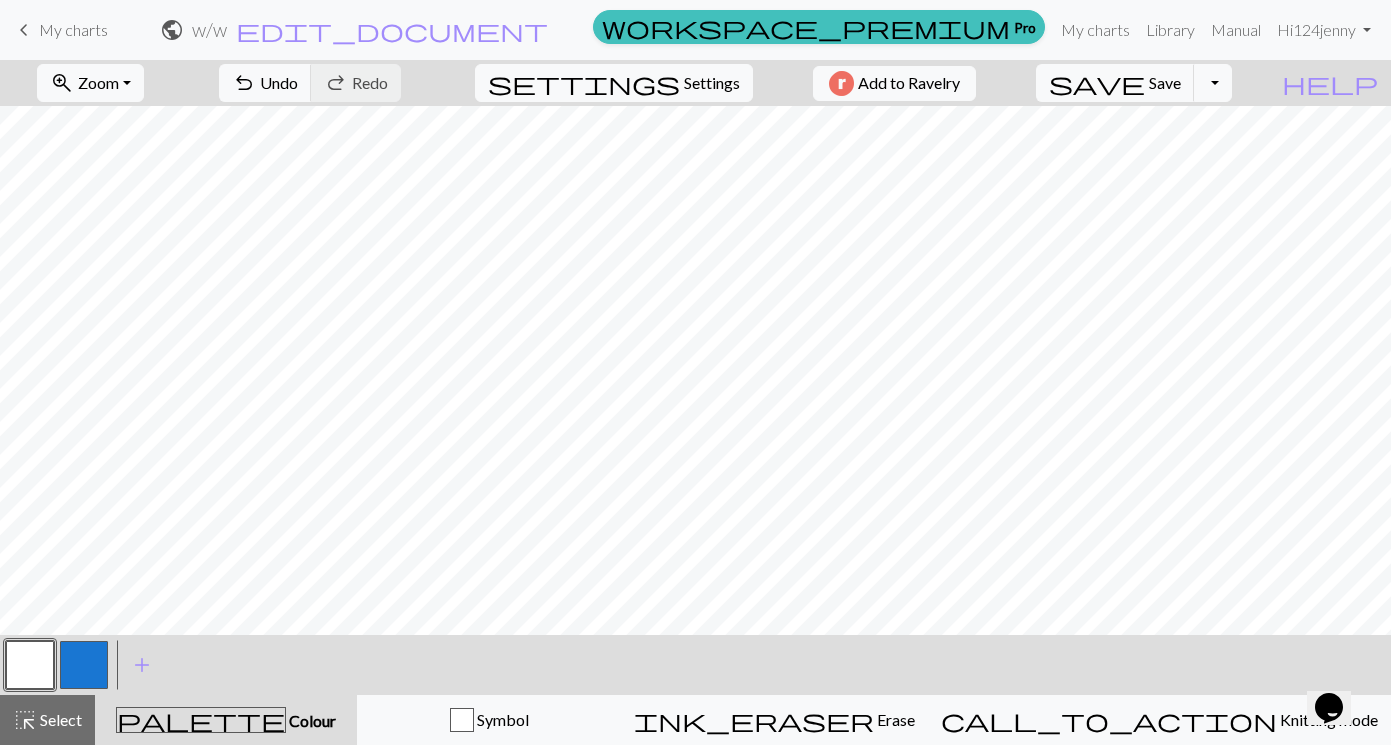 click at bounding box center (84, 665) 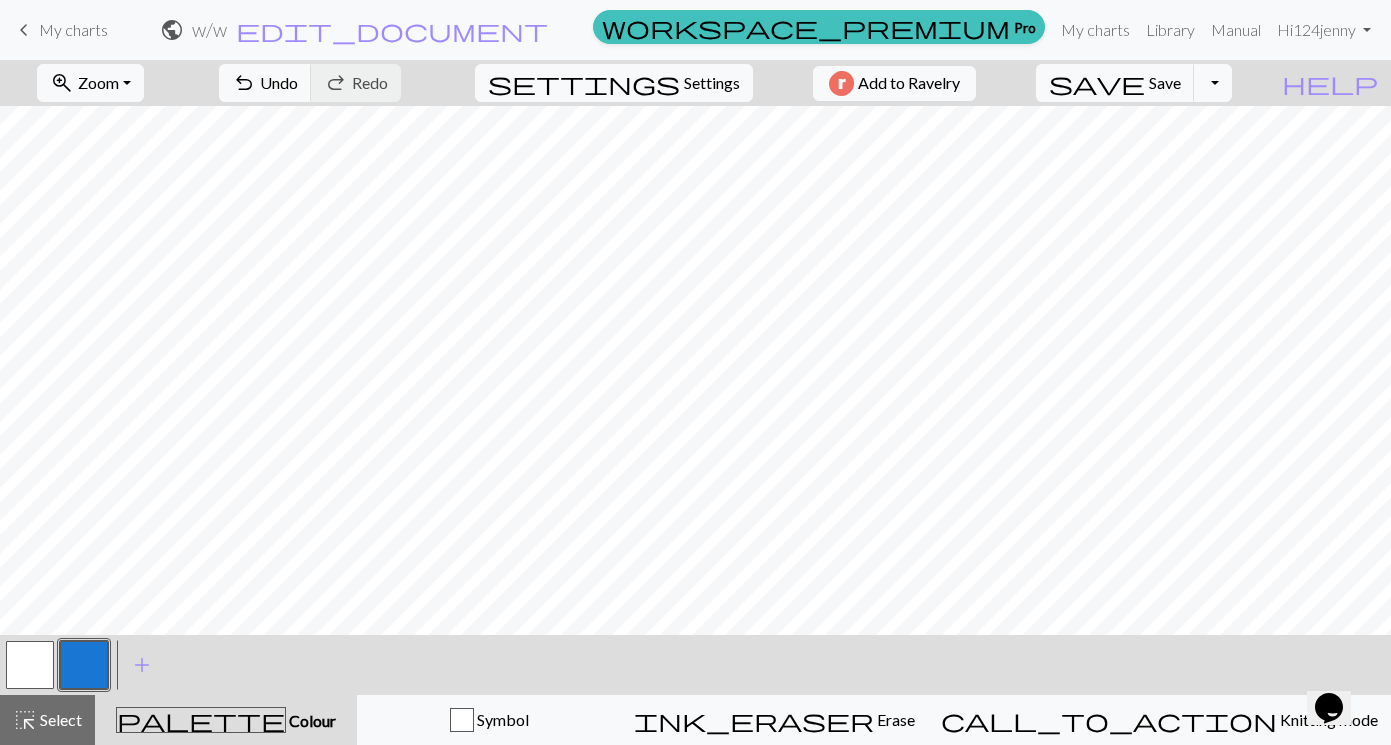 click at bounding box center [30, 665] 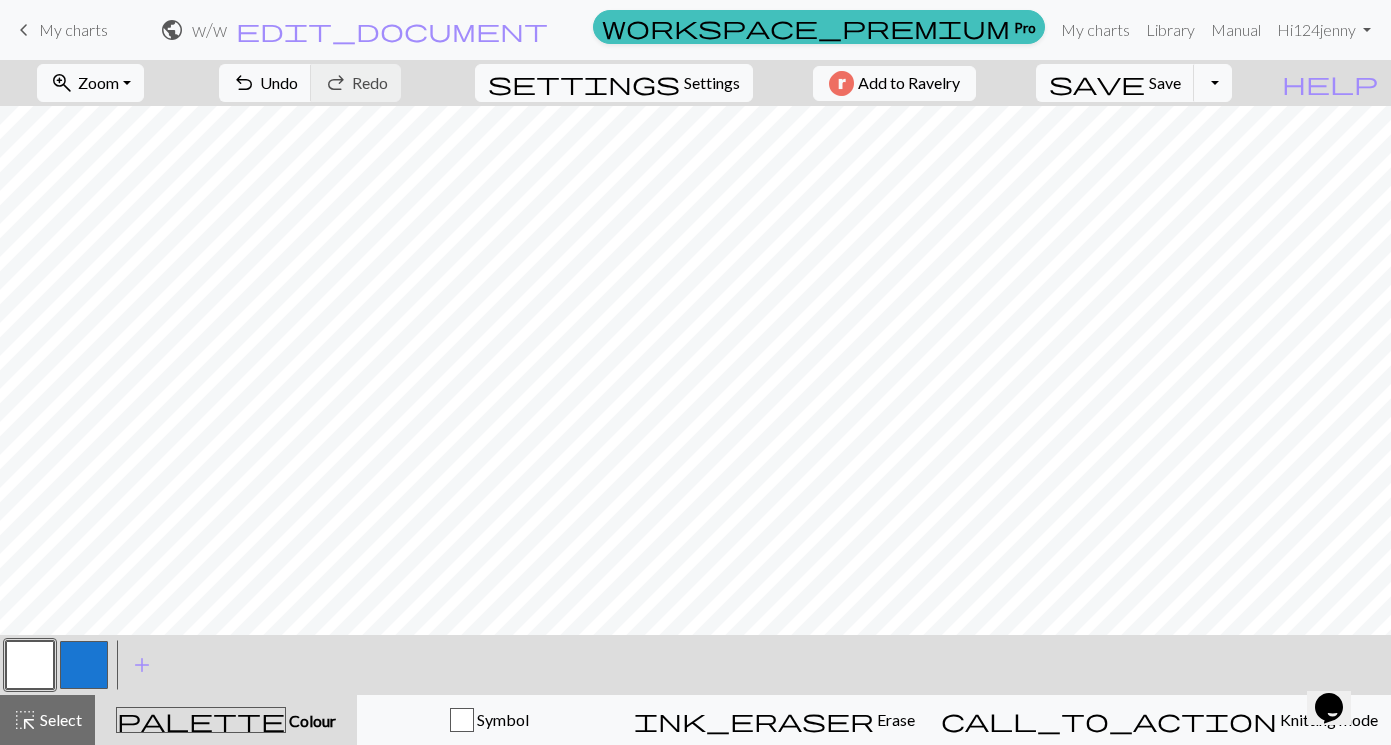 click at bounding box center (30, 665) 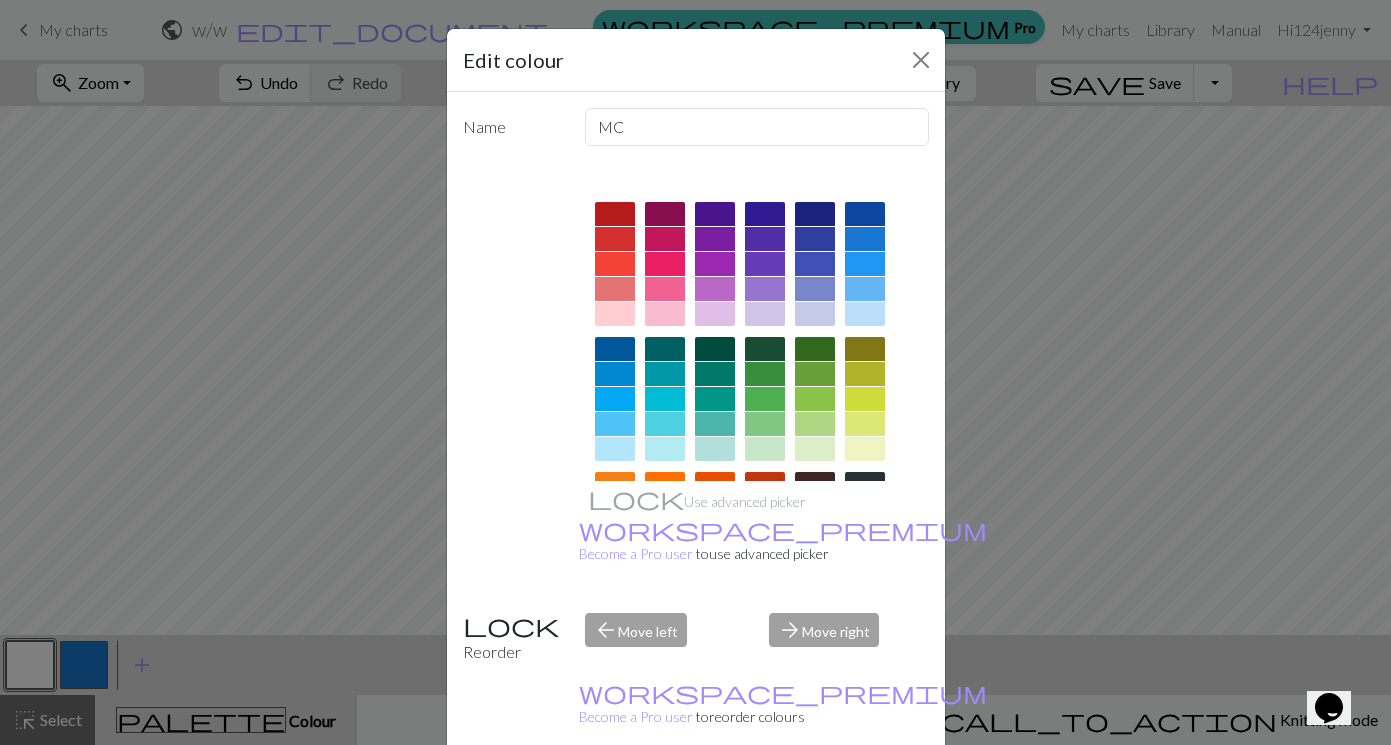 click on "Edit colour Name MC Use advanced picker workspace_premium Become a Pro user   to  use advanced picker Reorder arrow_back Move left arrow_forward Move right workspace_premium Become a Pro user   to  reorder colours Delete Done Cancel" at bounding box center (695, 372) 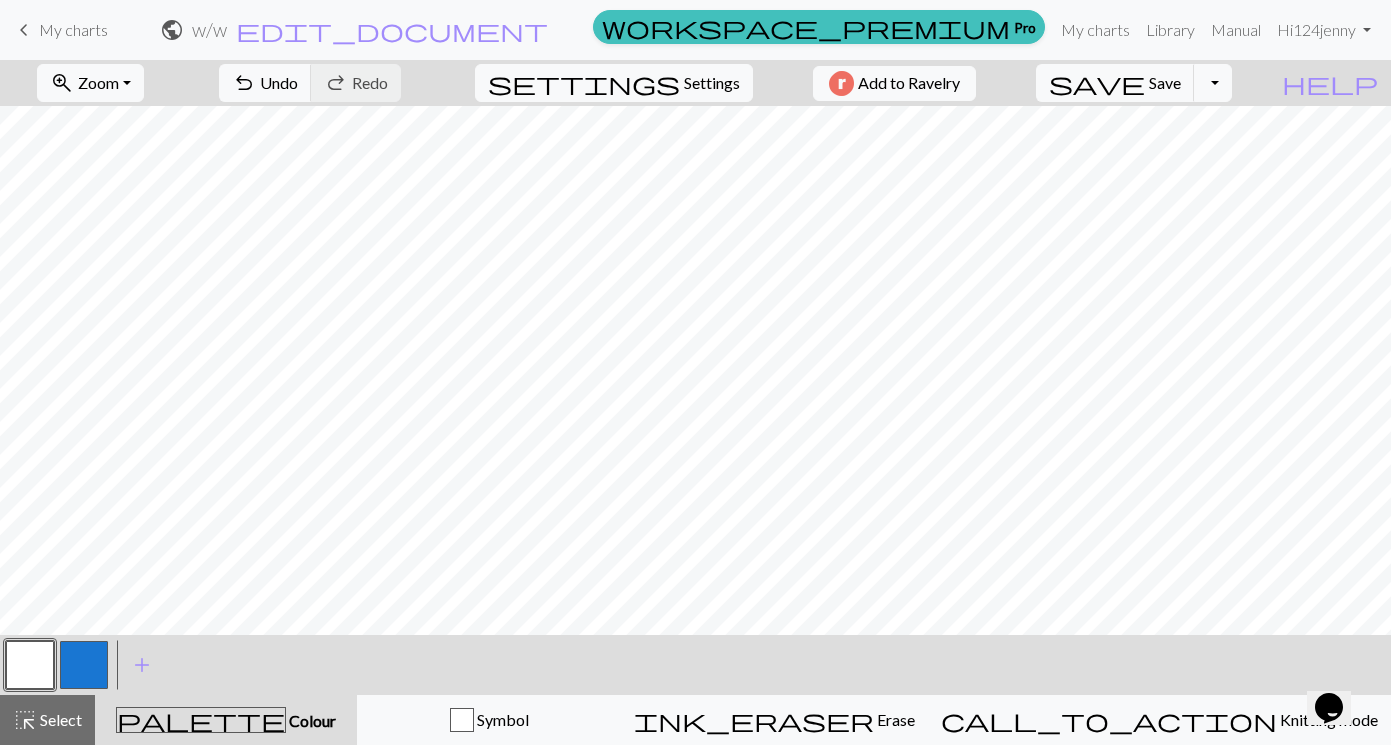 drag, startPoint x: 93, startPoint y: 668, endPoint x: 110, endPoint y: 656, distance: 20.808653 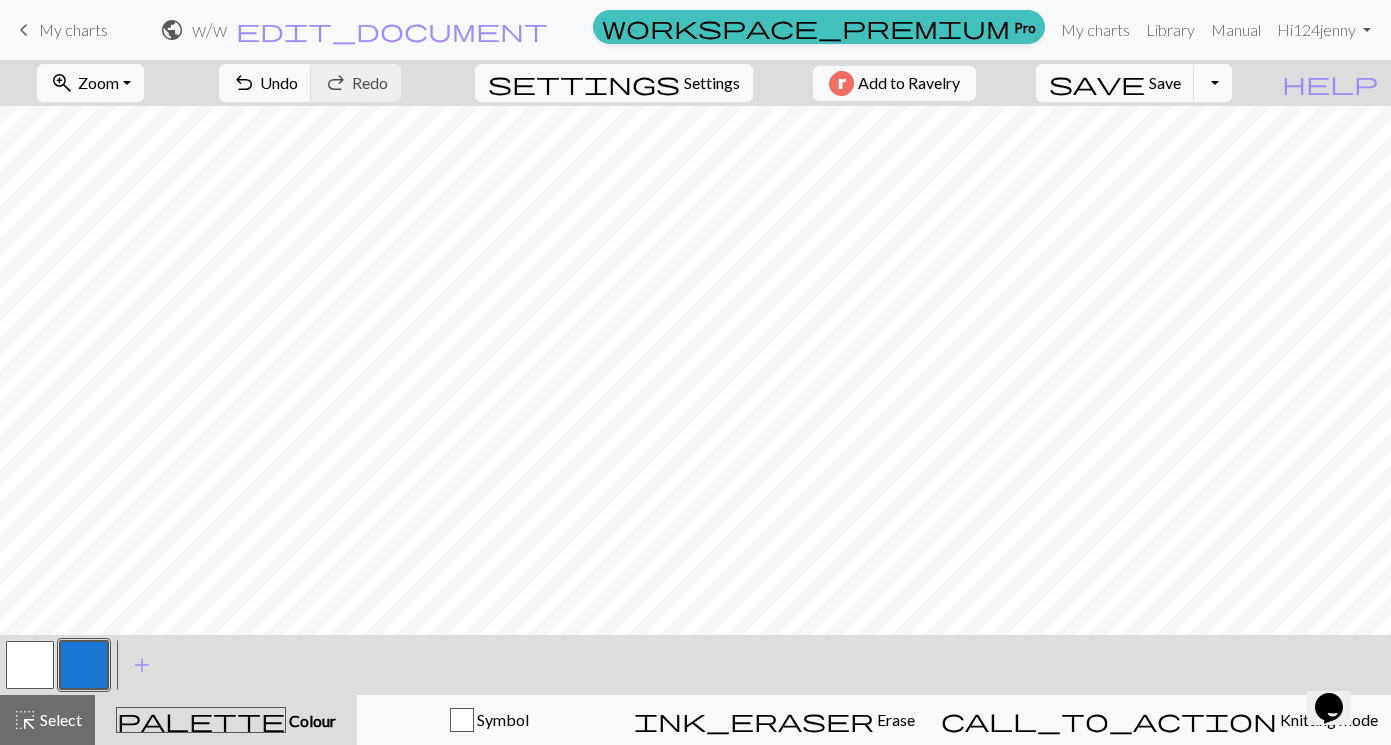 click at bounding box center (30, 665) 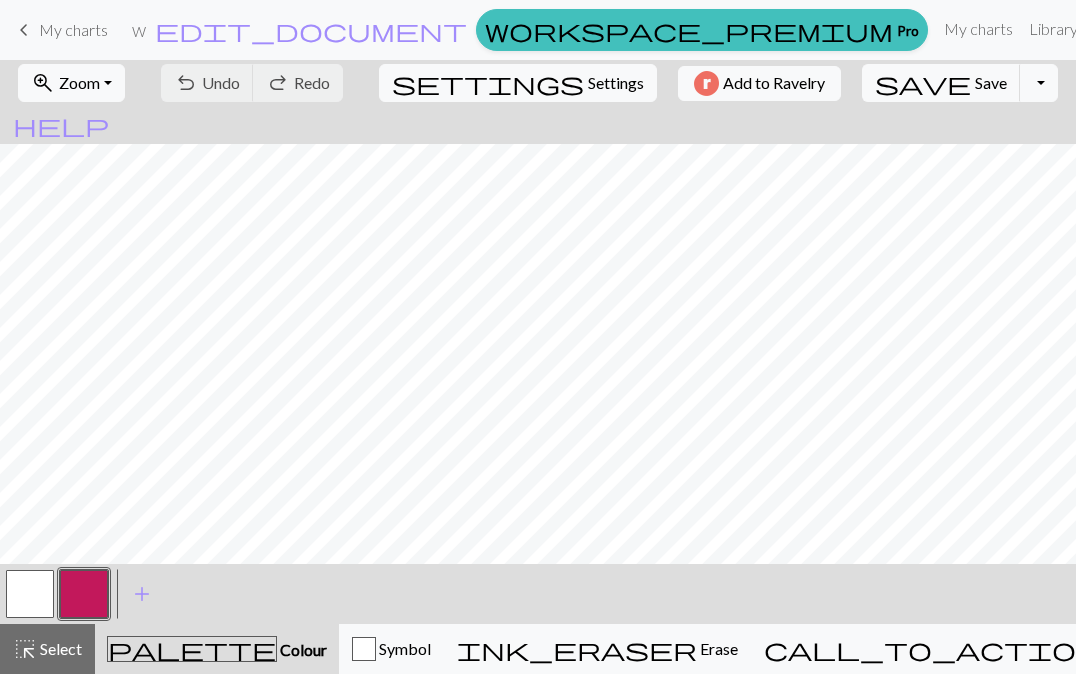 scroll, scrollTop: 0, scrollLeft: 0, axis: both 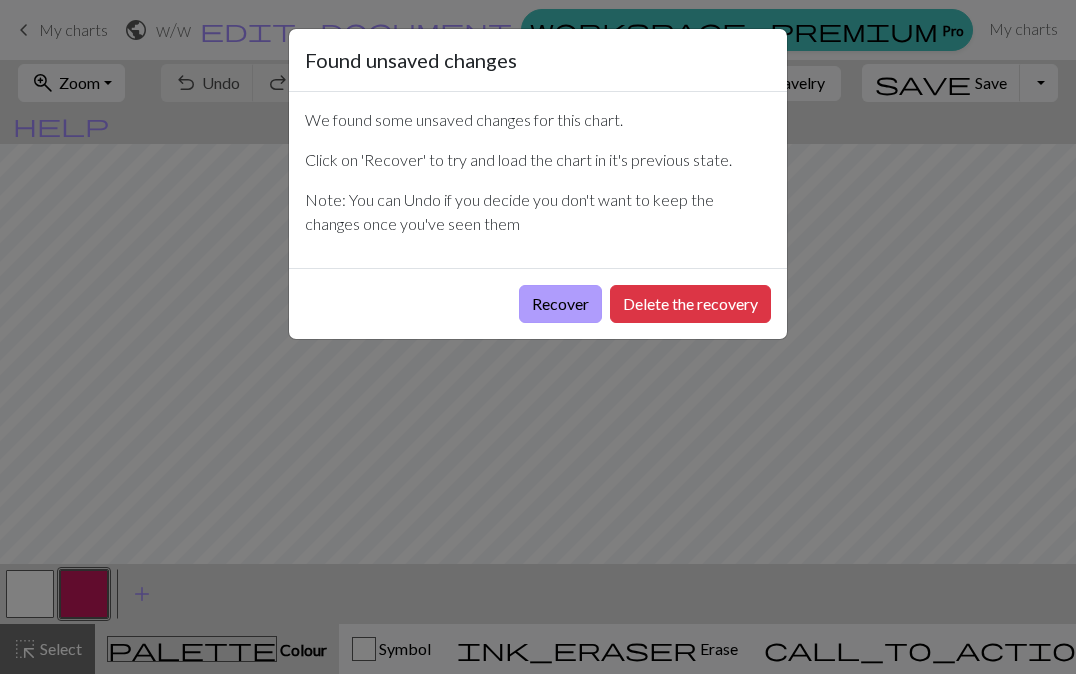 click on "Recover" at bounding box center [560, 304] 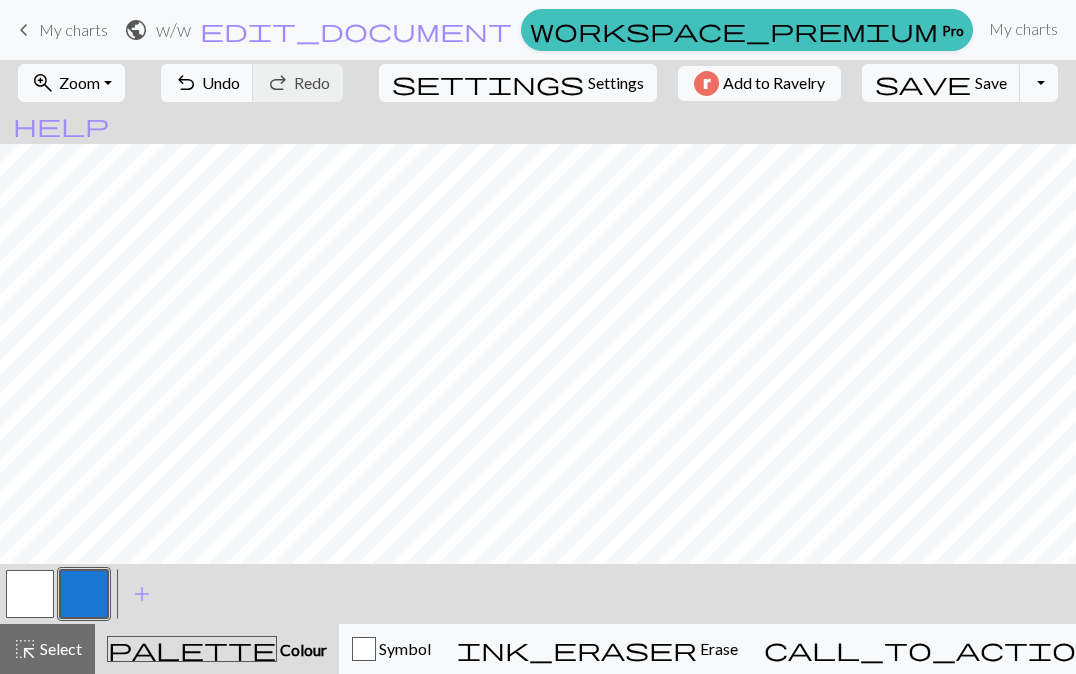 click on "My charts" at bounding box center [73, 29] 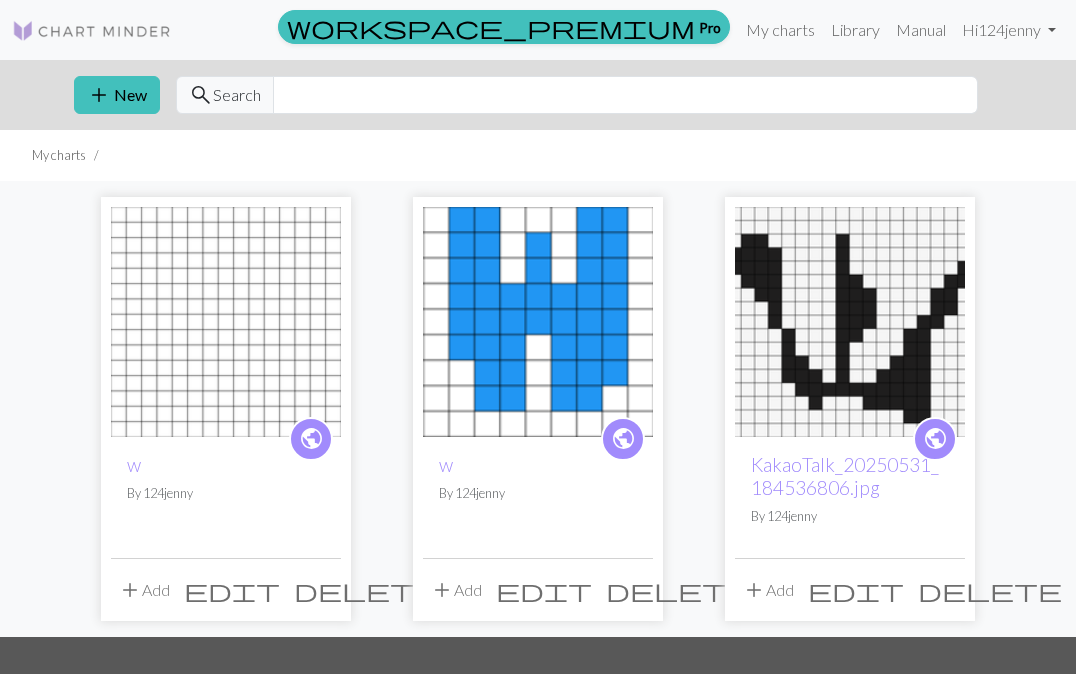 click at bounding box center [226, 322] 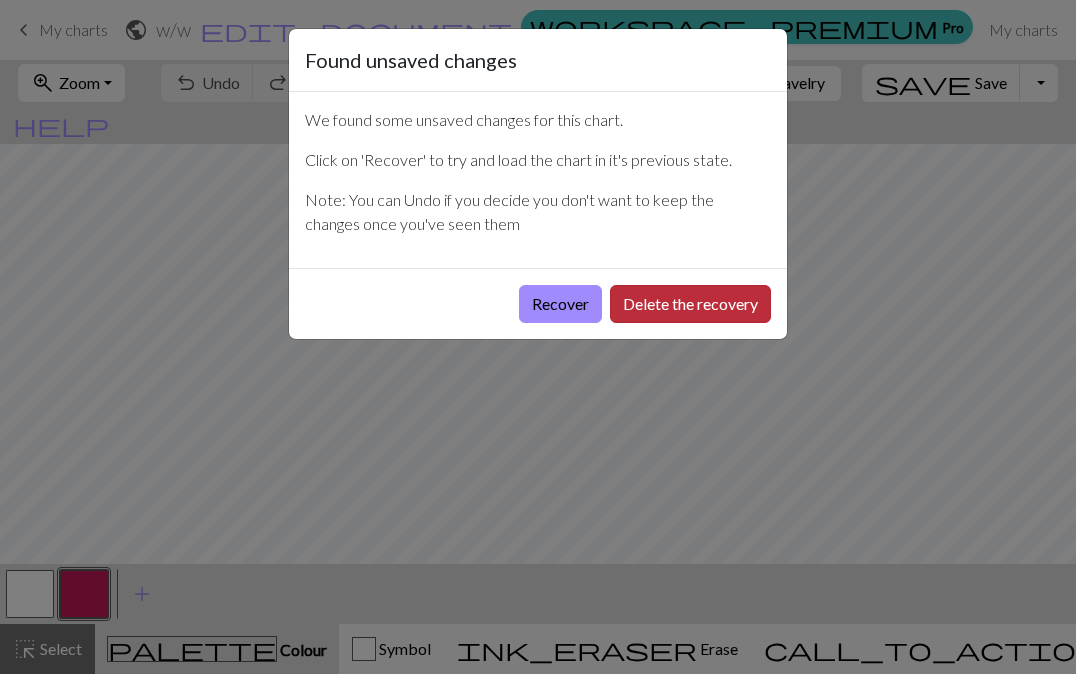 click on "Delete the recovery" at bounding box center (690, 304) 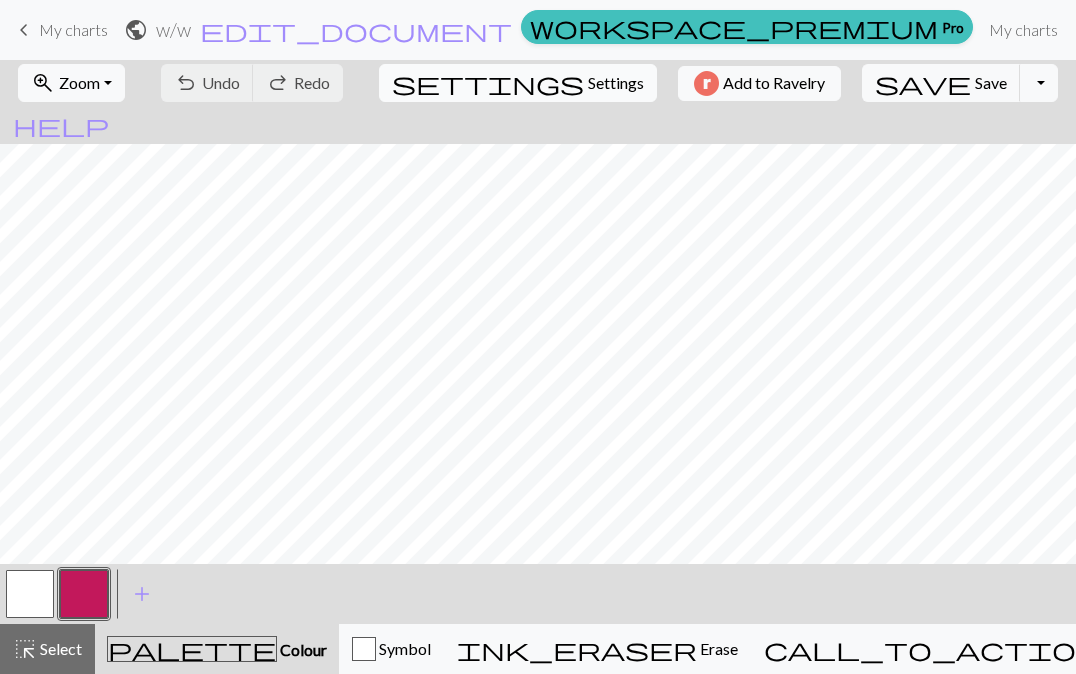 click on "settings" at bounding box center [488, 83] 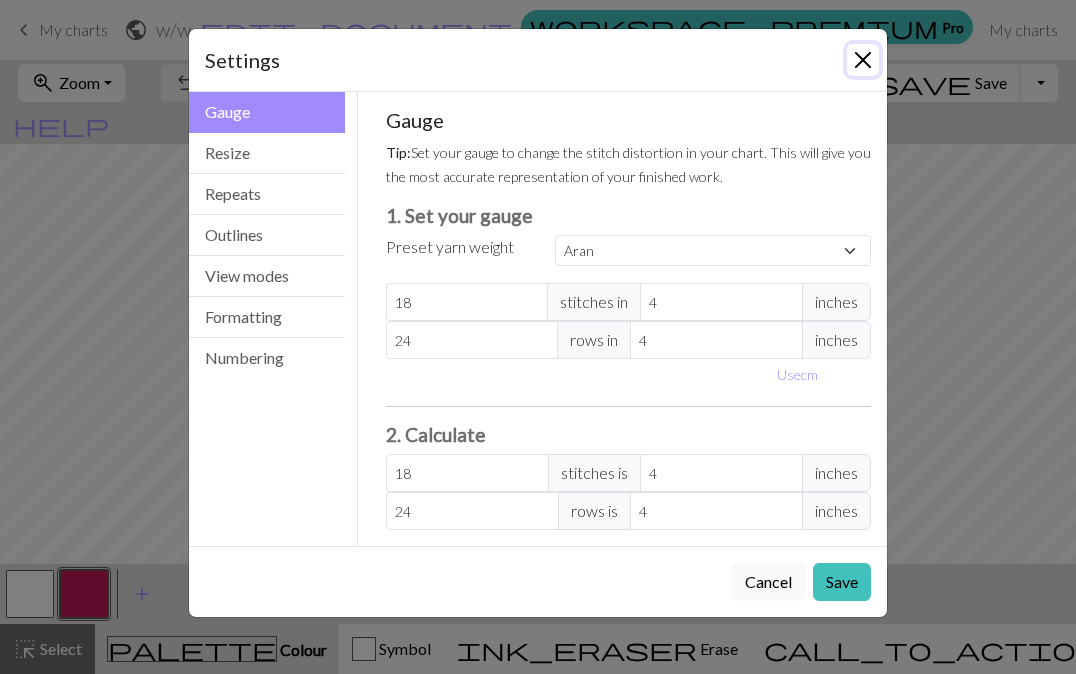 click at bounding box center (863, 60) 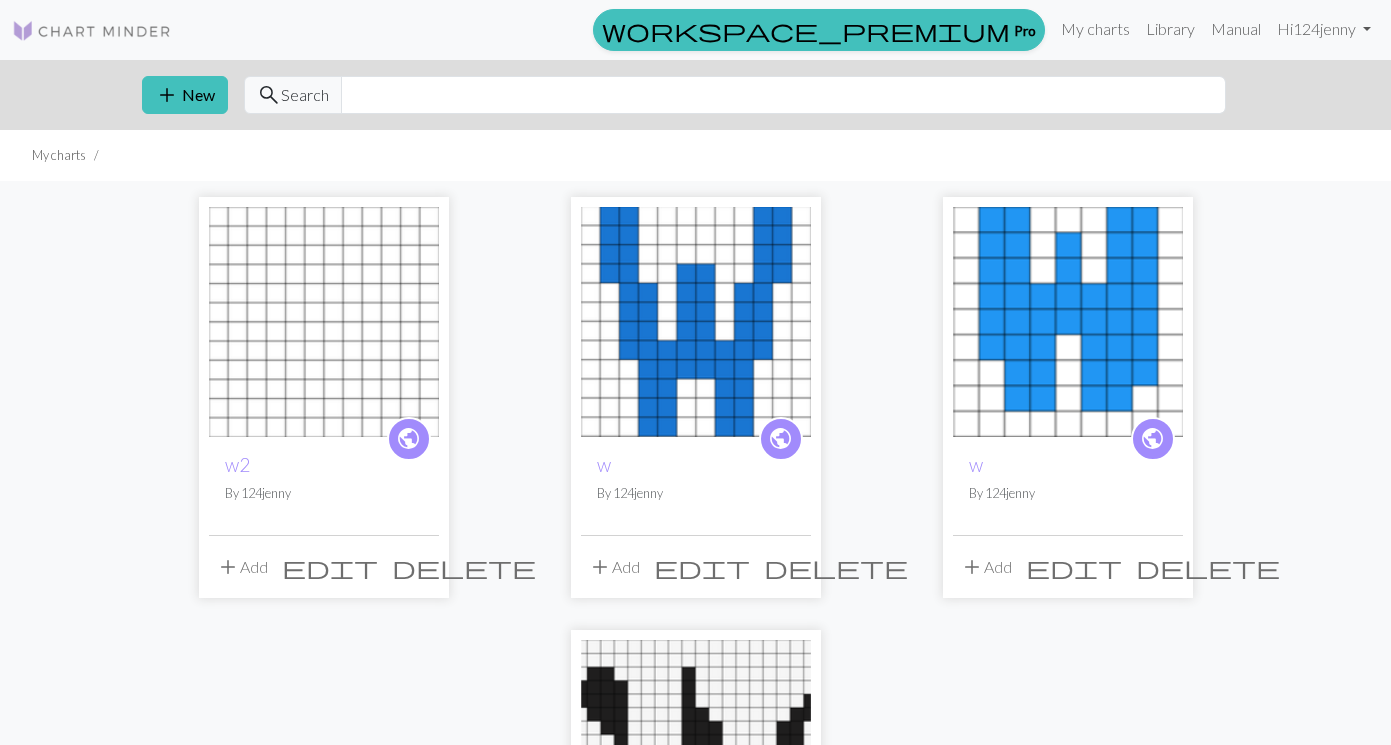 scroll, scrollTop: 0, scrollLeft: 0, axis: both 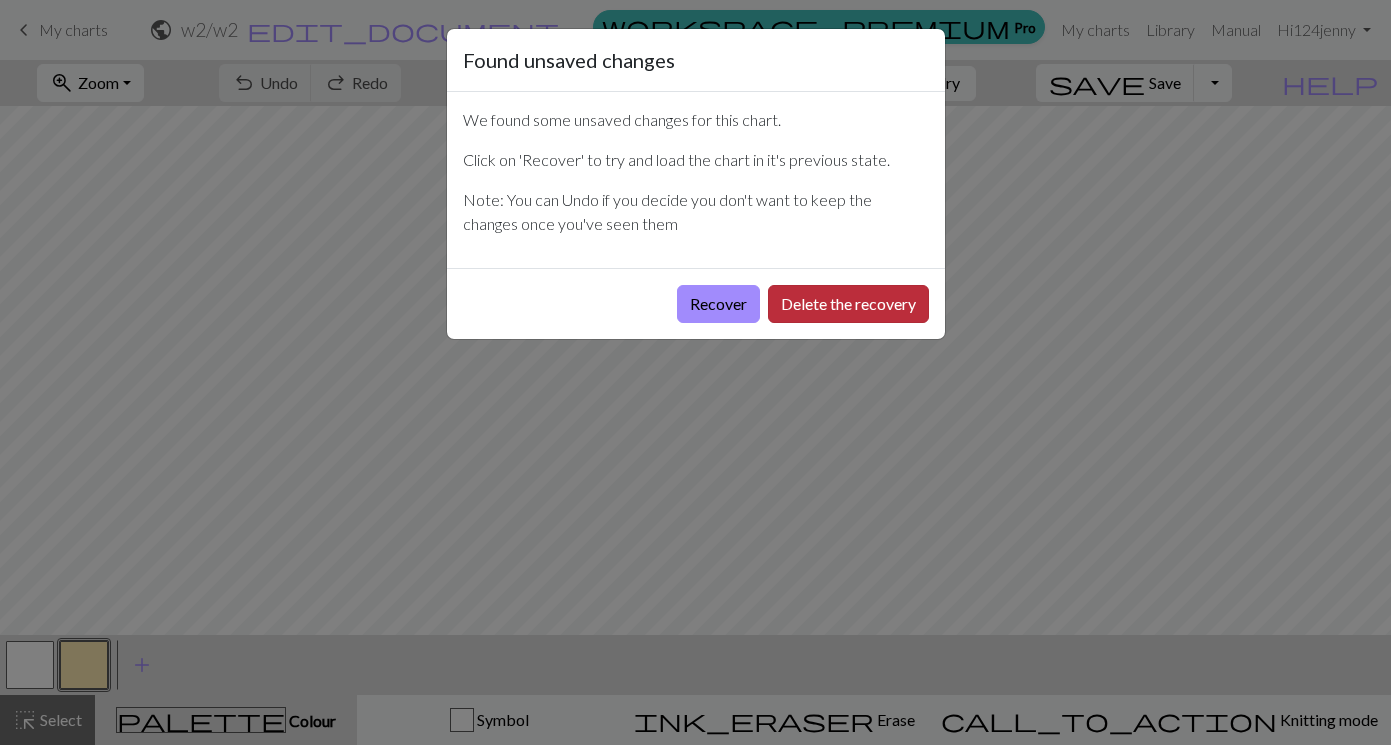 click on "Delete the recovery" at bounding box center (848, 304) 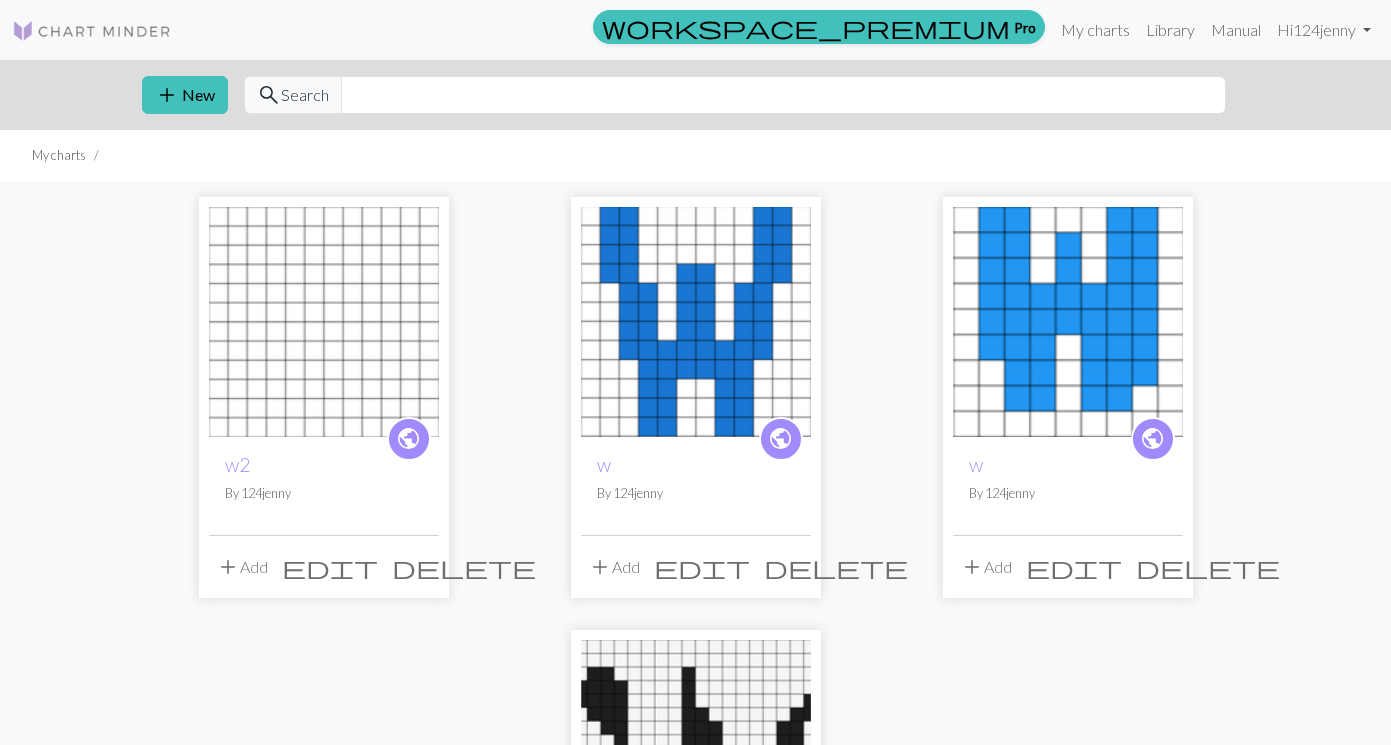 click at bounding box center [696, 322] 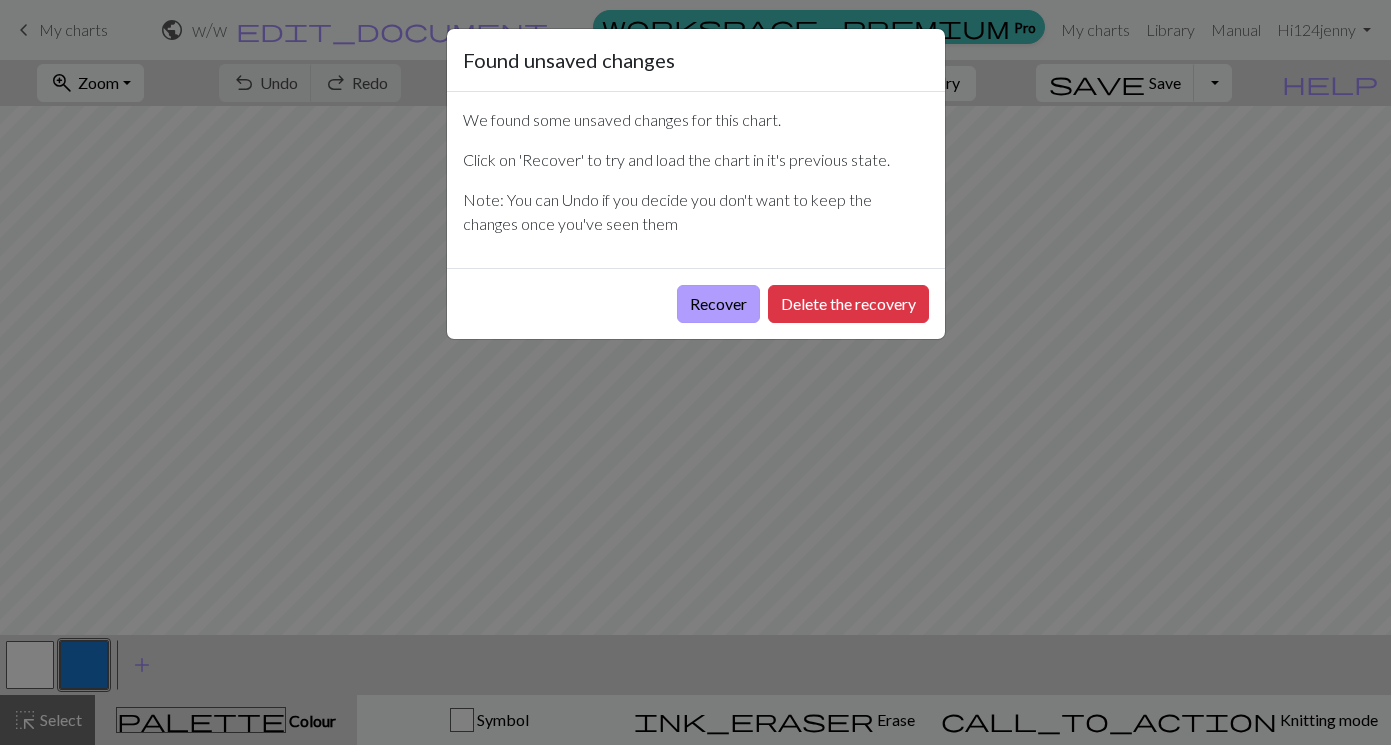 click on "Recover" at bounding box center (718, 304) 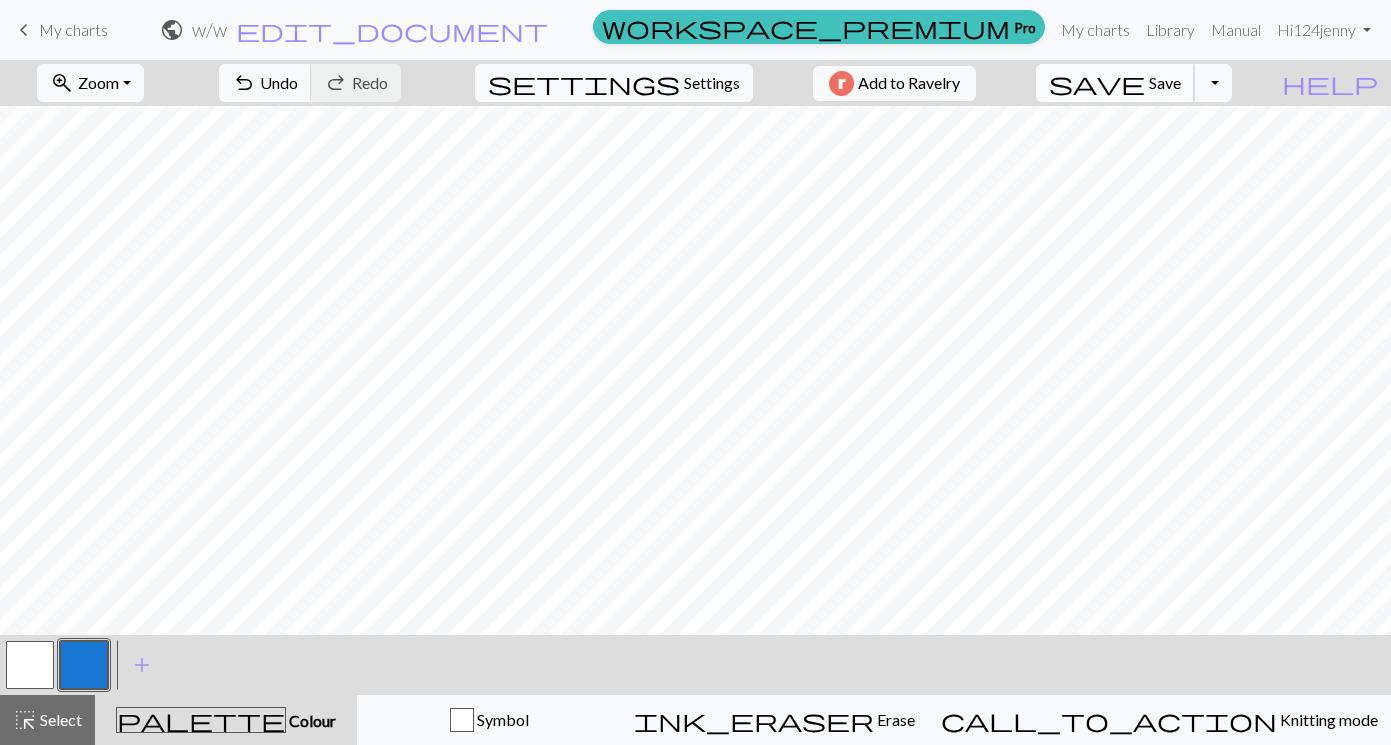 click on "Save" at bounding box center [1165, 82] 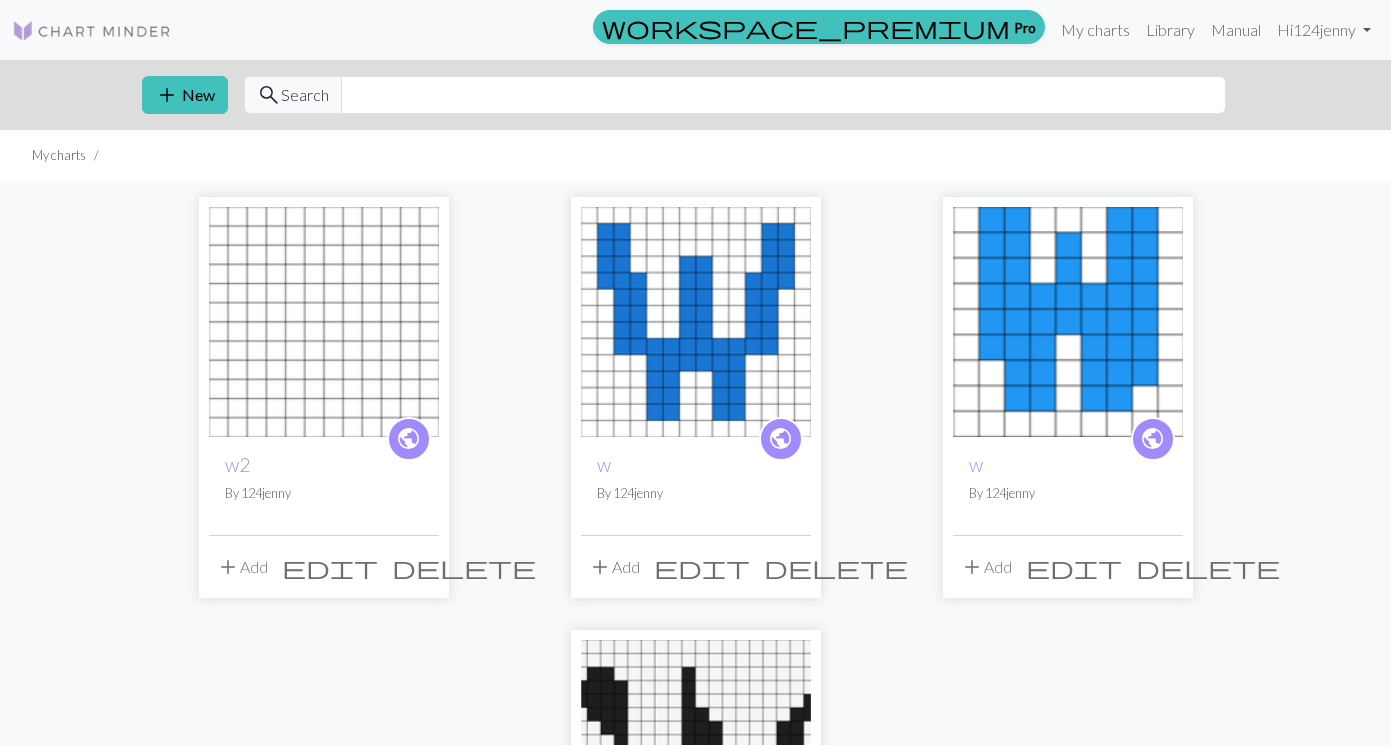 click at bounding box center (1068, 322) 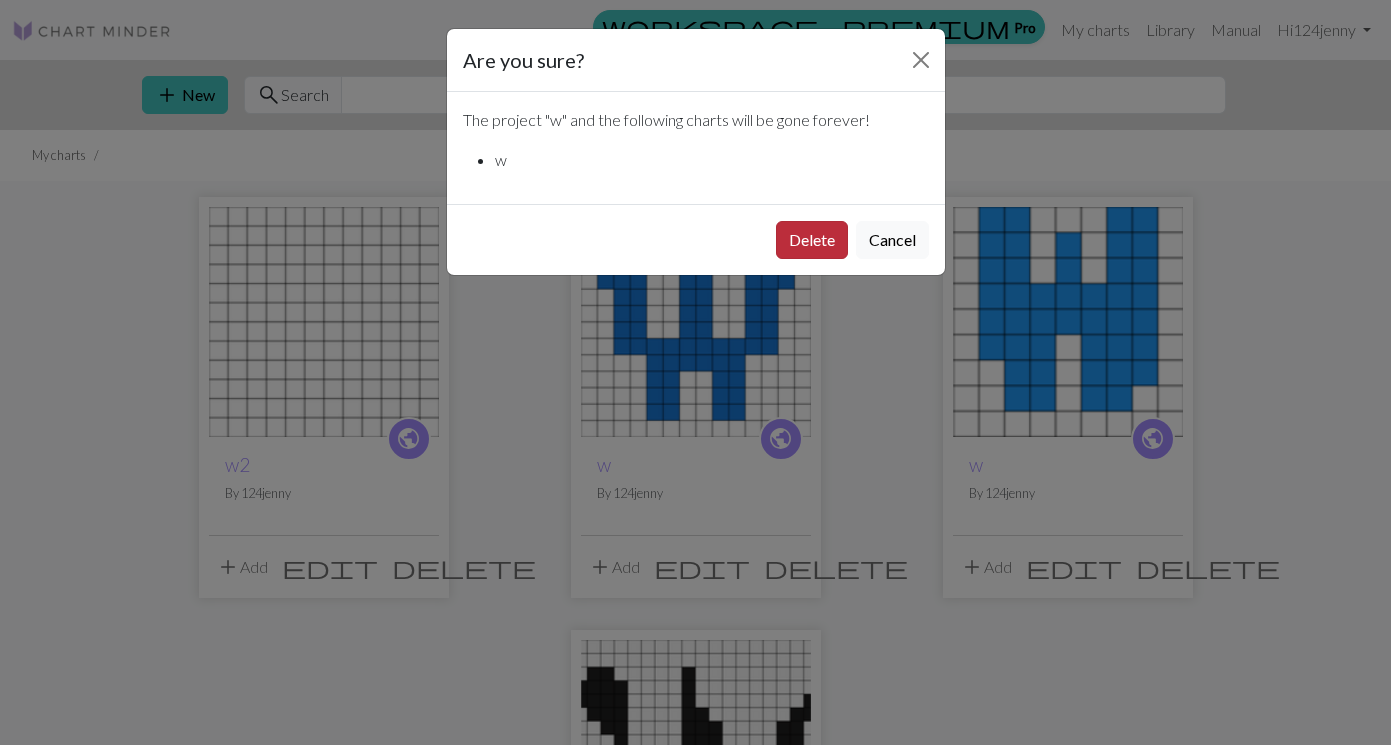 click on "Delete" at bounding box center (812, 240) 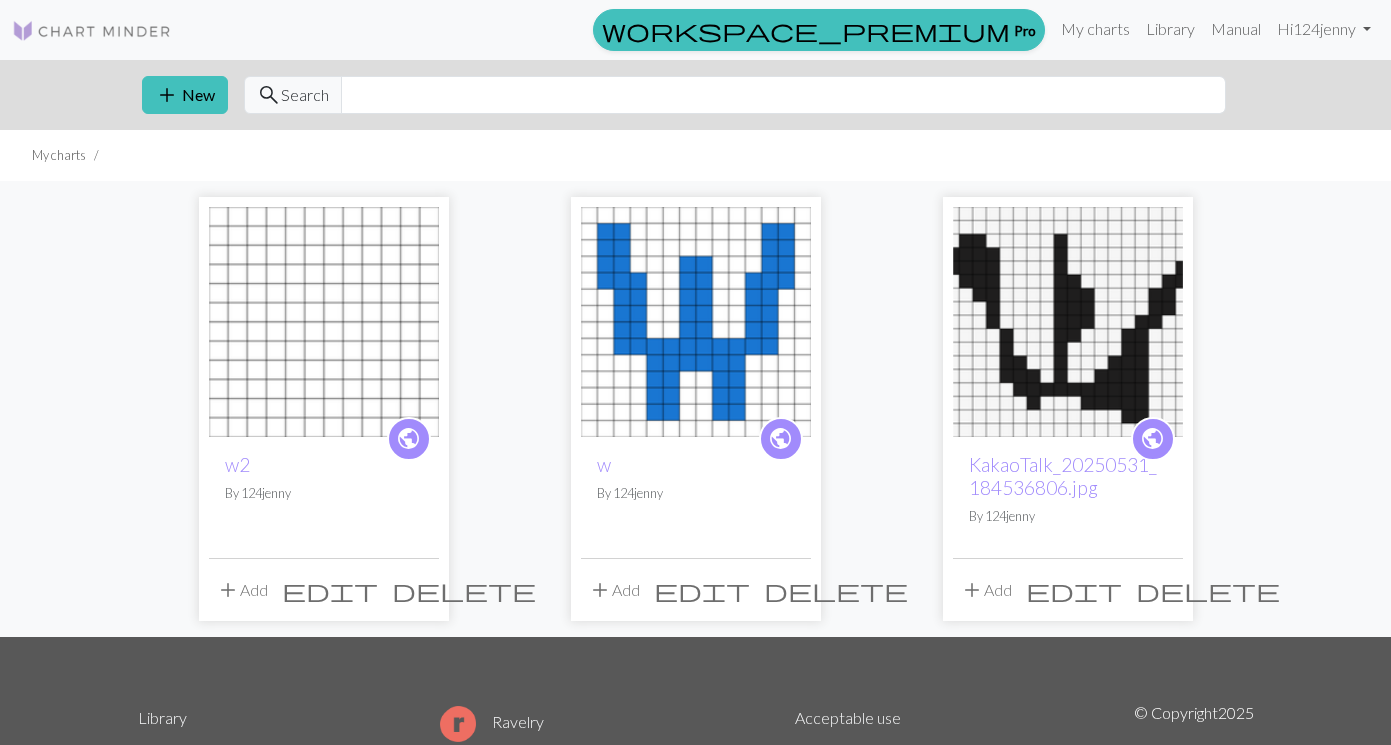 scroll, scrollTop: 0, scrollLeft: 0, axis: both 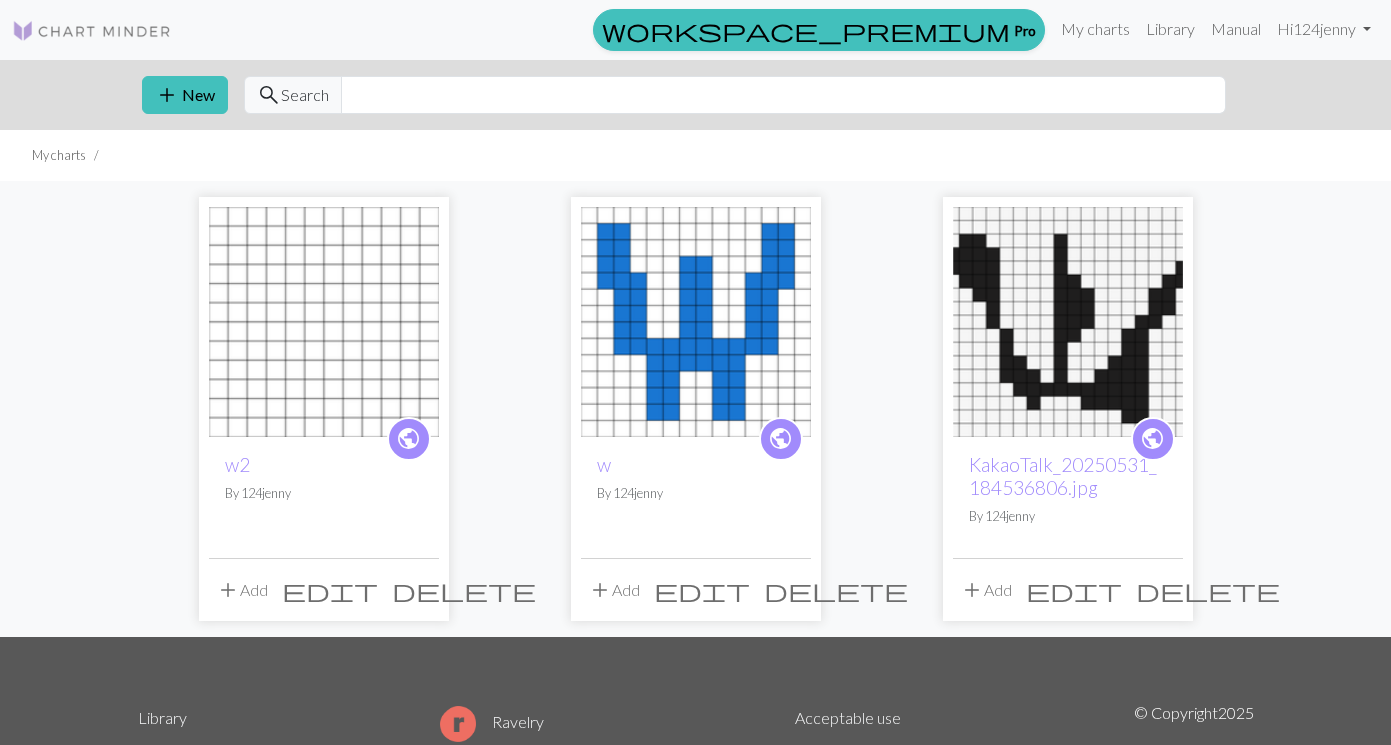 click at bounding box center [324, 322] 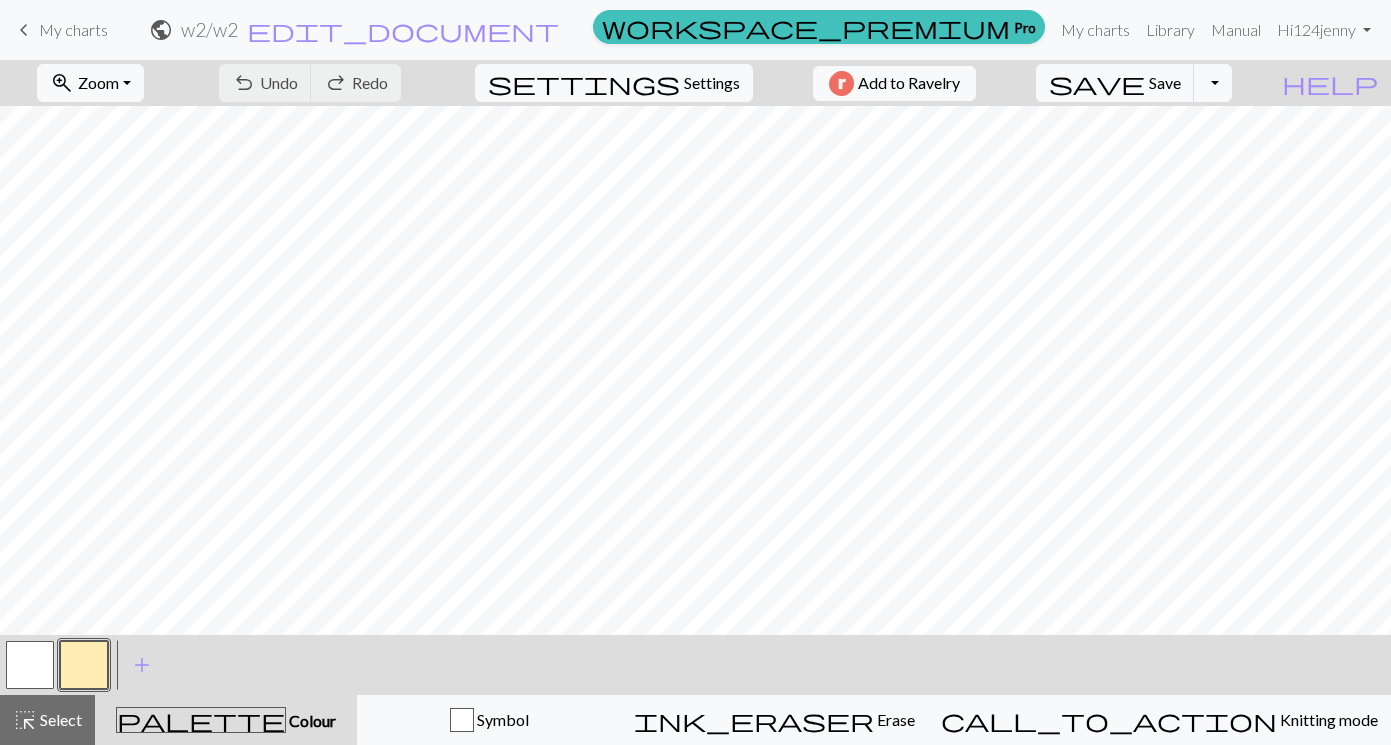 click on "keyboard_arrow_left" at bounding box center (24, 30) 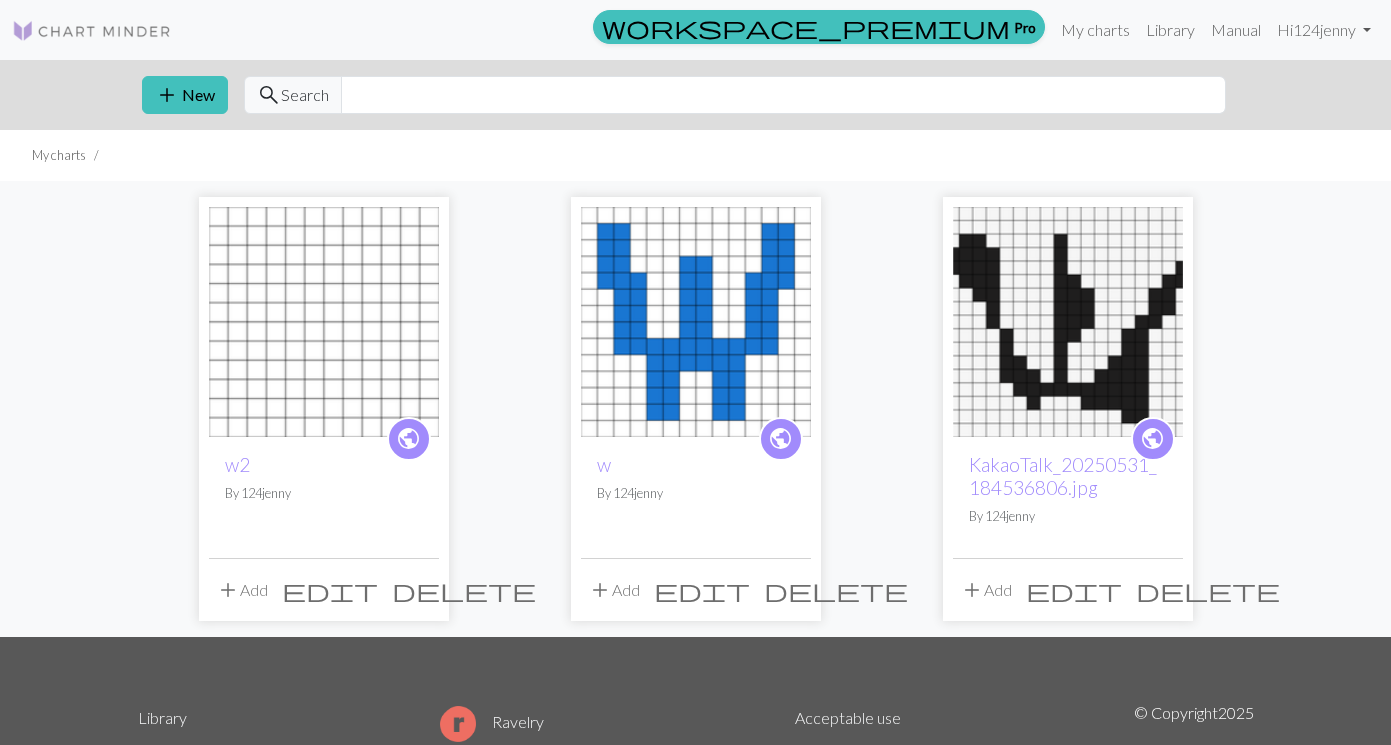 click on "delete" at bounding box center (464, 590) 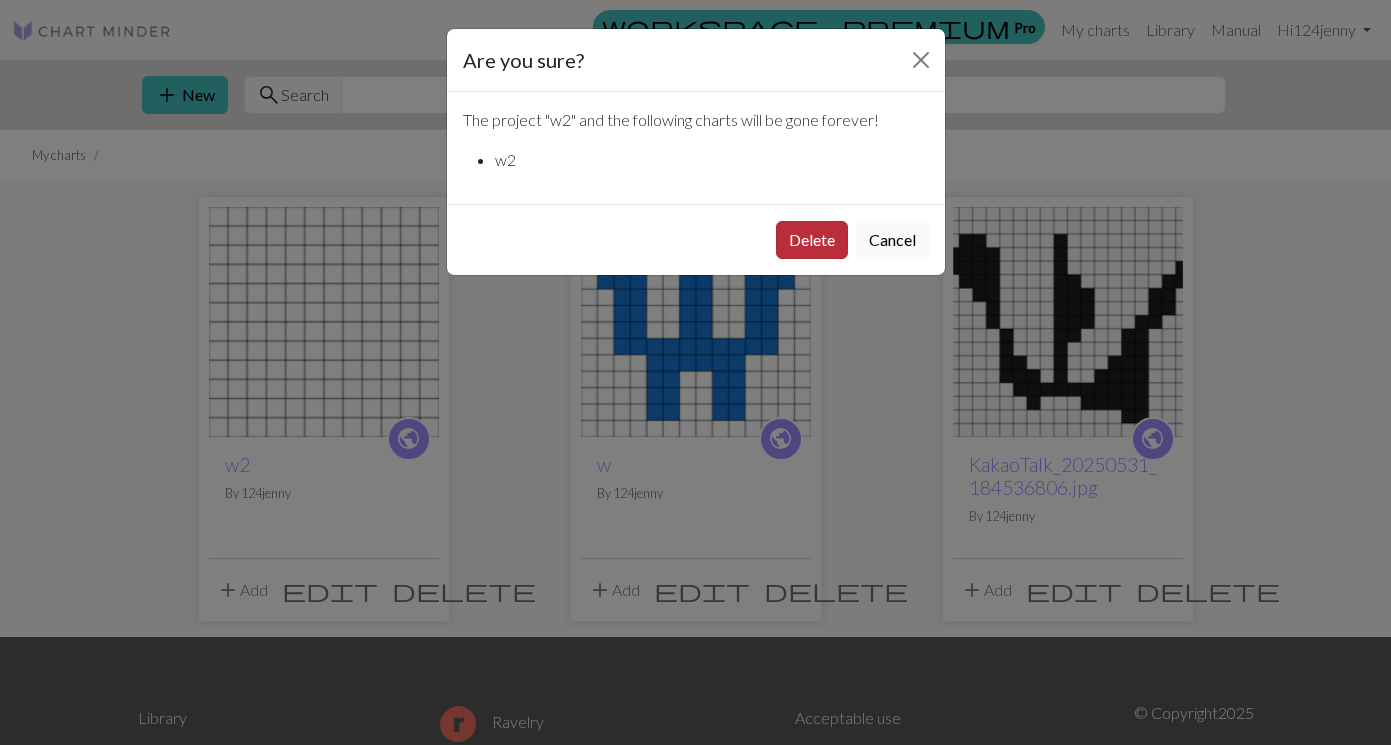click on "Delete" at bounding box center [812, 240] 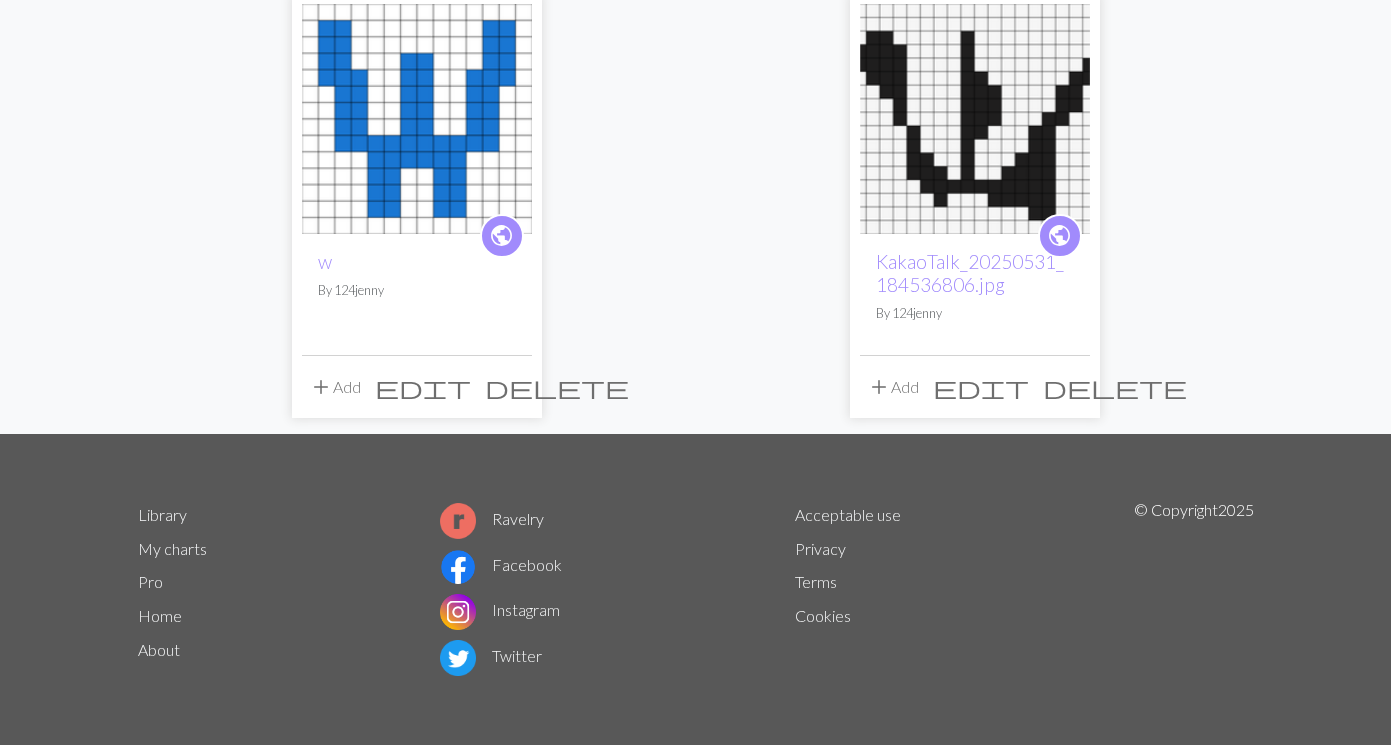 scroll, scrollTop: 0, scrollLeft: 0, axis: both 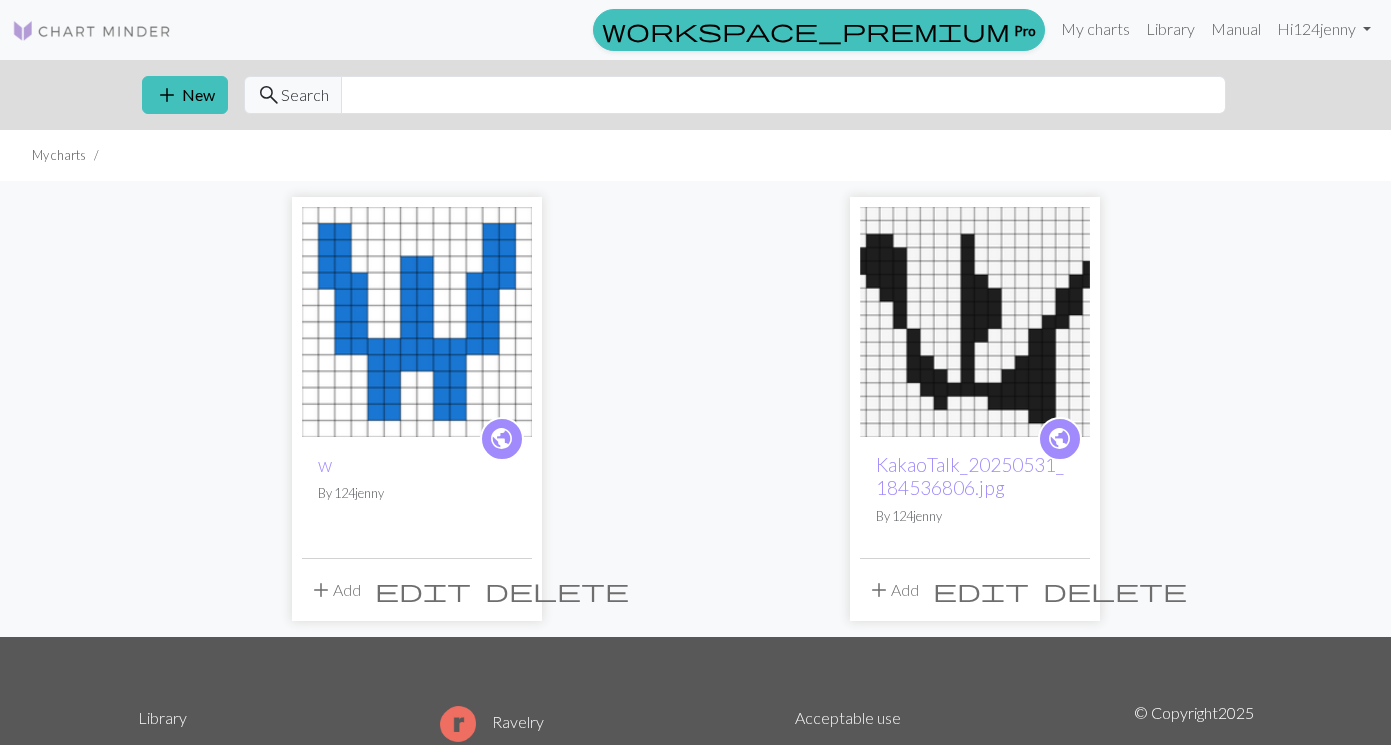 click at bounding box center [417, 322] 